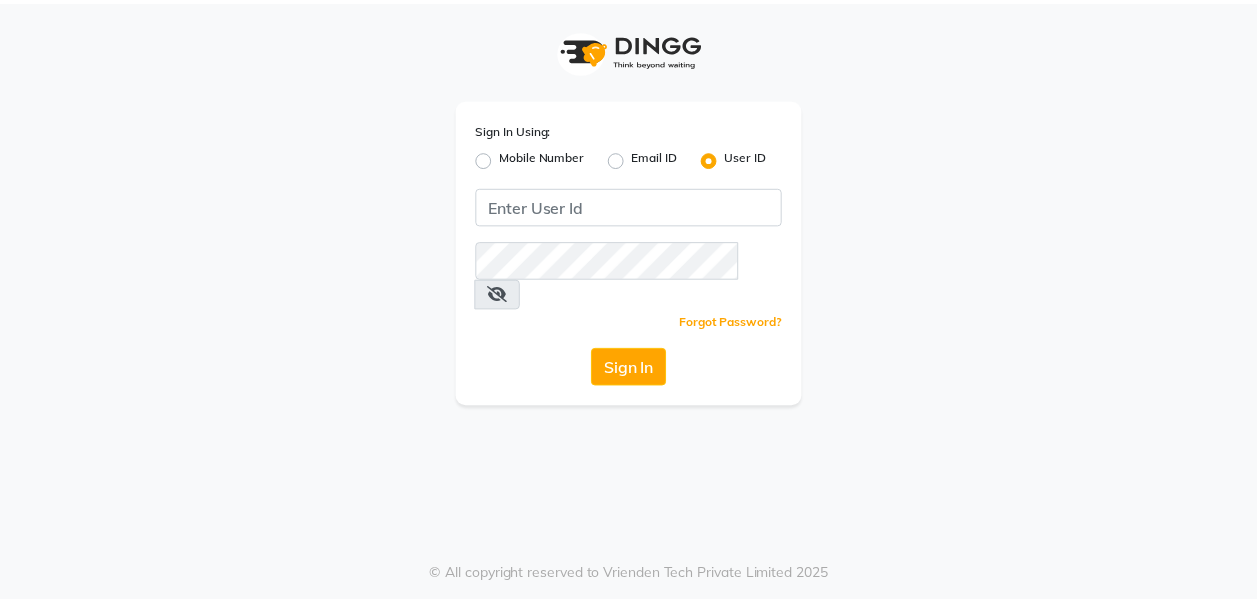 scroll, scrollTop: 0, scrollLeft: 0, axis: both 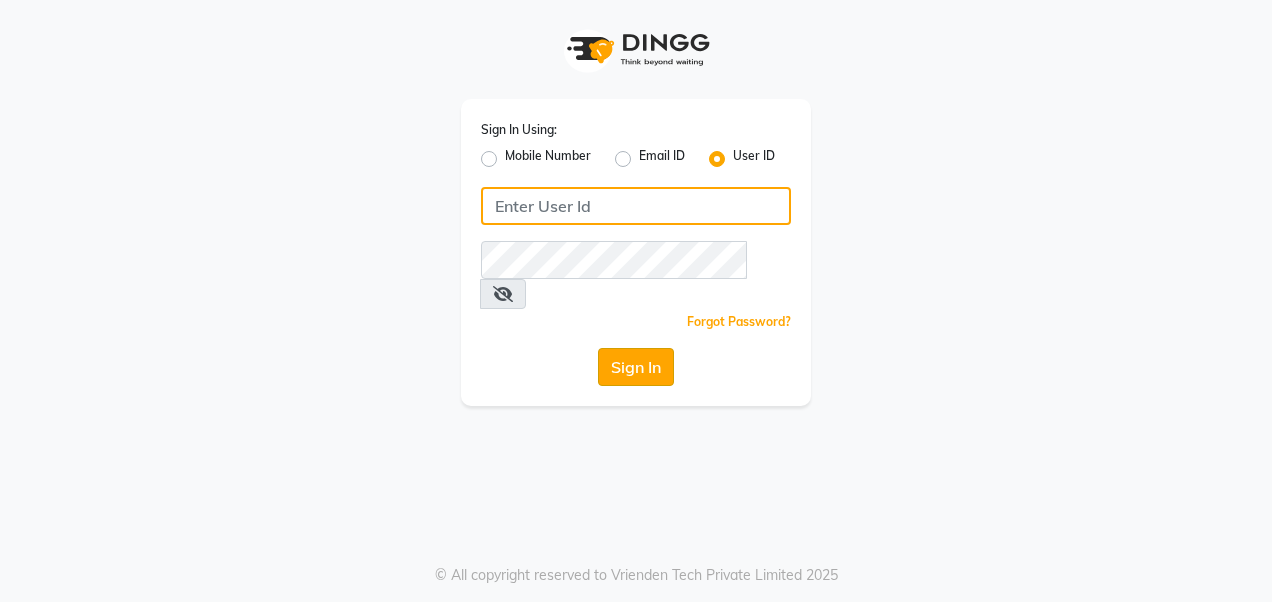type on "Akibasalon" 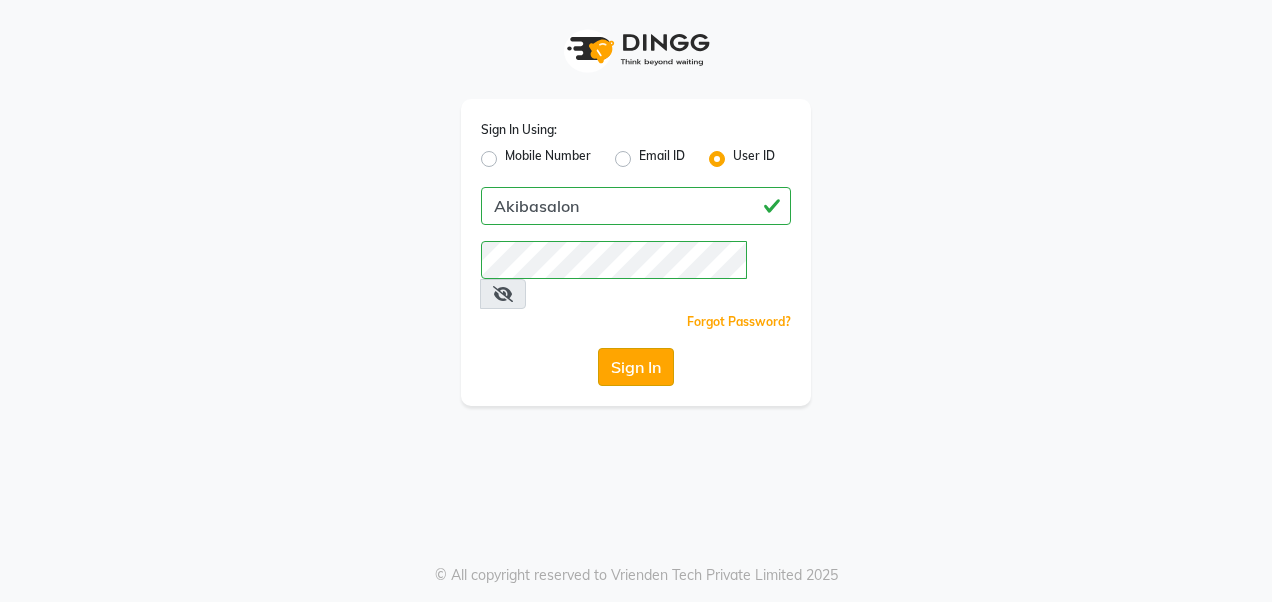 click on "Sign In" 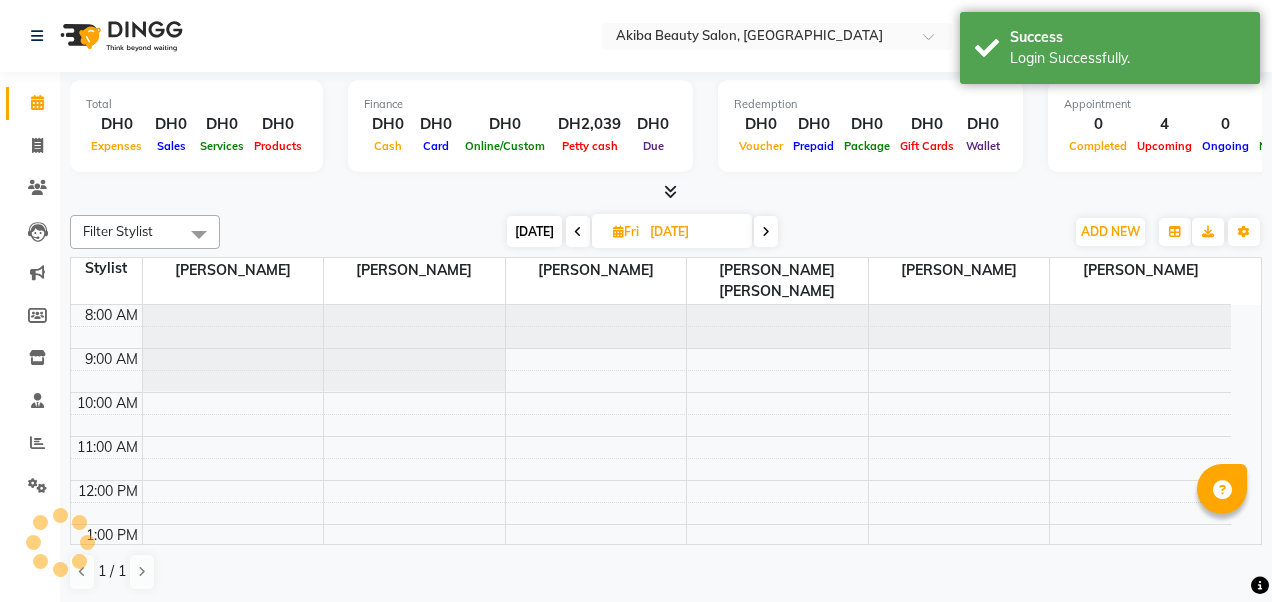 select on "en" 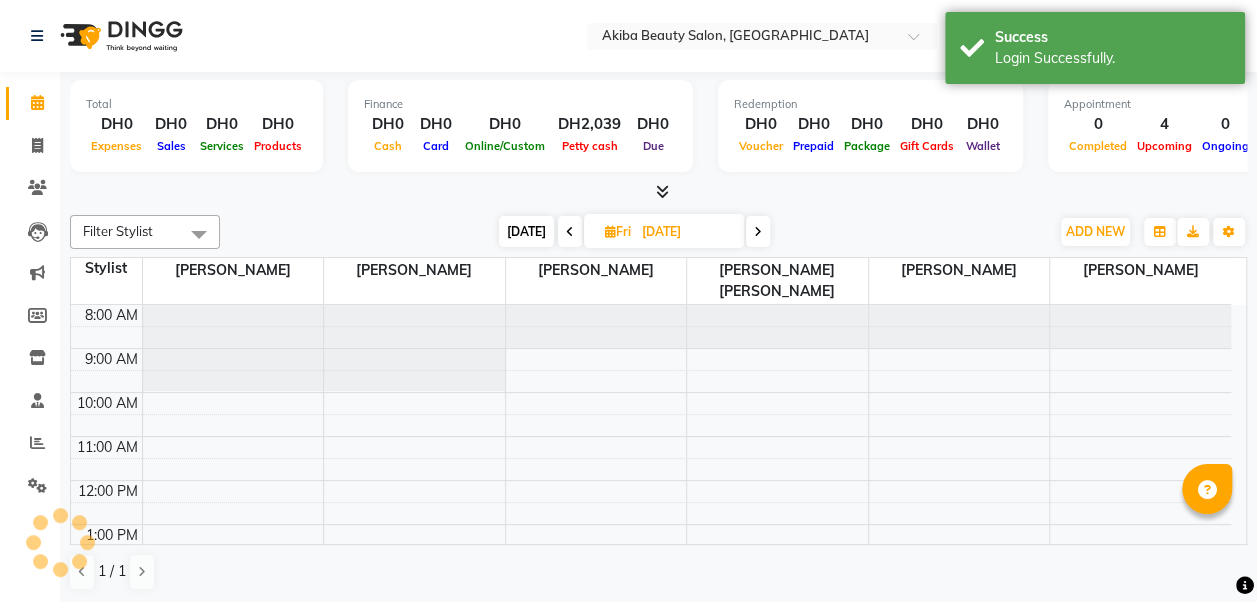 scroll, scrollTop: 0, scrollLeft: 0, axis: both 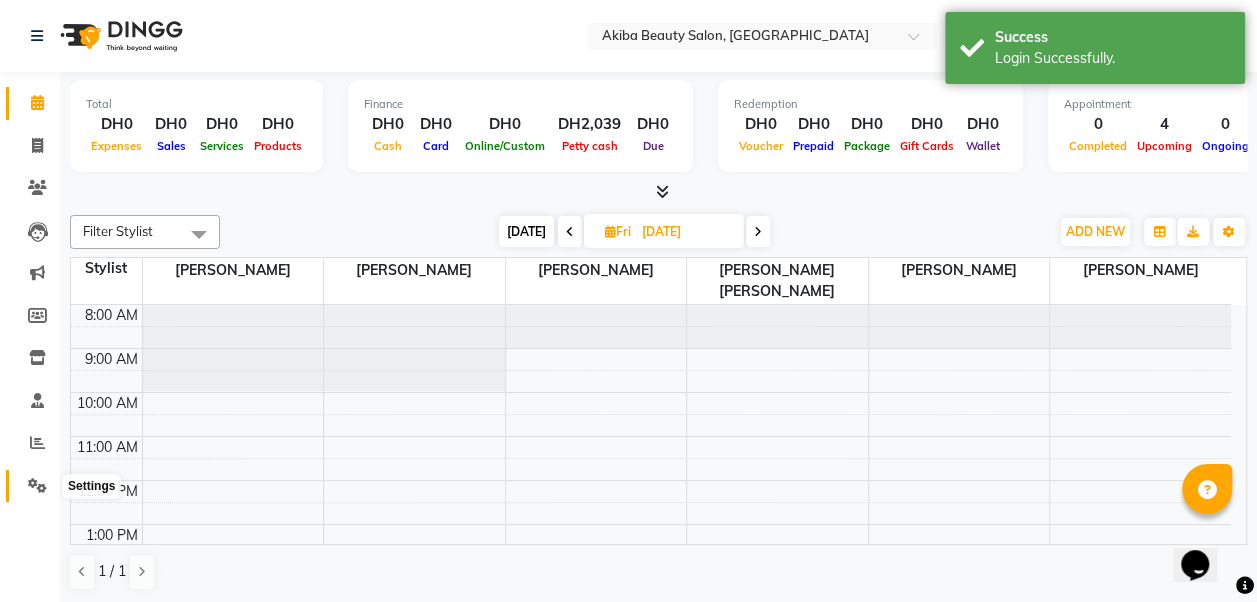 click 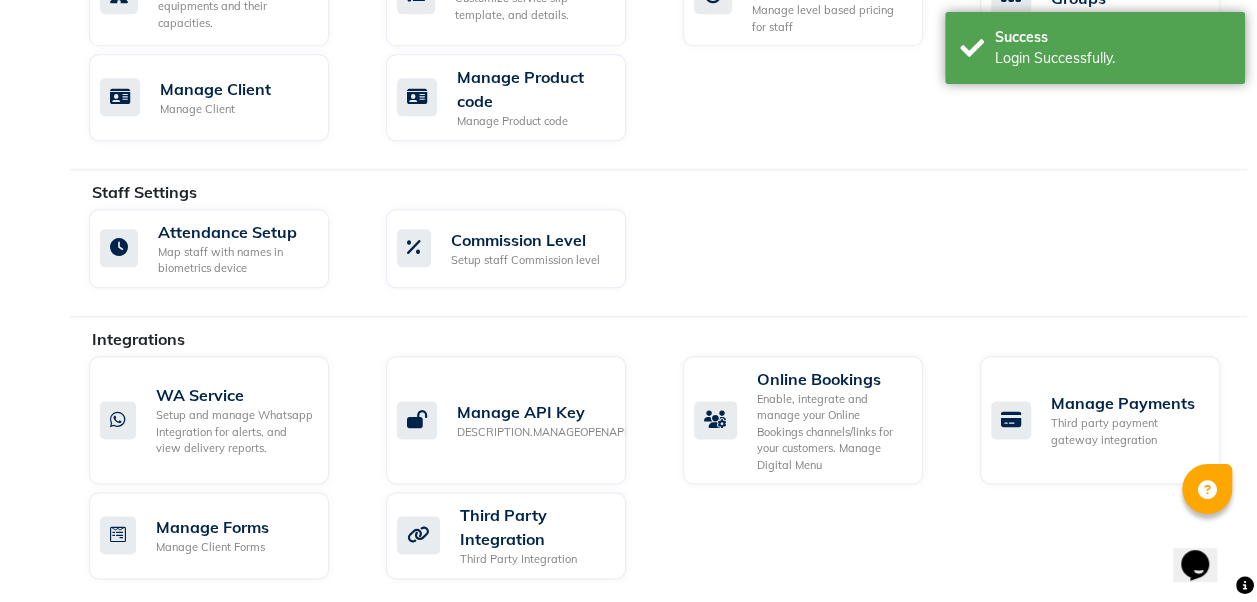 scroll, scrollTop: 1037, scrollLeft: 0, axis: vertical 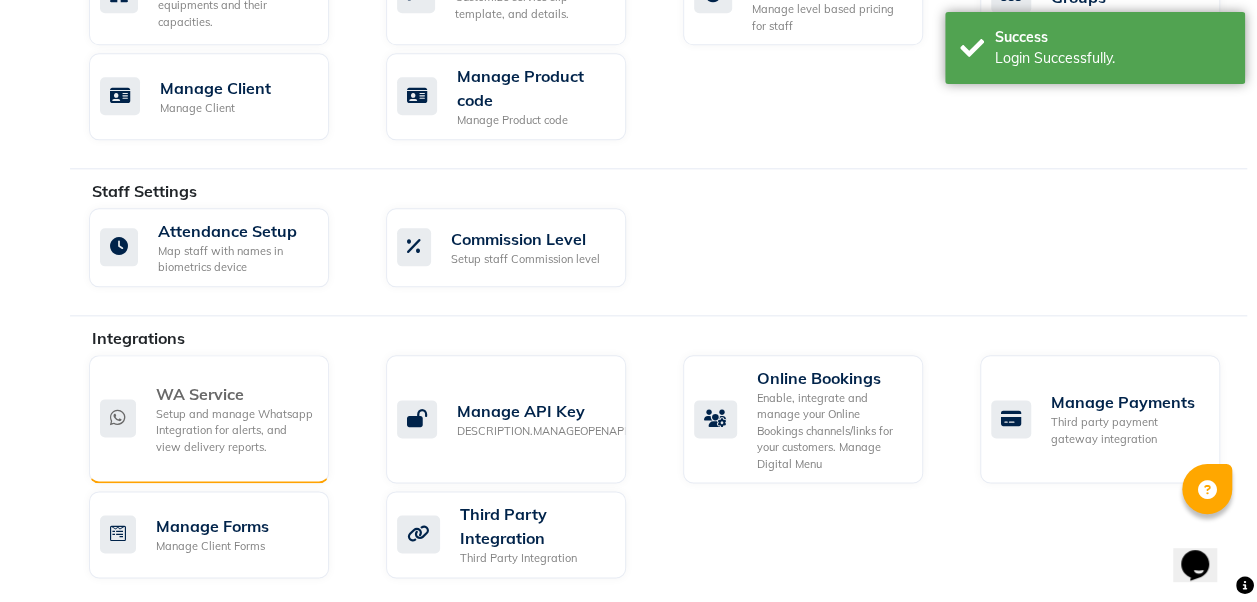 click on "Setup and manage Whatsapp Integration for alerts, and view delivery reports." 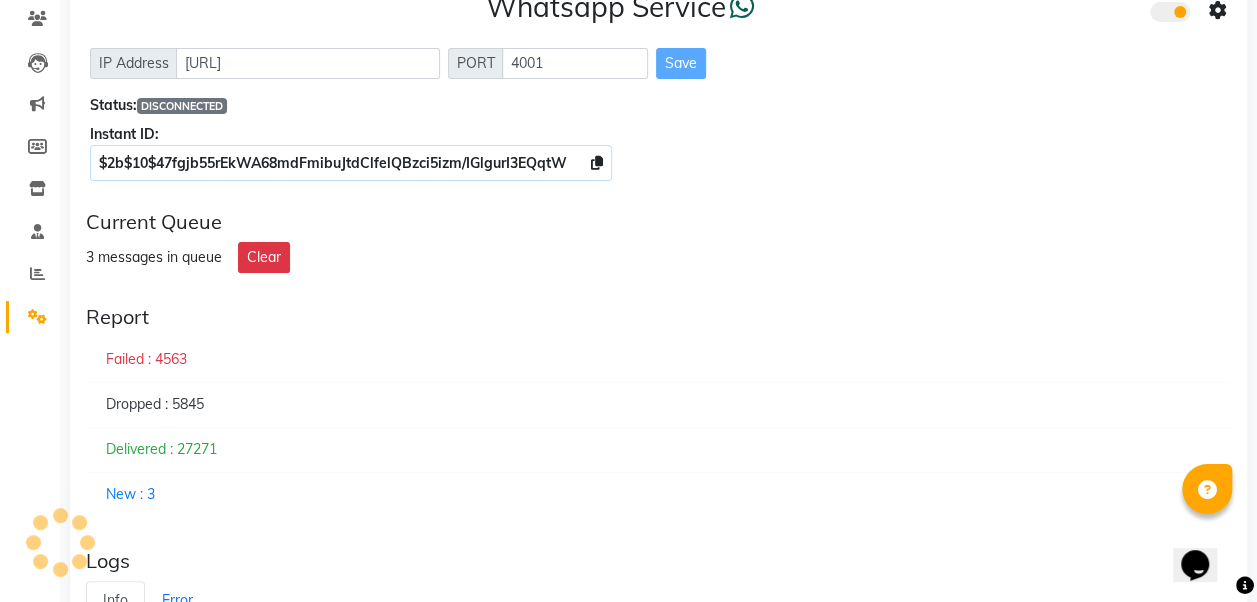 scroll, scrollTop: 170, scrollLeft: 0, axis: vertical 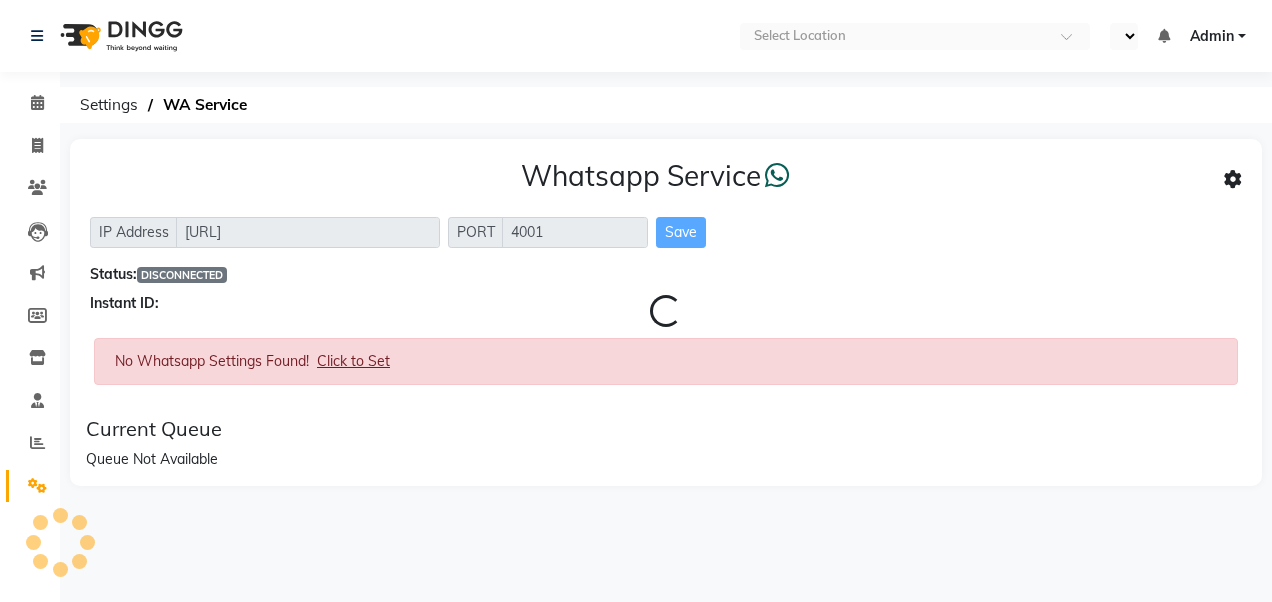 select on "en" 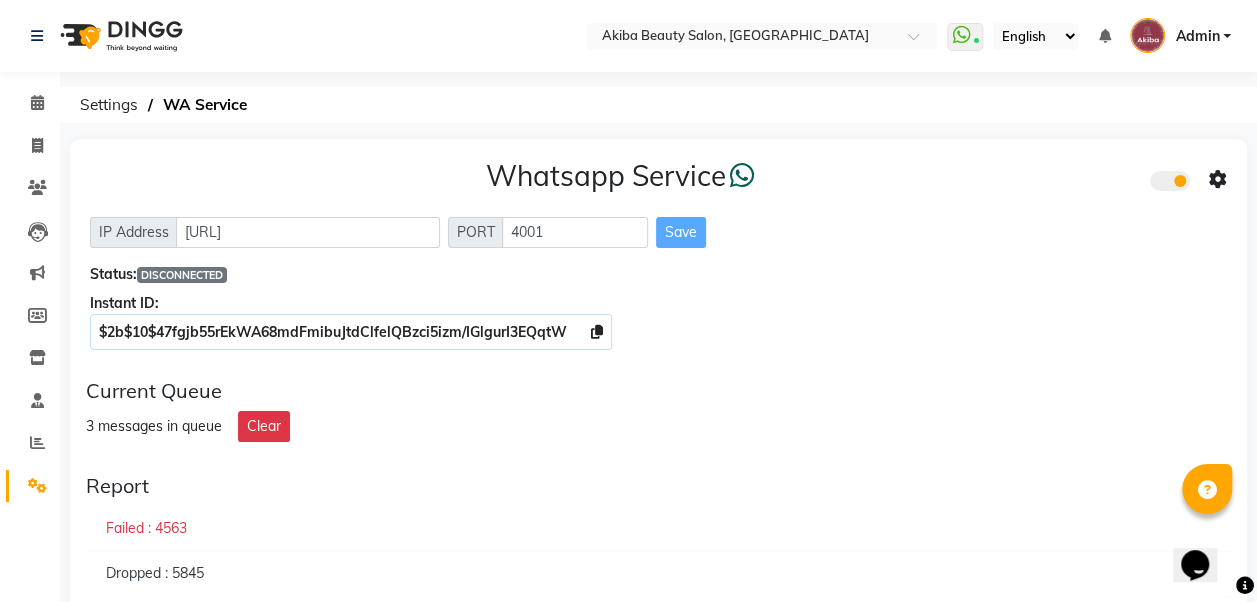 scroll, scrollTop: 0, scrollLeft: 0, axis: both 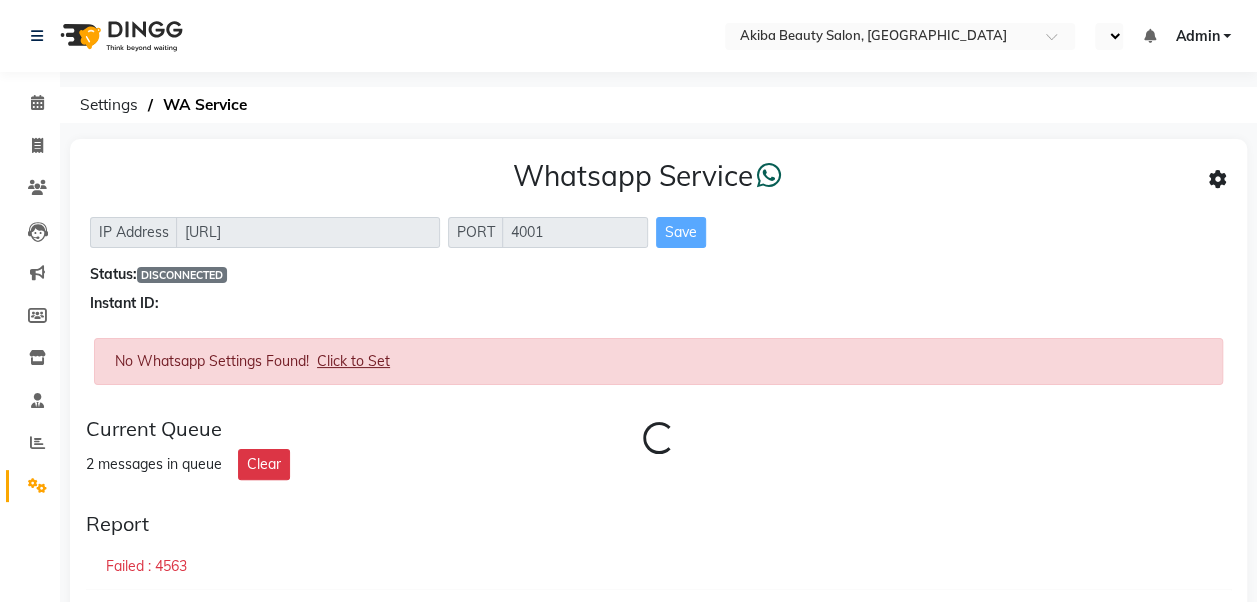 select on "en" 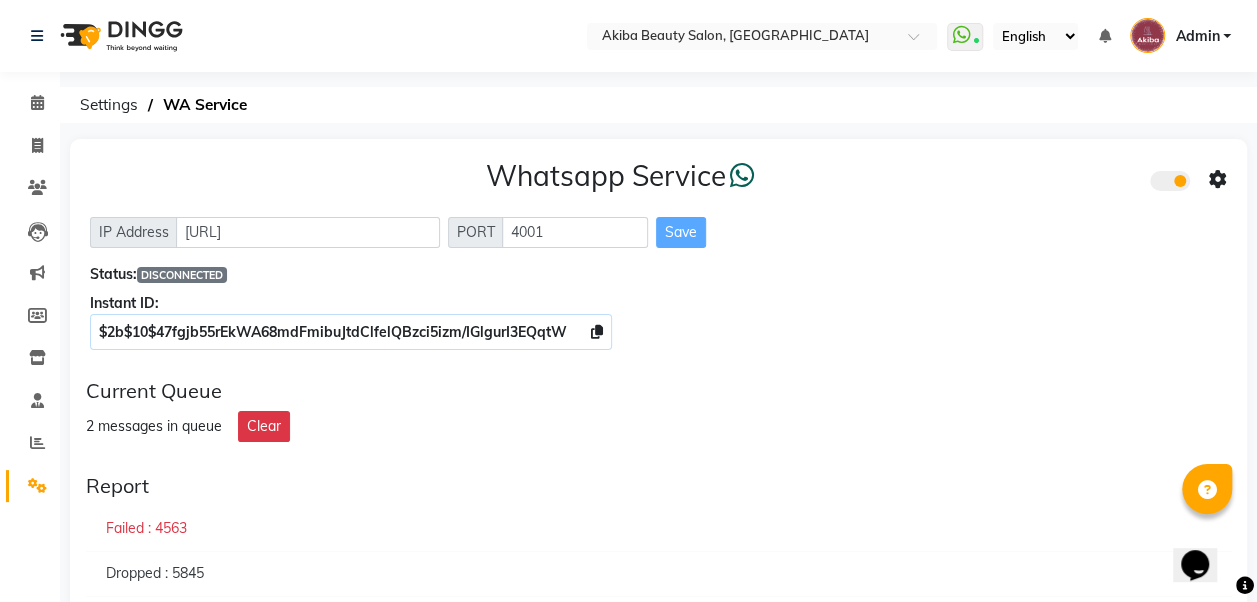 scroll, scrollTop: 0, scrollLeft: 0, axis: both 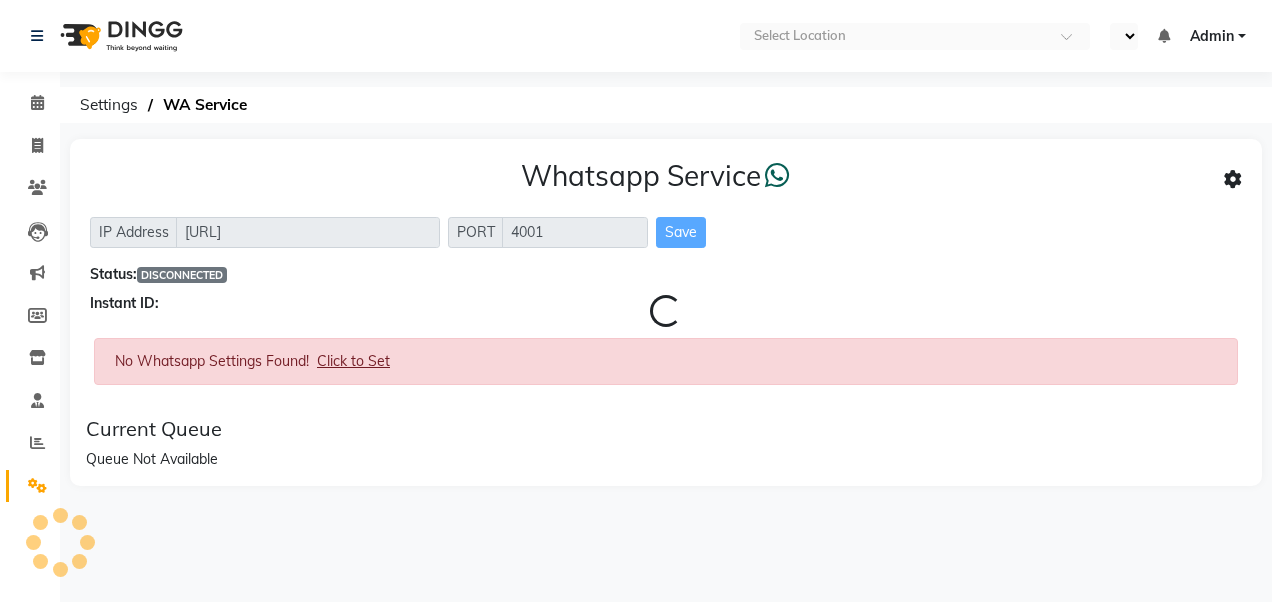 select on "en" 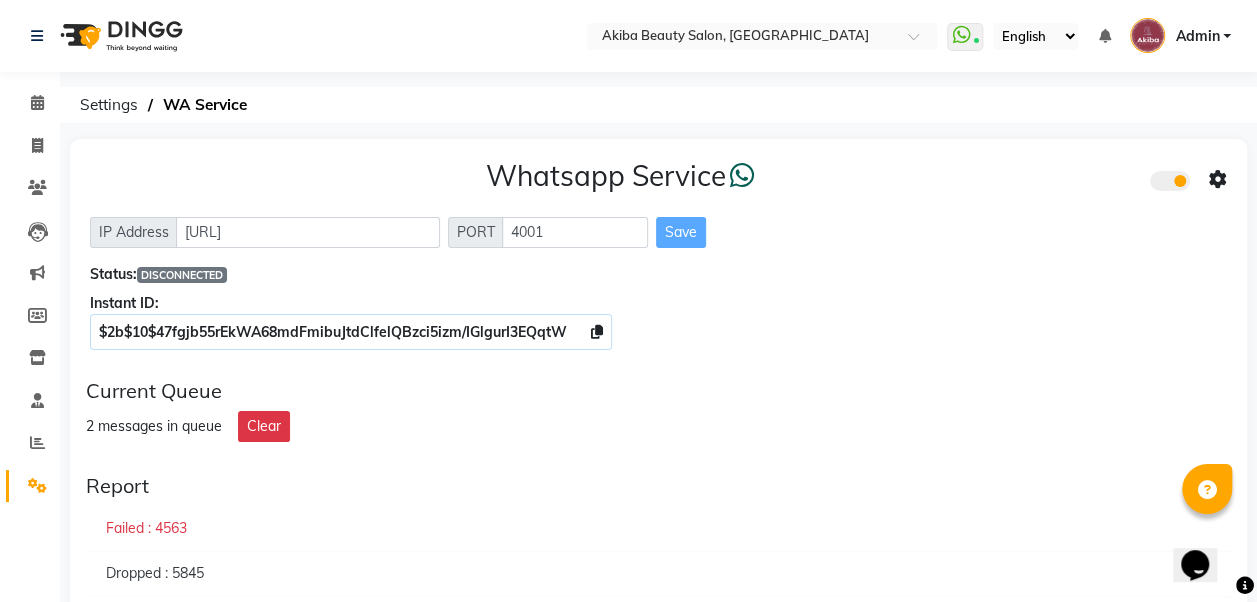 scroll, scrollTop: 0, scrollLeft: 0, axis: both 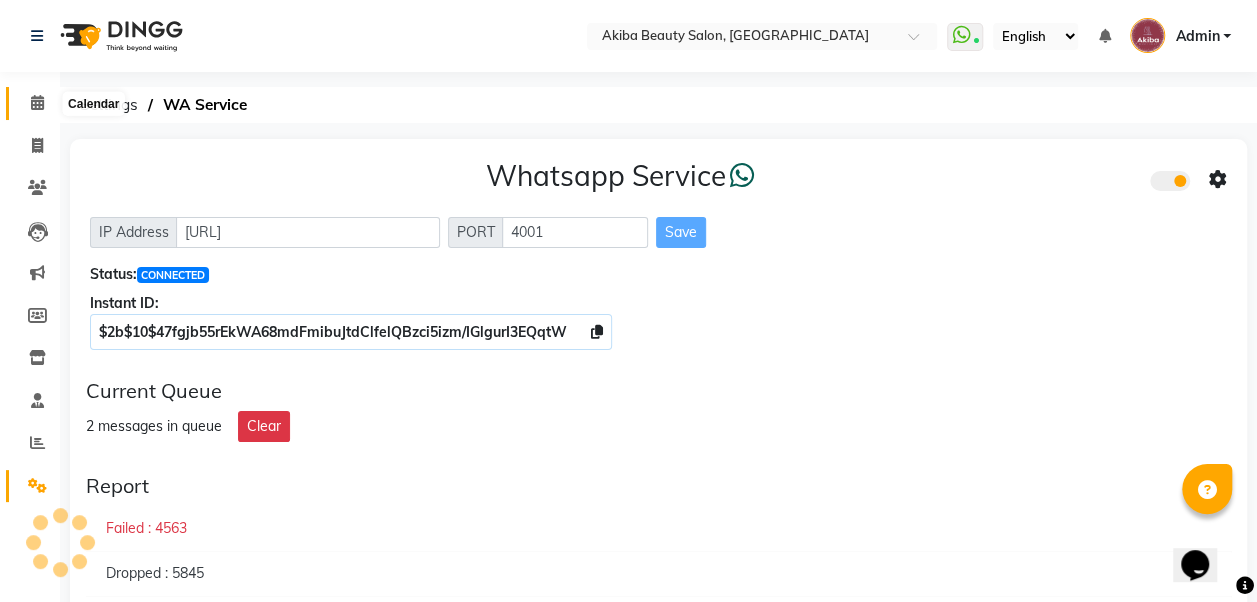 click 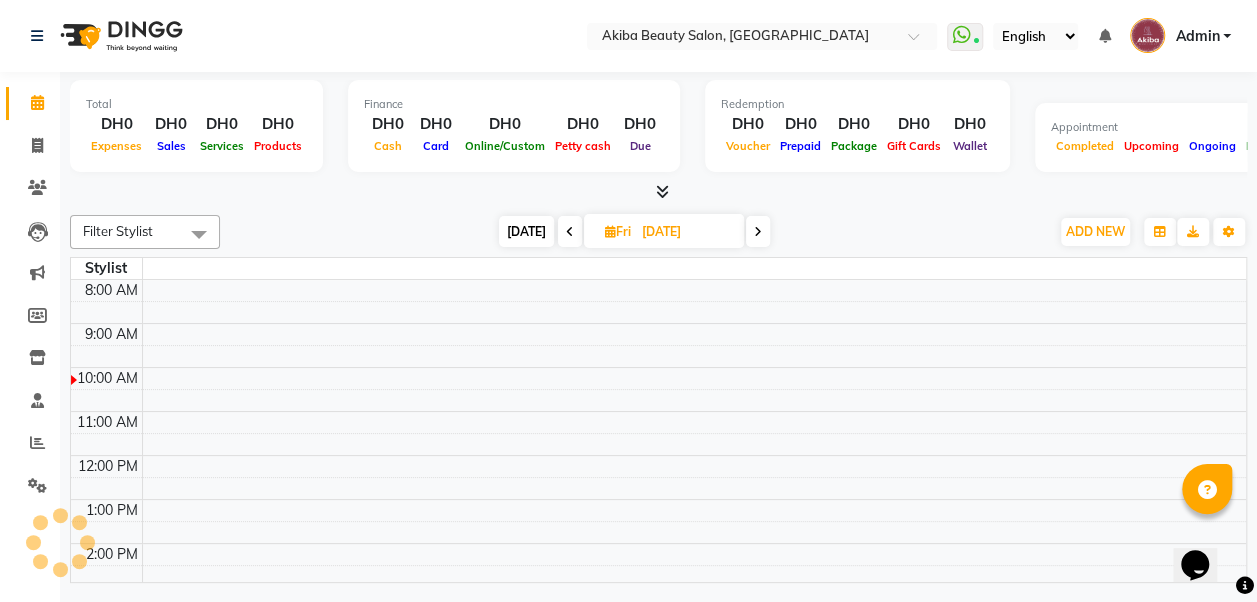 scroll, scrollTop: 0, scrollLeft: 0, axis: both 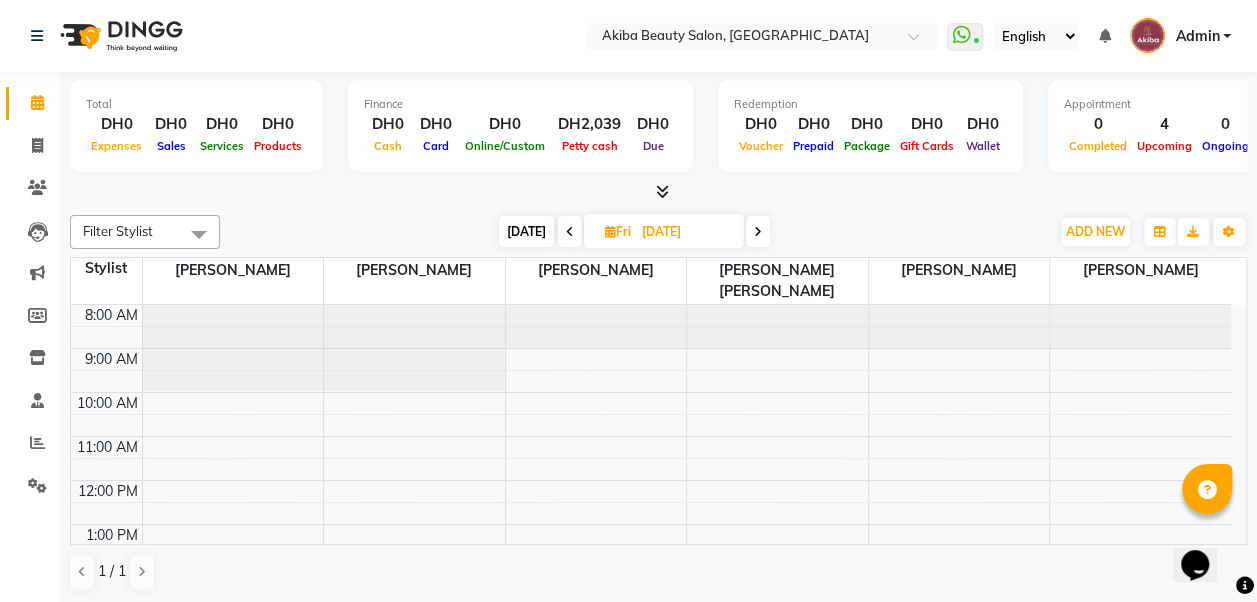 click on "[DATE]" at bounding box center [526, 231] 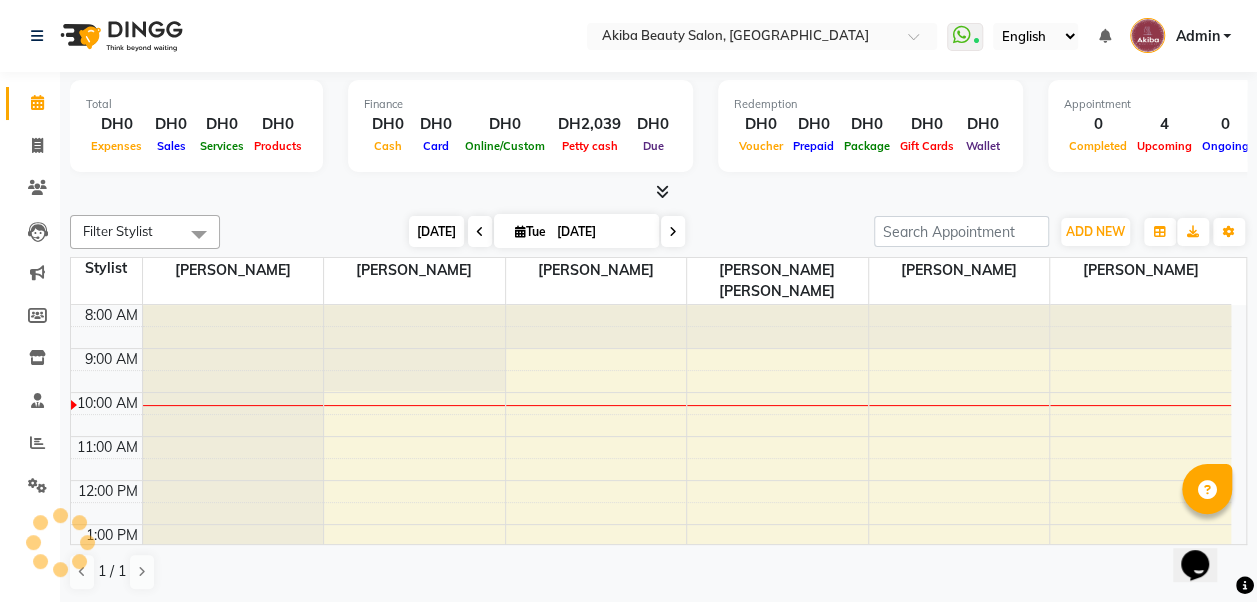 scroll, scrollTop: 88, scrollLeft: 0, axis: vertical 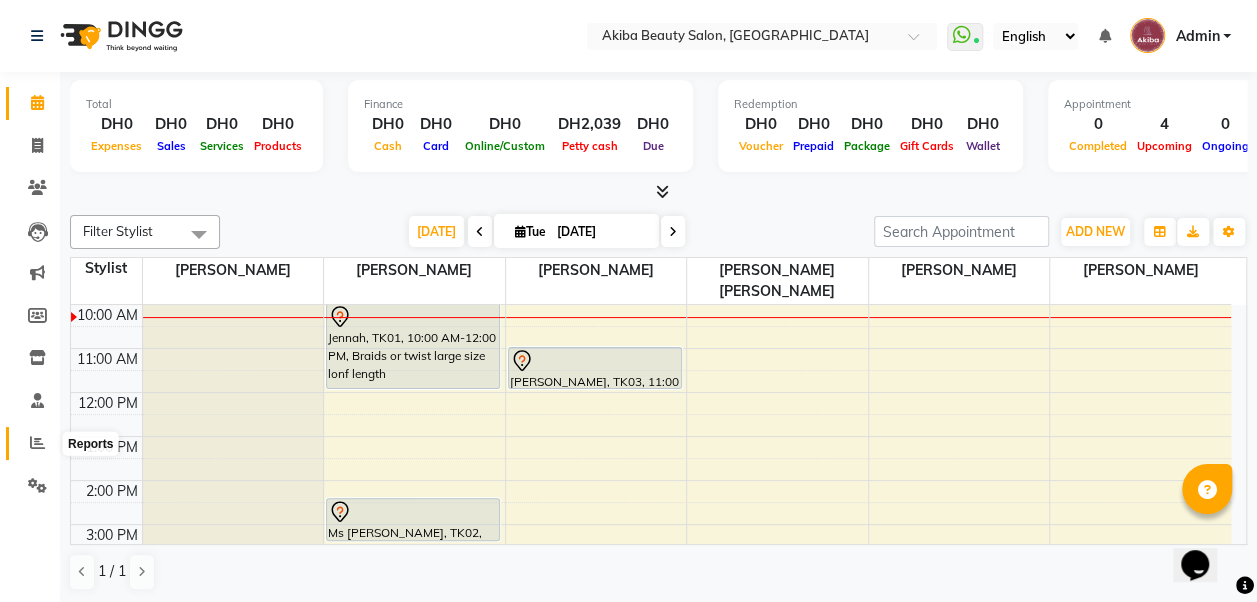 click 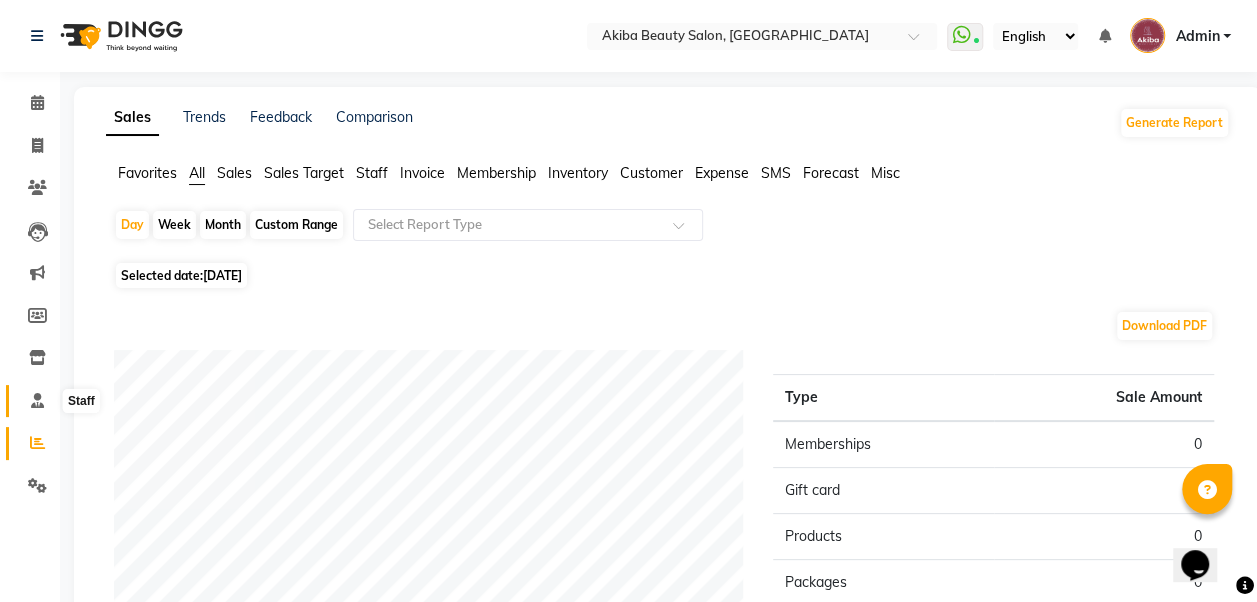 click 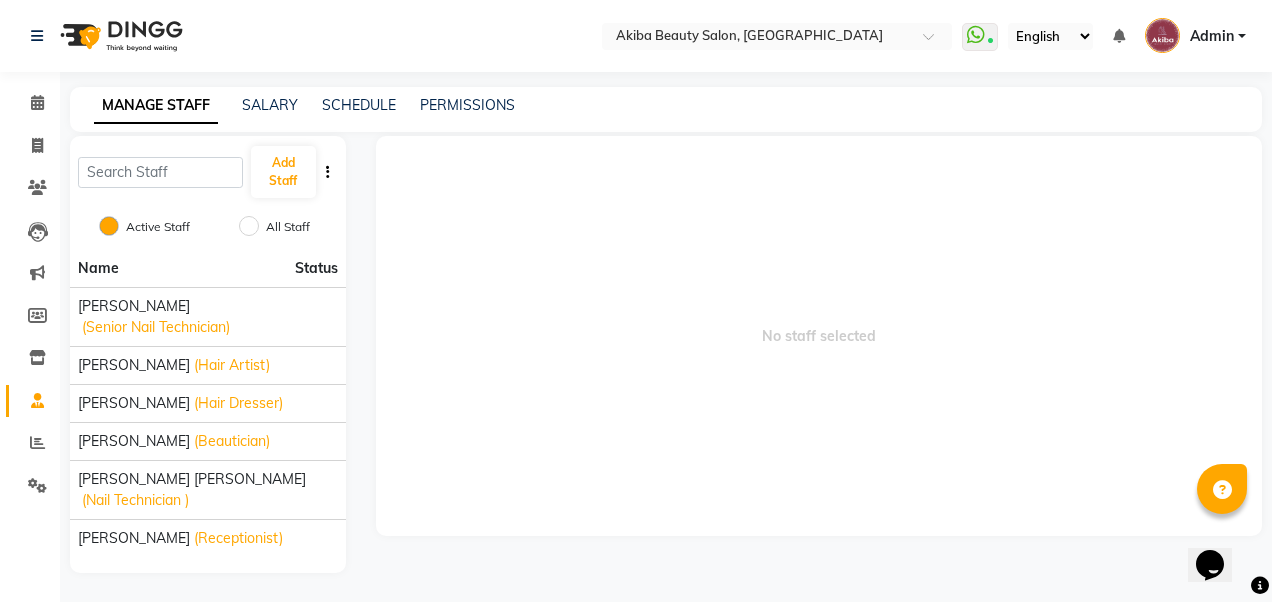 click on "SALARY" 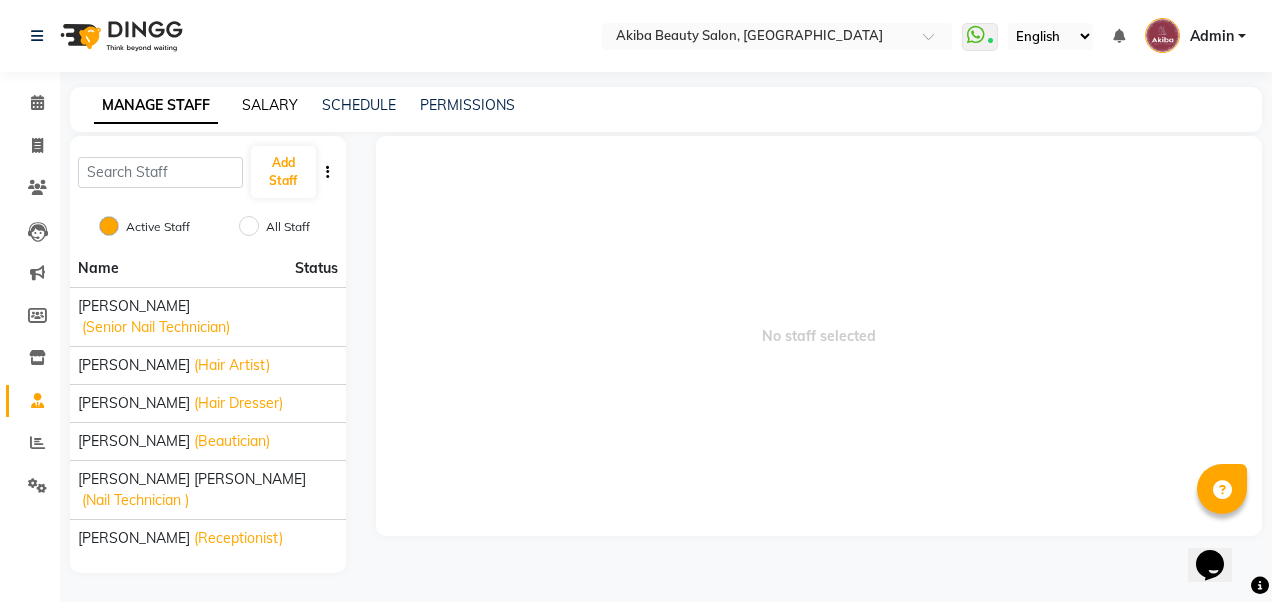 click on "SALARY" 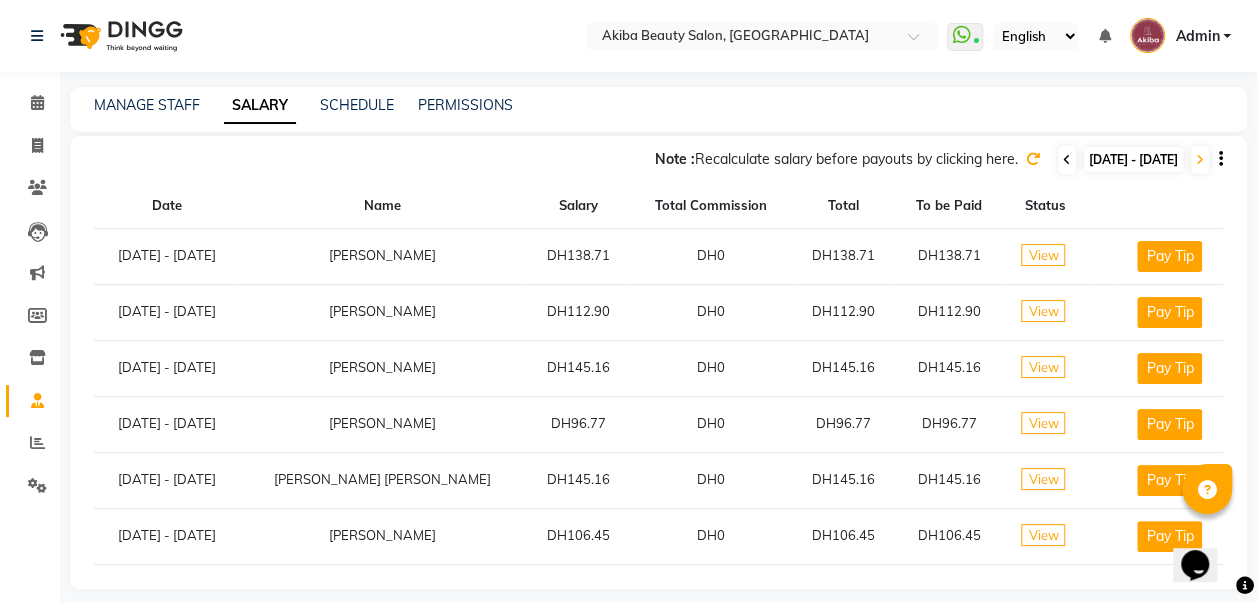 click 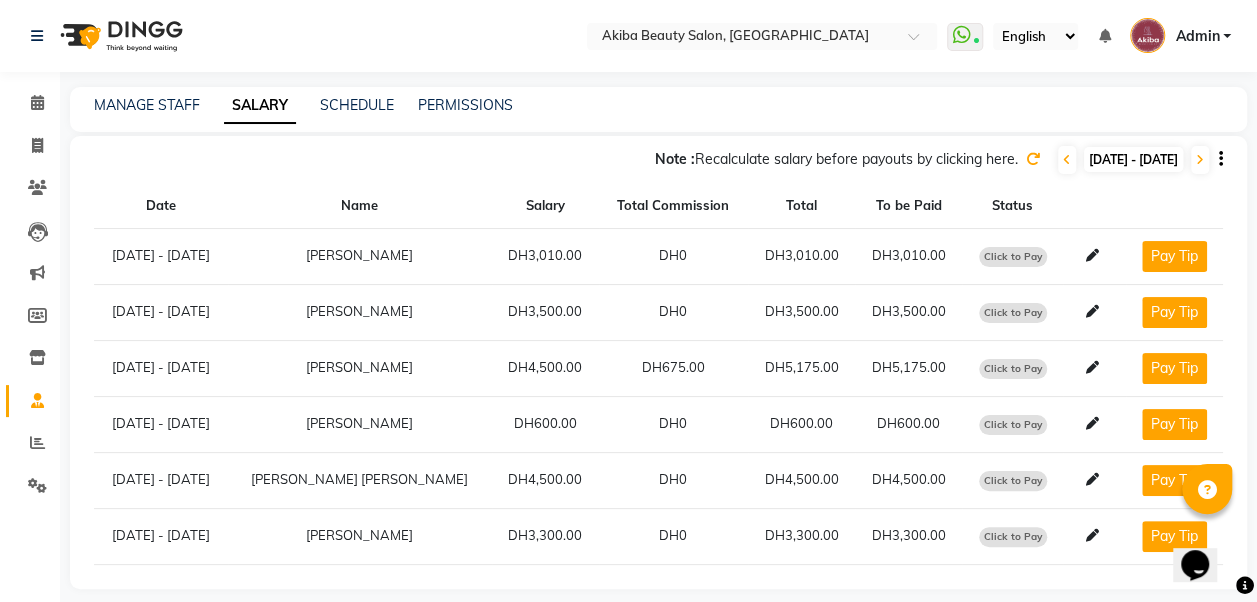 click 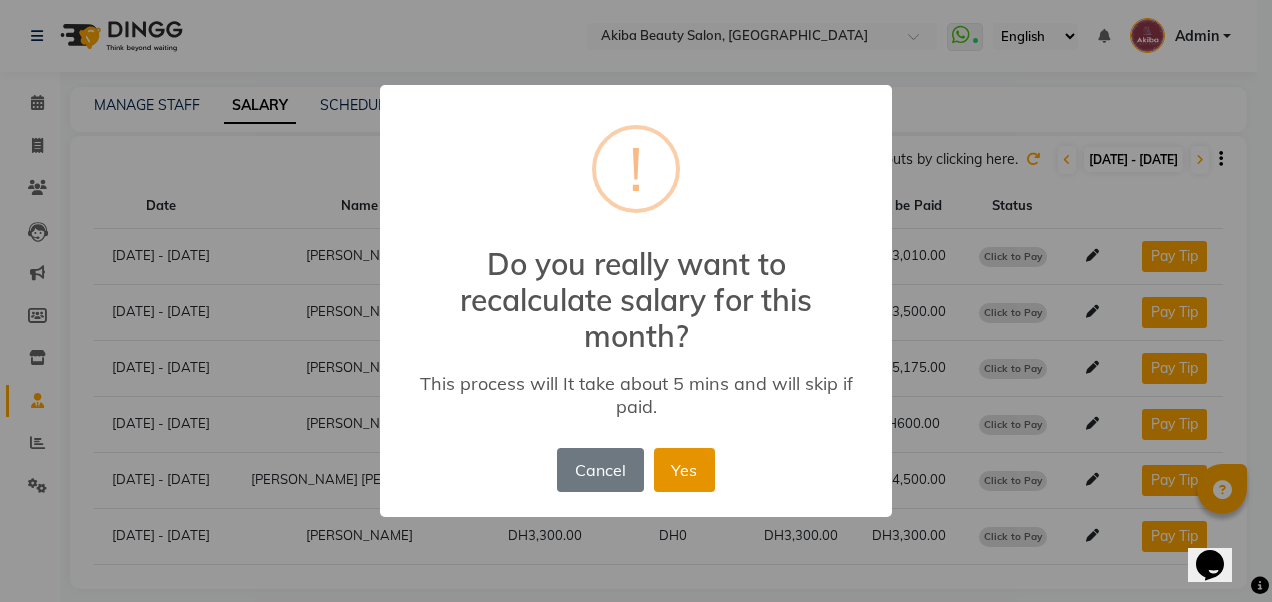 click on "Yes" at bounding box center (684, 470) 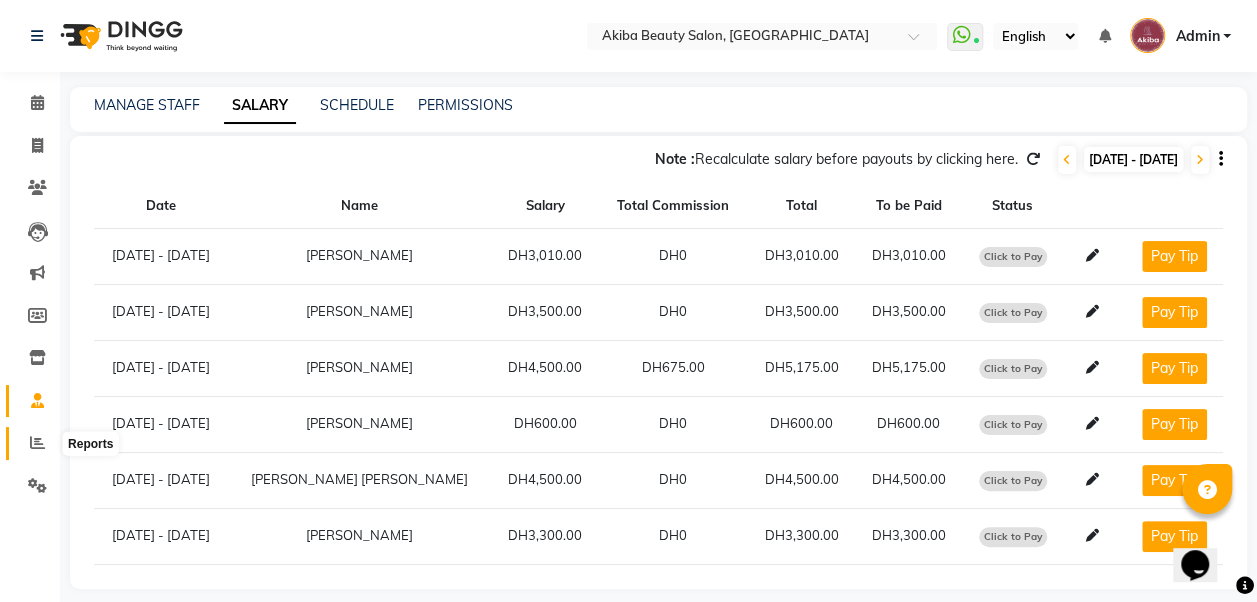 click 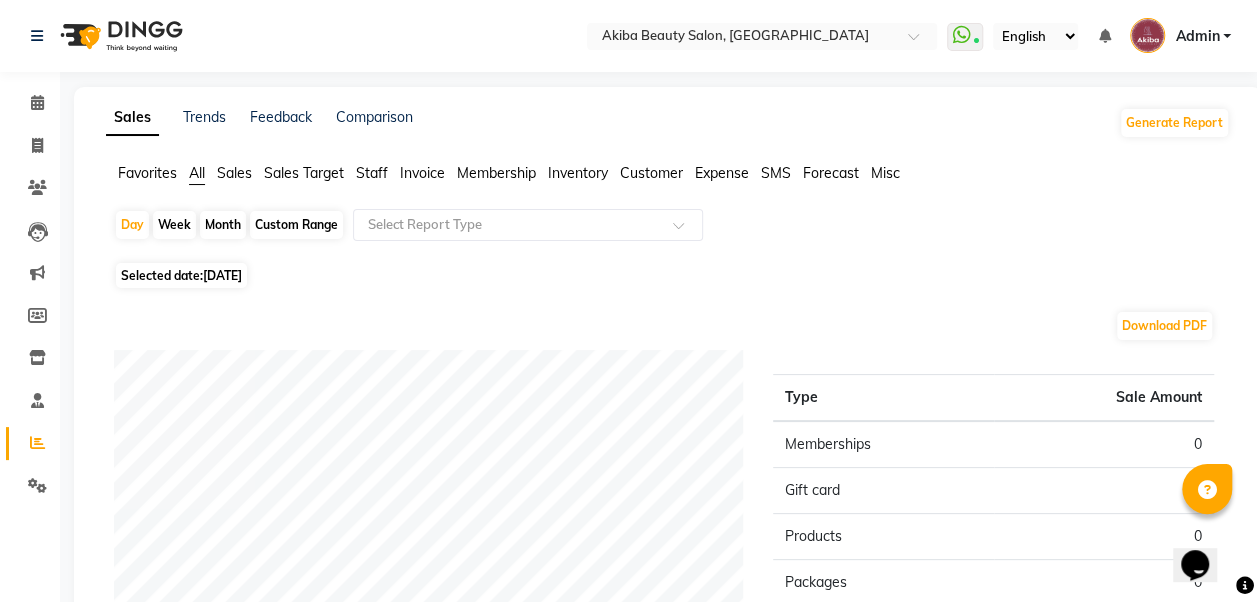 click on "Sales Target" 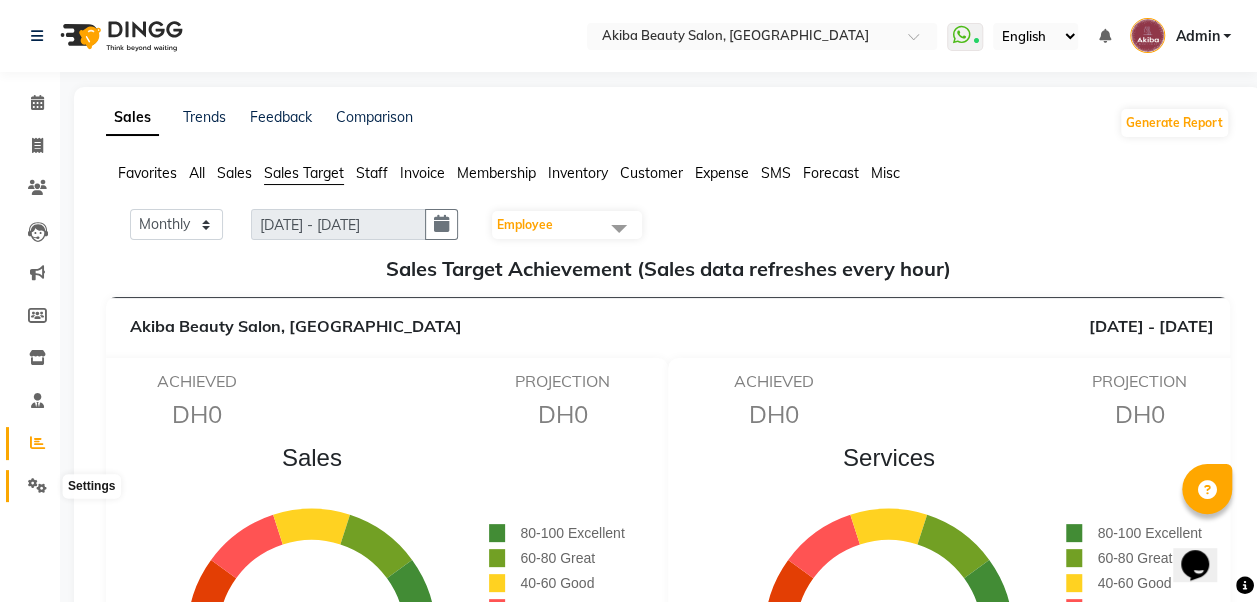 click 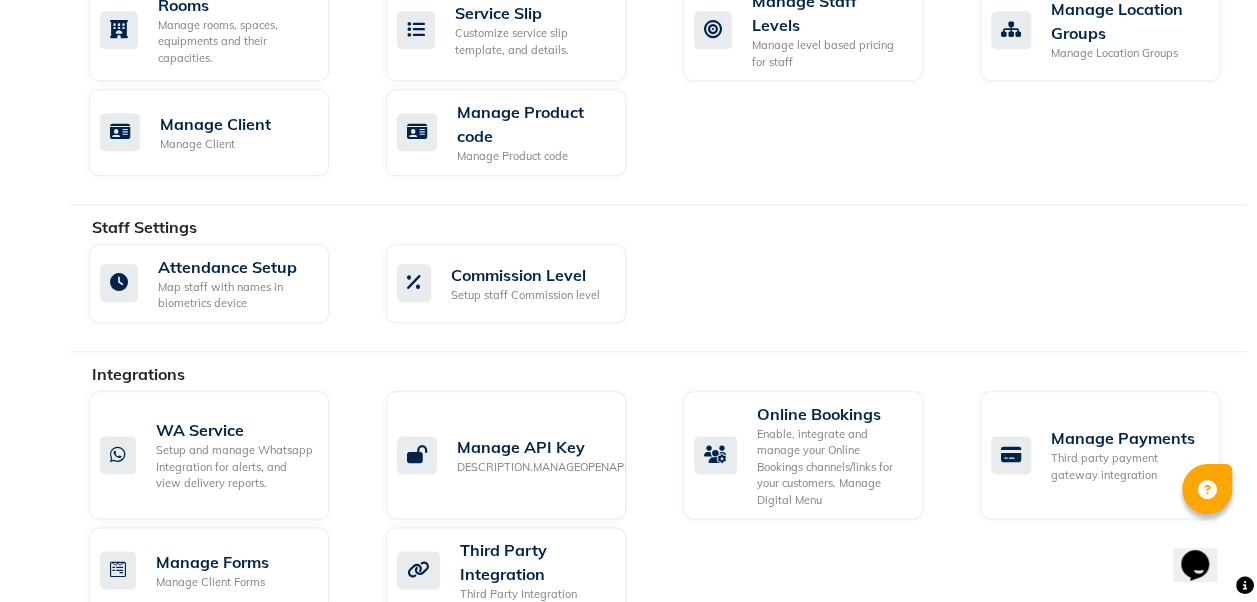 scroll, scrollTop: 1014, scrollLeft: 0, axis: vertical 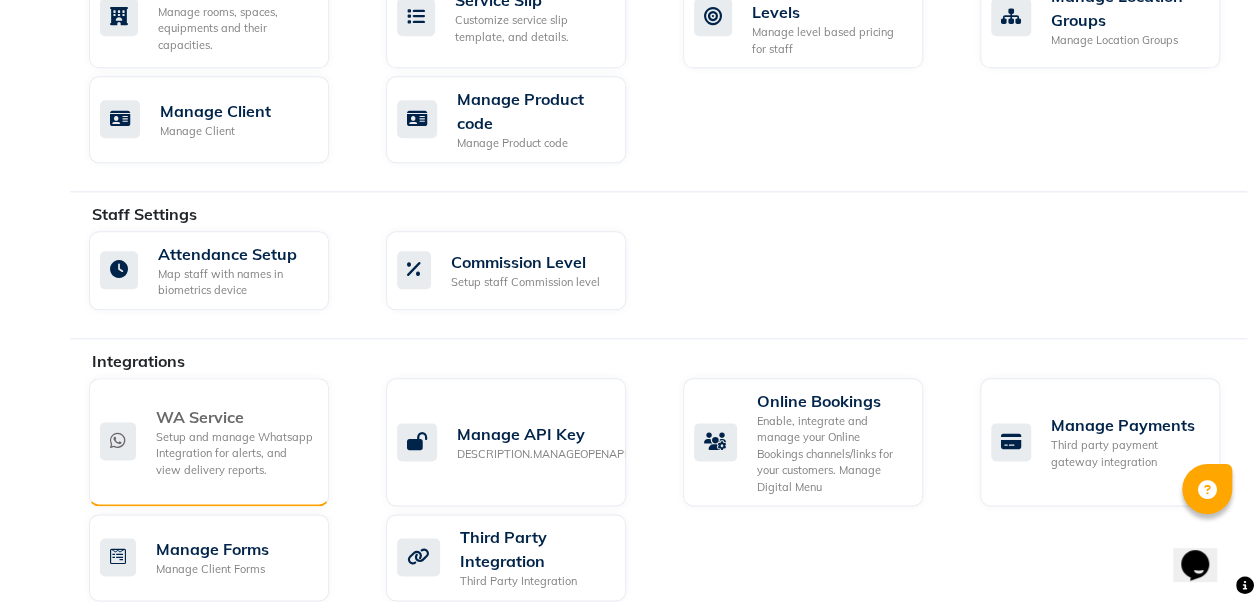 click on "Setup and manage Whatsapp Integration for alerts, and view delivery reports." 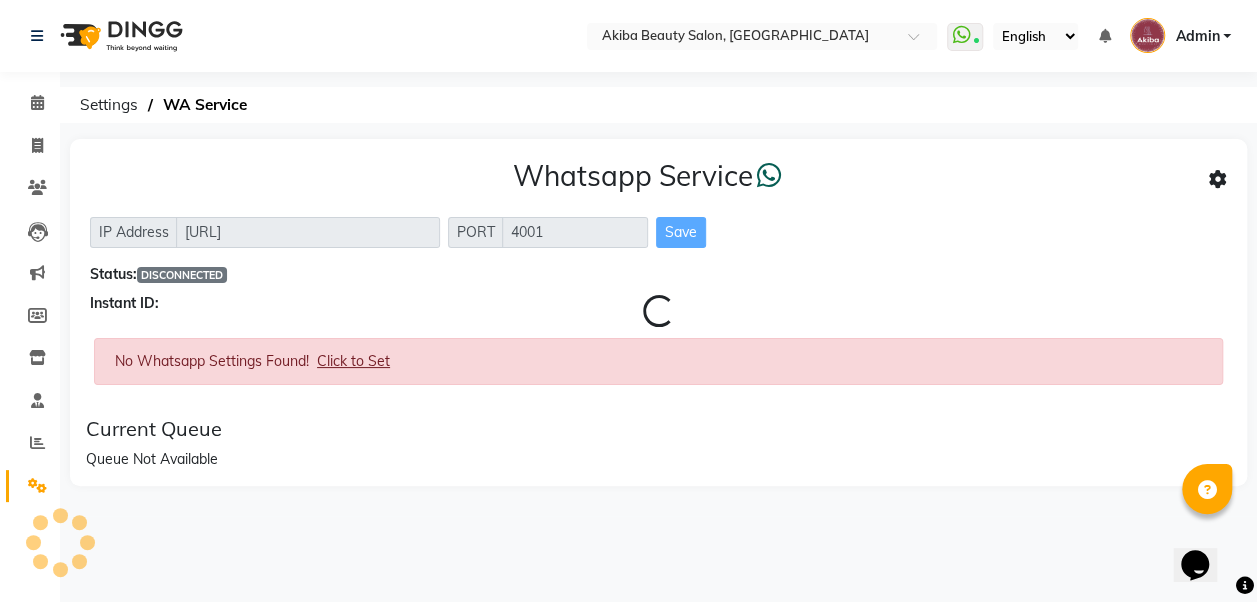 scroll, scrollTop: 0, scrollLeft: 0, axis: both 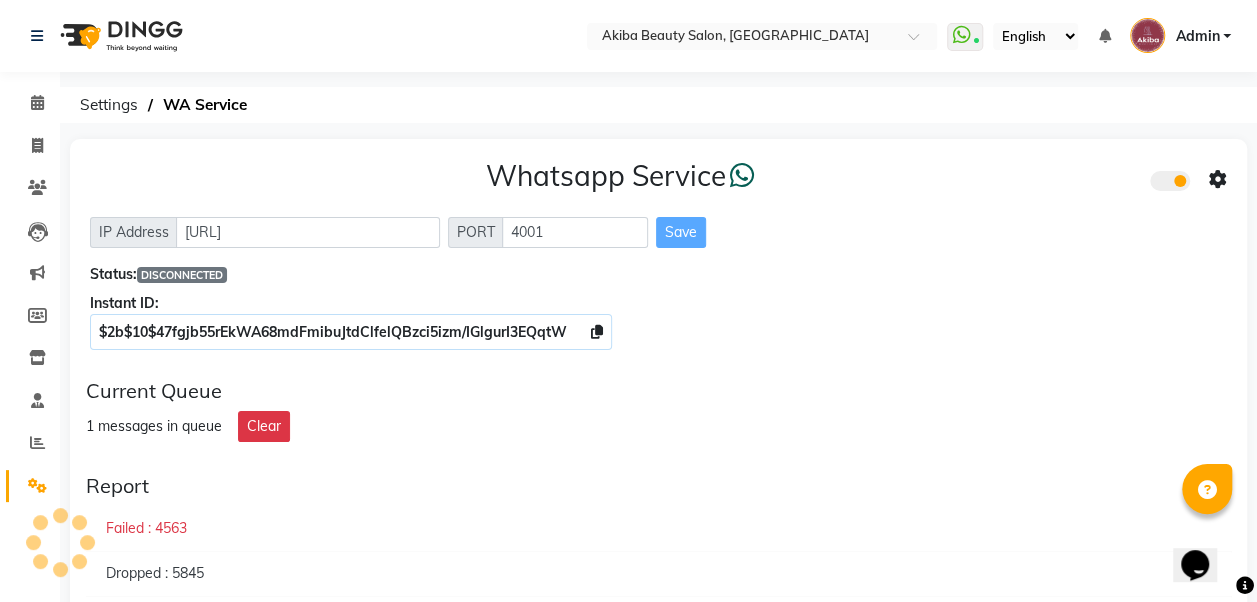 click on "Whatsapp Service  IP Address http://localhost PORT 4001 Save Status:  DISCONNECTED Instant ID: $2b$10$47fgjb55rEkWA68mdFmibuJtdClfelQBzci5izm/IGlgurI3EQqtW" 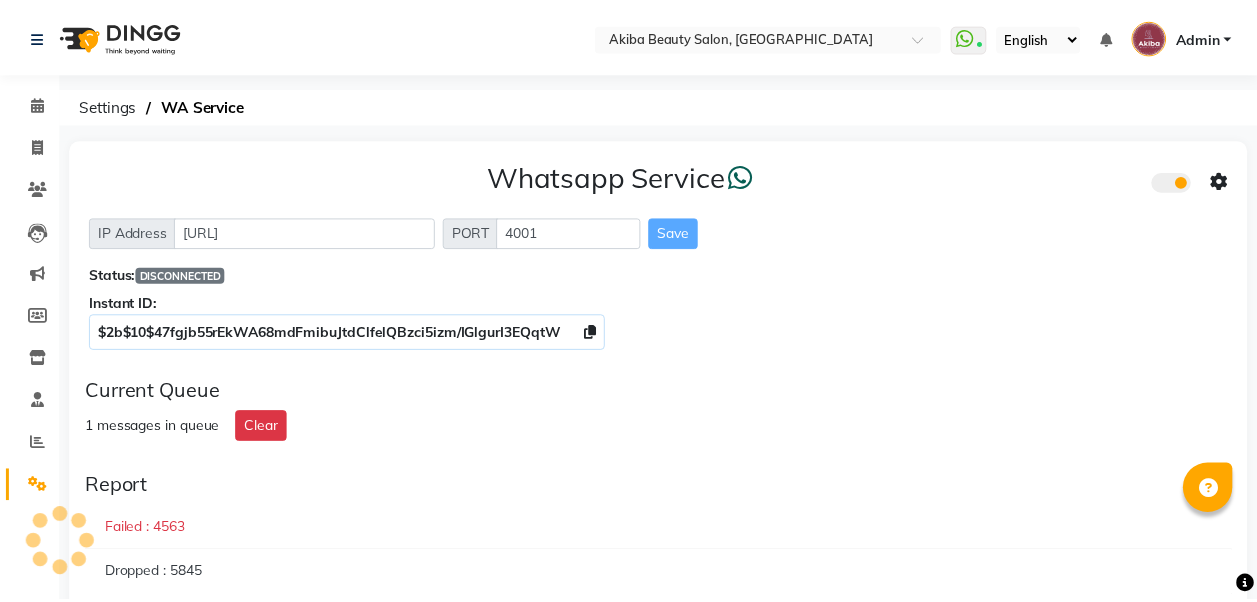 scroll, scrollTop: 0, scrollLeft: 0, axis: both 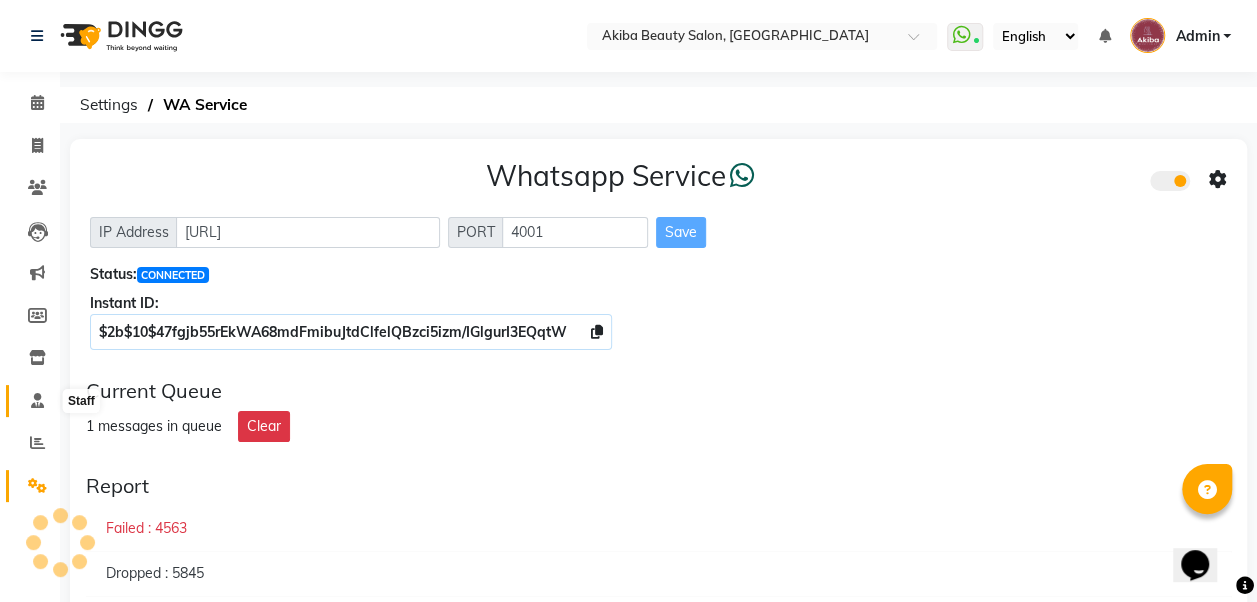 click 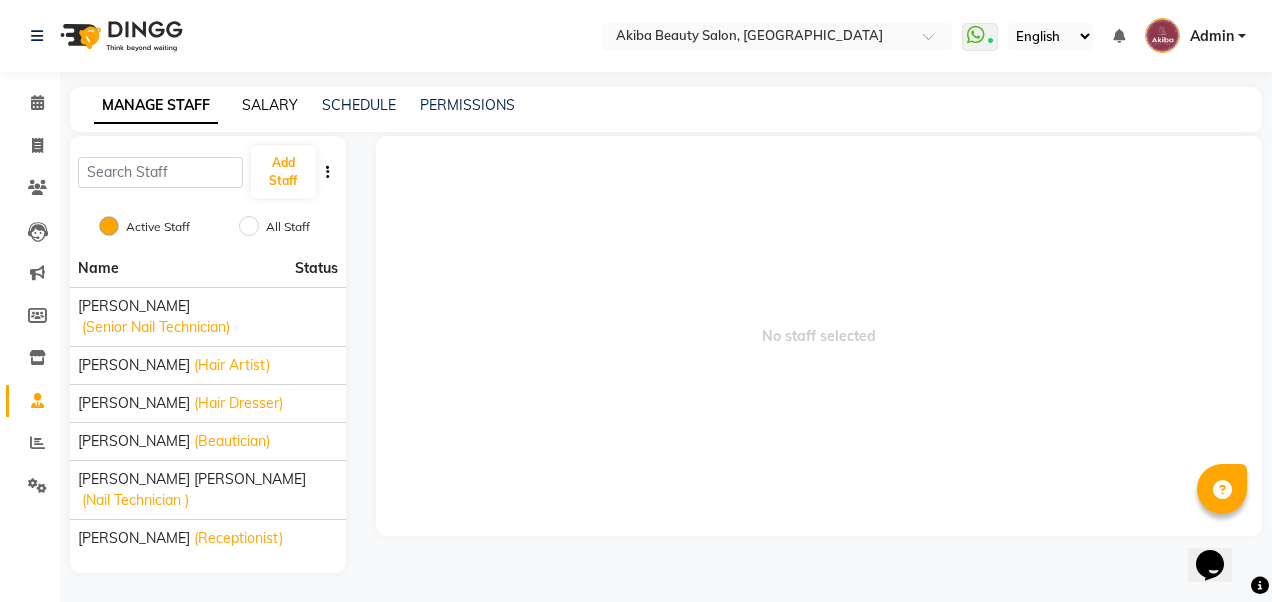click on "SALARY" 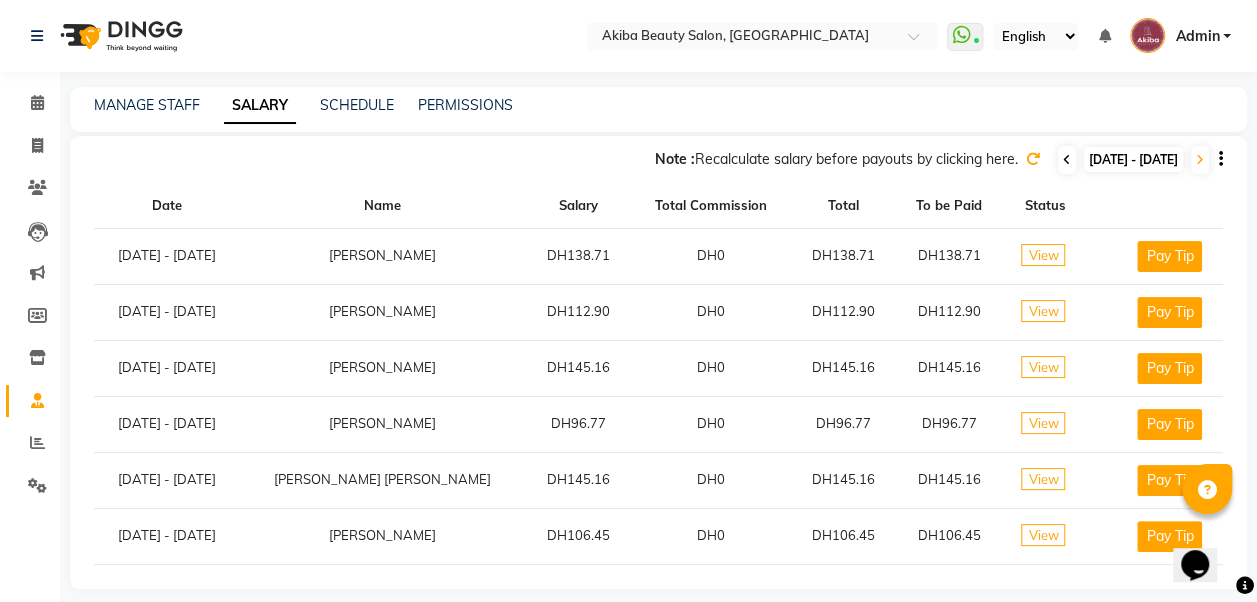 click 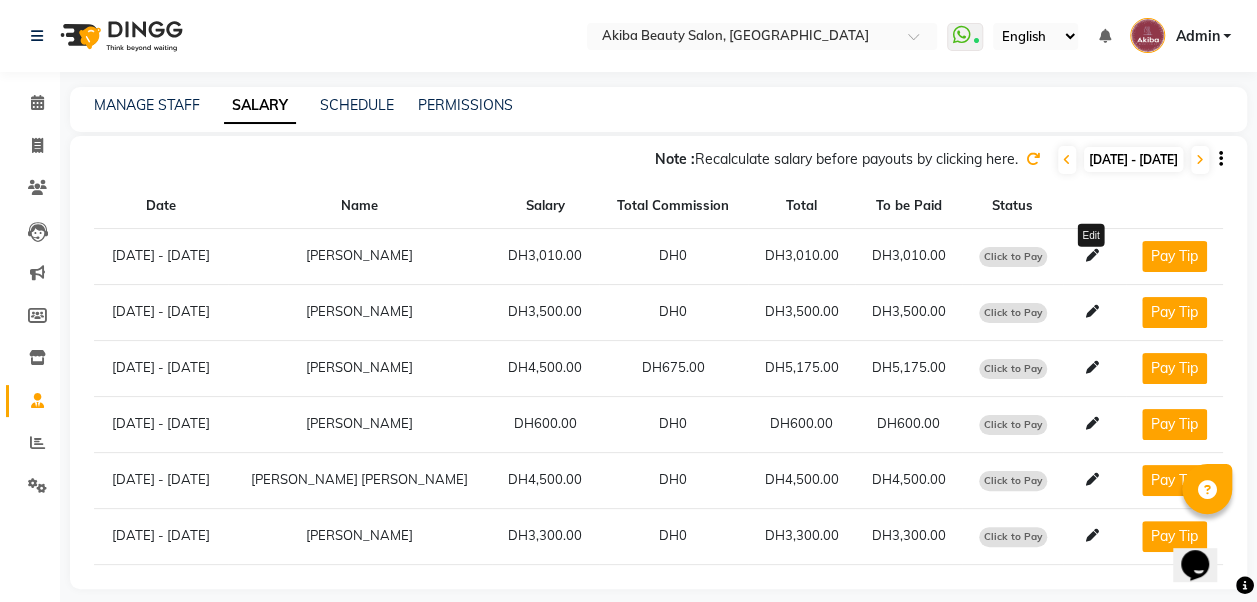 click 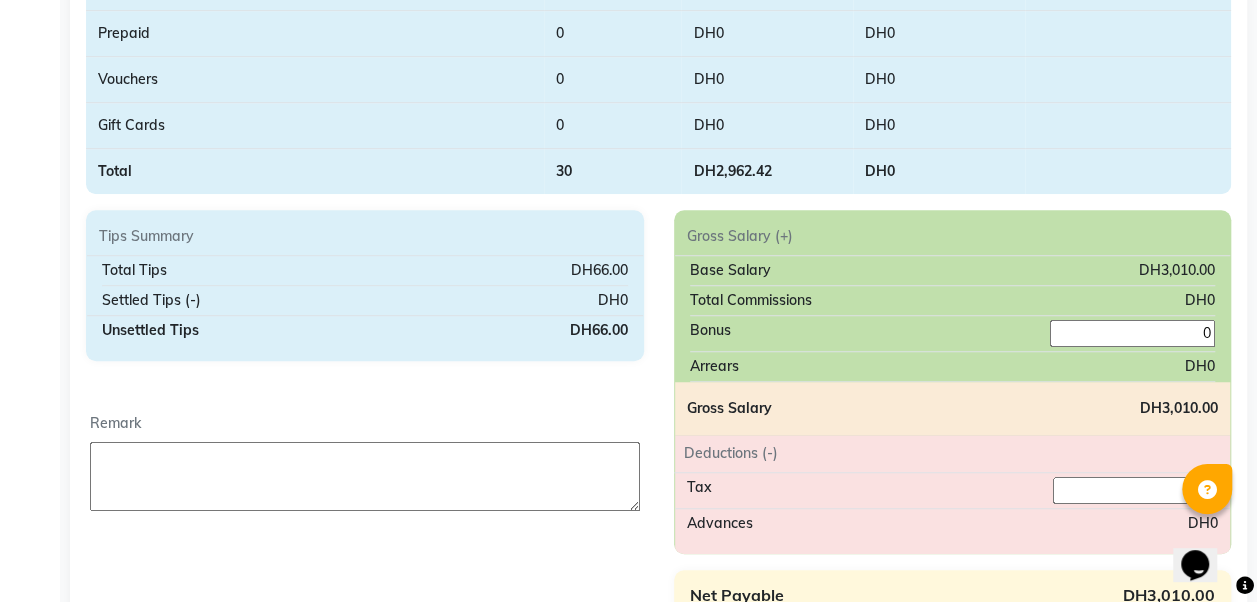 scroll, scrollTop: 556, scrollLeft: 0, axis: vertical 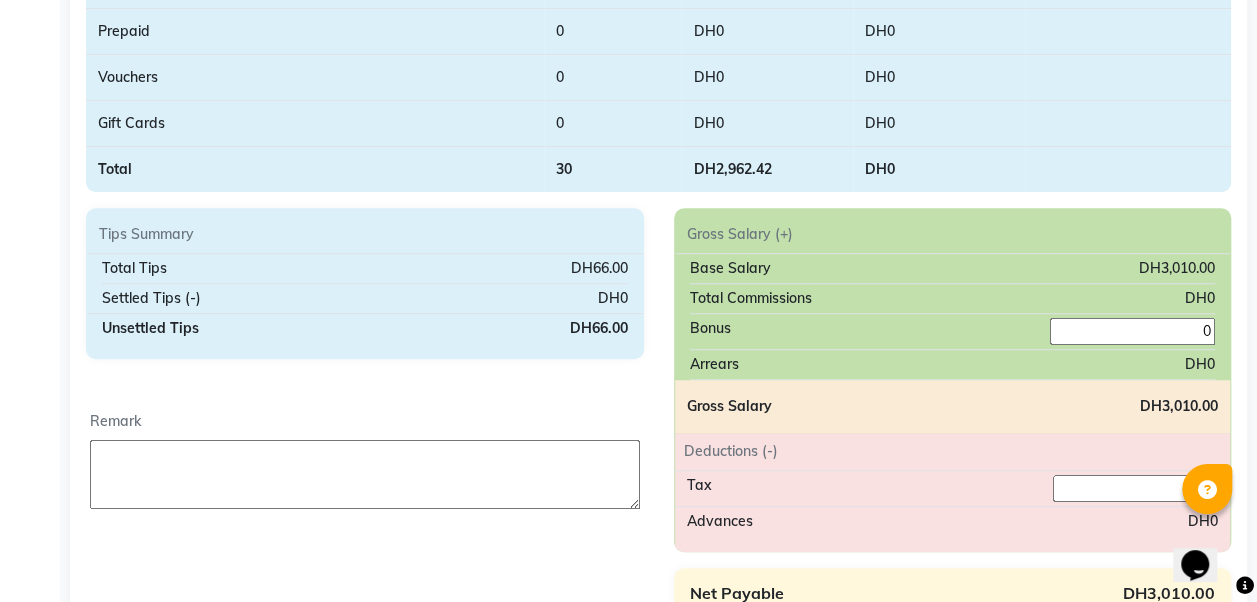 click at bounding box center (365, 474) 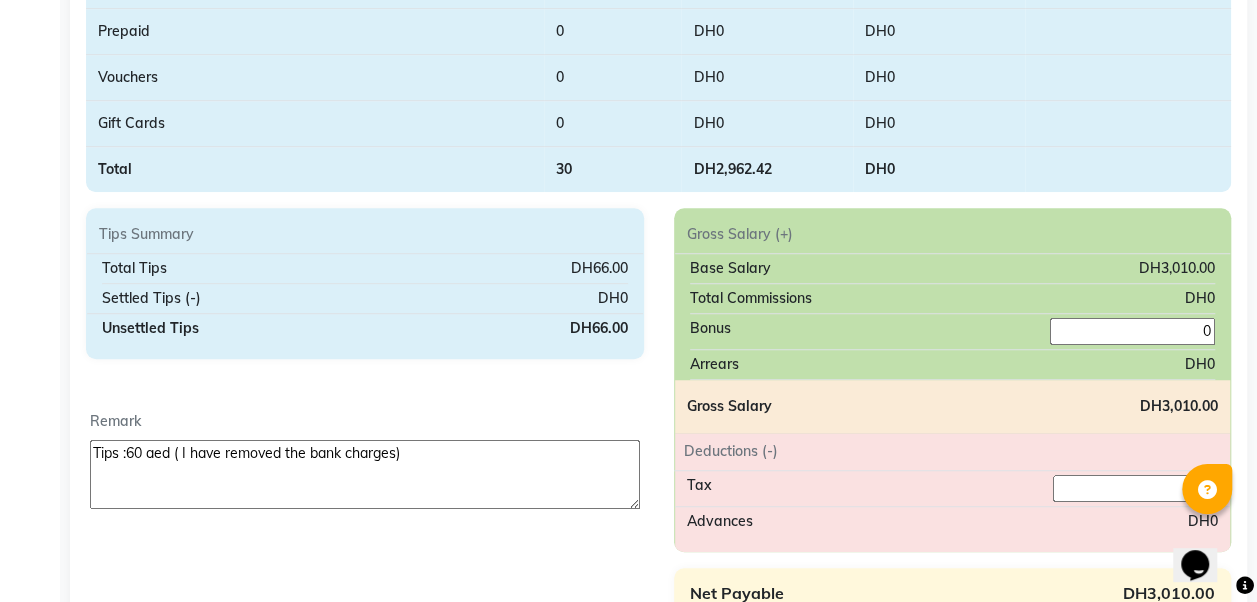 click on "Tips :60 aed ( I have removed the bank charges)" at bounding box center (365, 474) 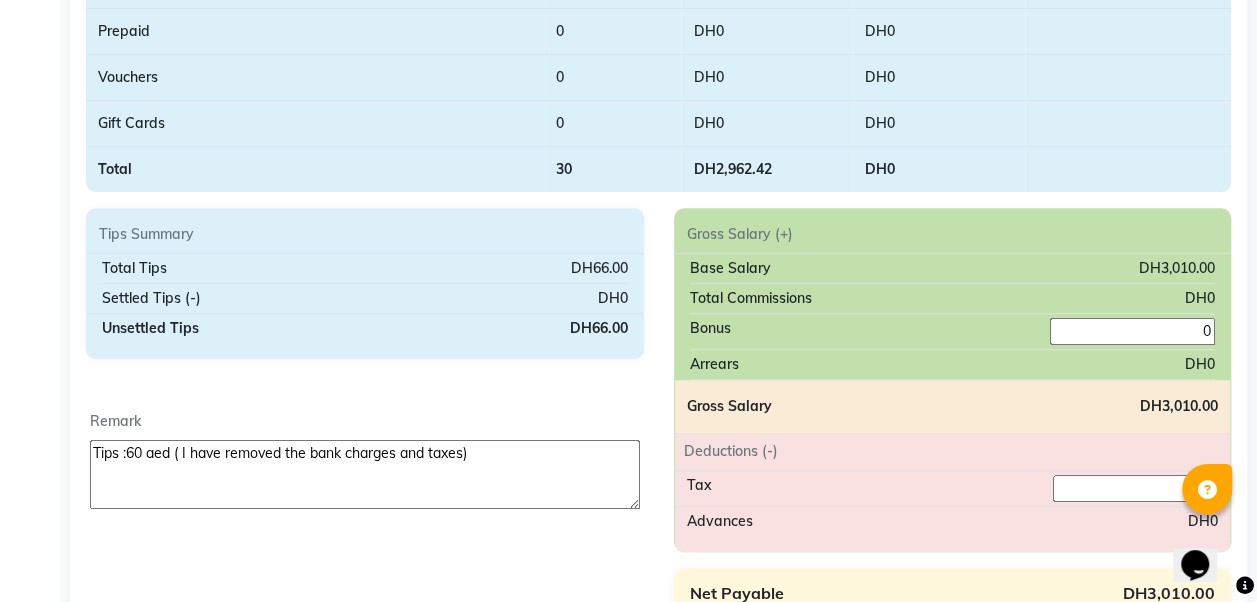 type on "Tips :60 aed ( I have removed the bank charges and taxes)" 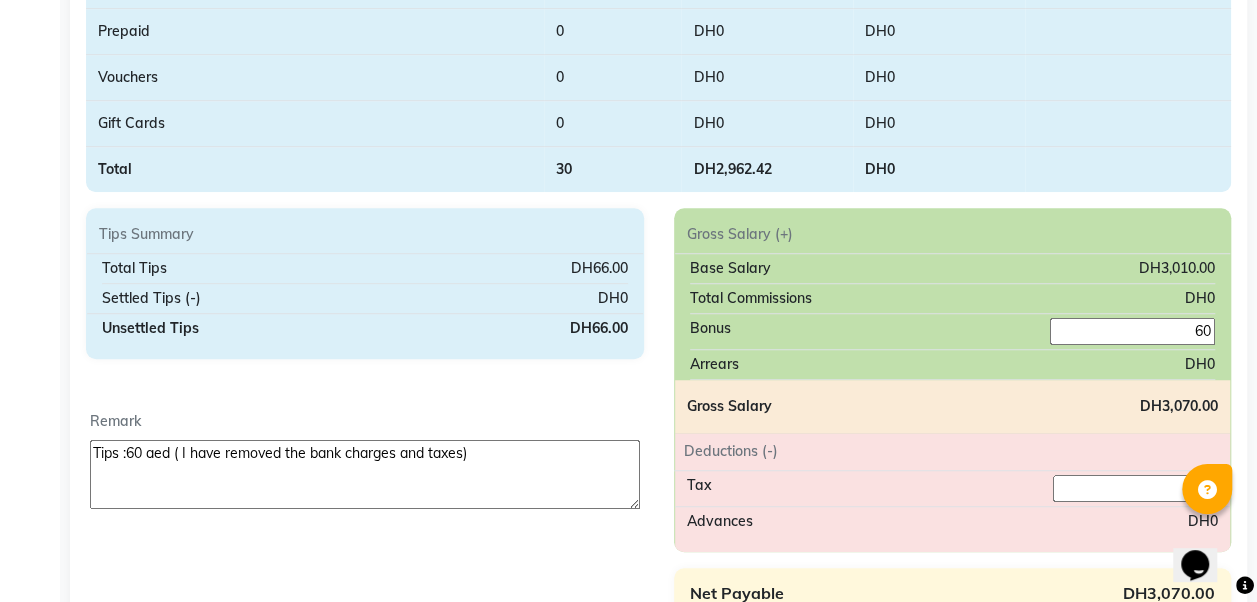 type on "60" 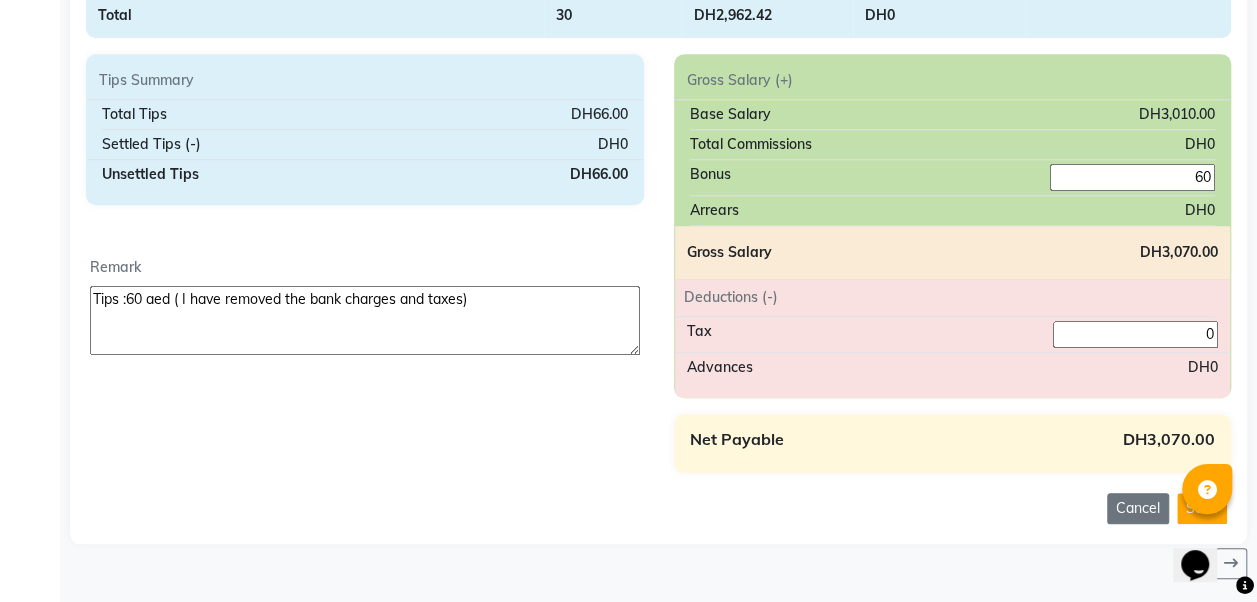 click on "Tips :60 aed ( I have removed the bank charges and taxes)" at bounding box center [365, 320] 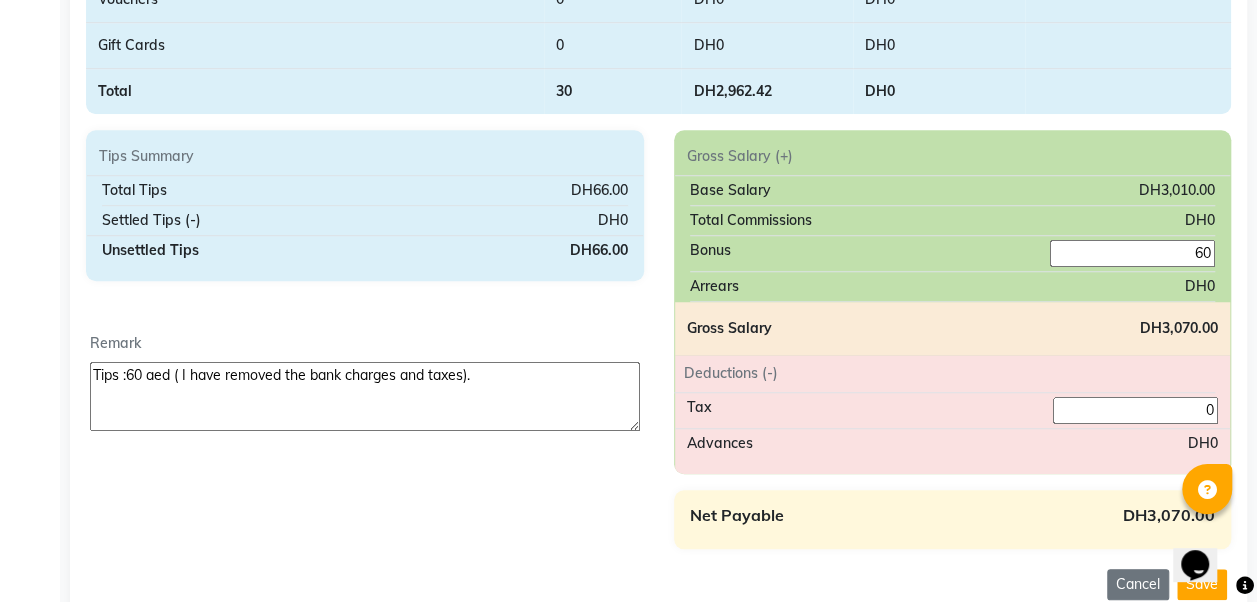 scroll, scrollTop: 629, scrollLeft: 0, axis: vertical 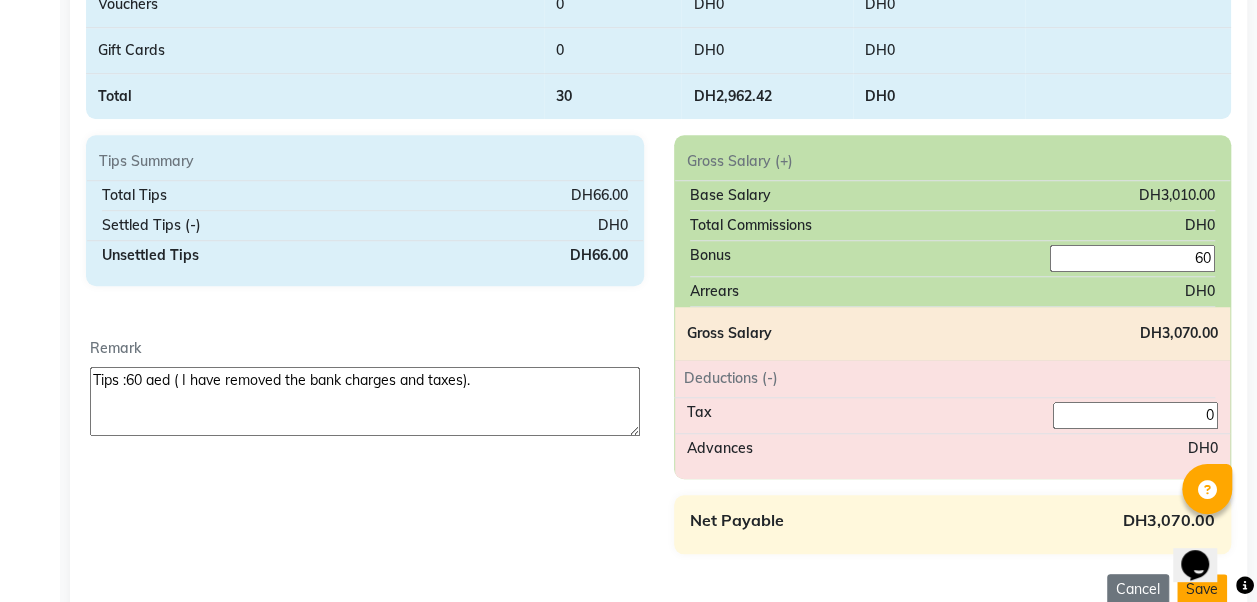 type on "Tips :60 aed ( I have removed the bank charges and taxes)." 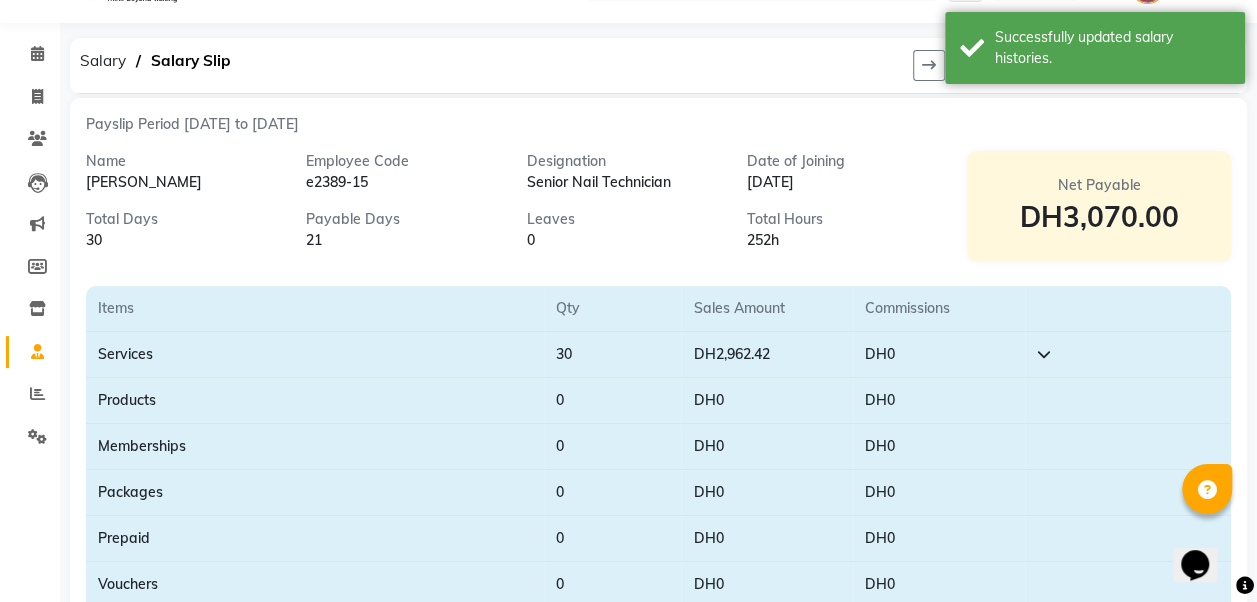 scroll, scrollTop: 0, scrollLeft: 0, axis: both 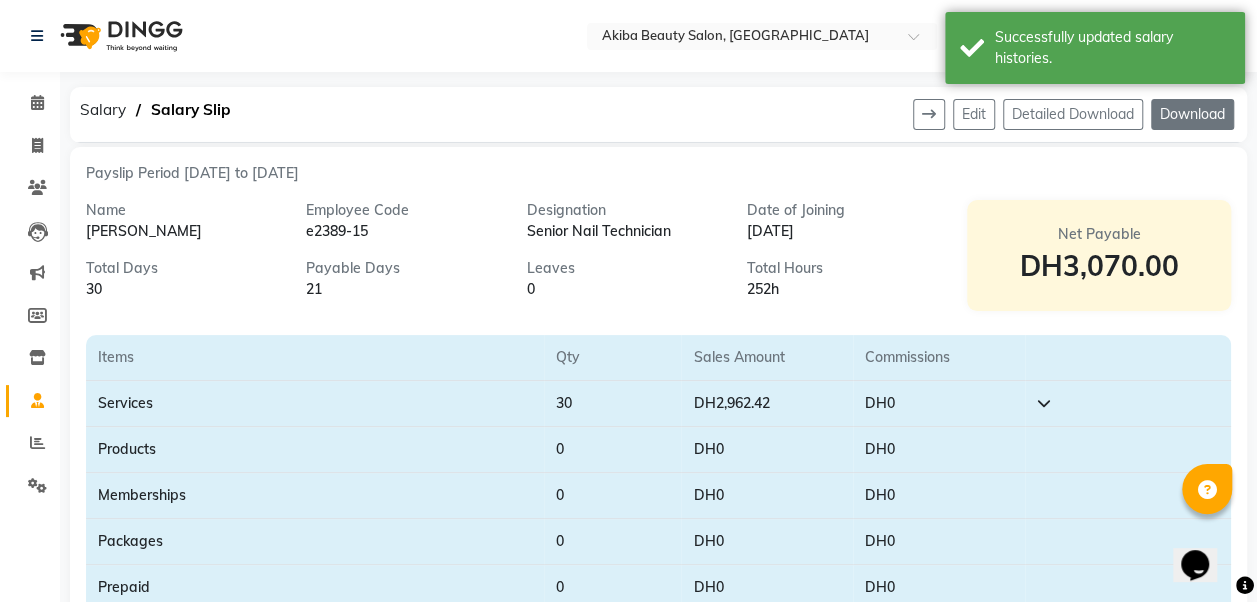 click on "Download" 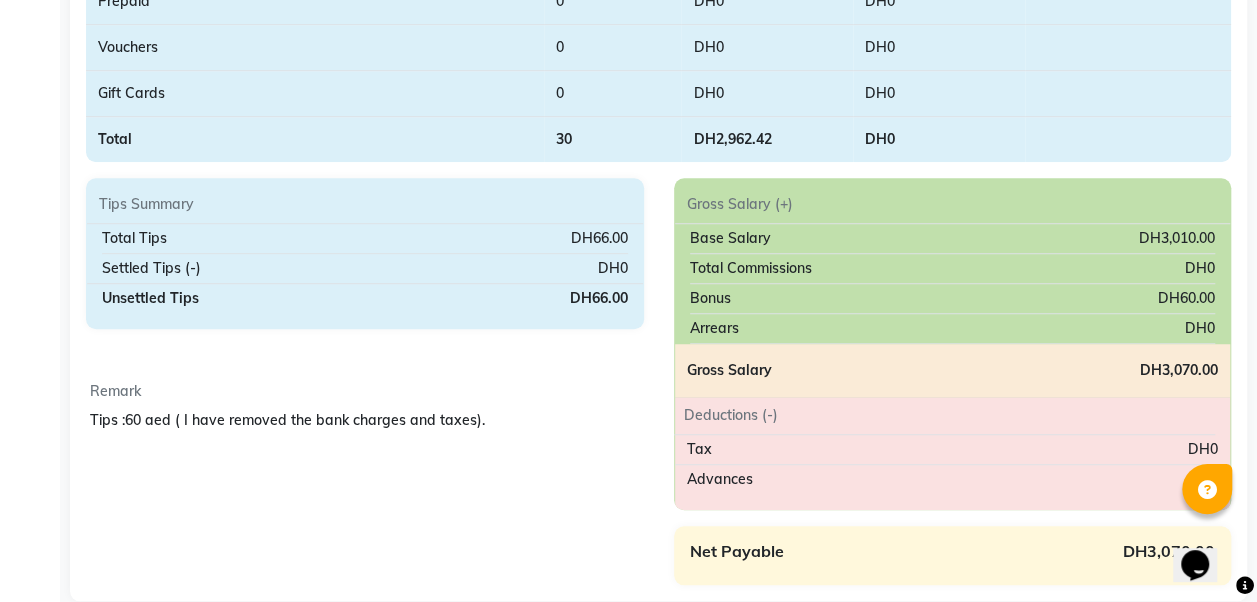 scroll, scrollTop: 643, scrollLeft: 0, axis: vertical 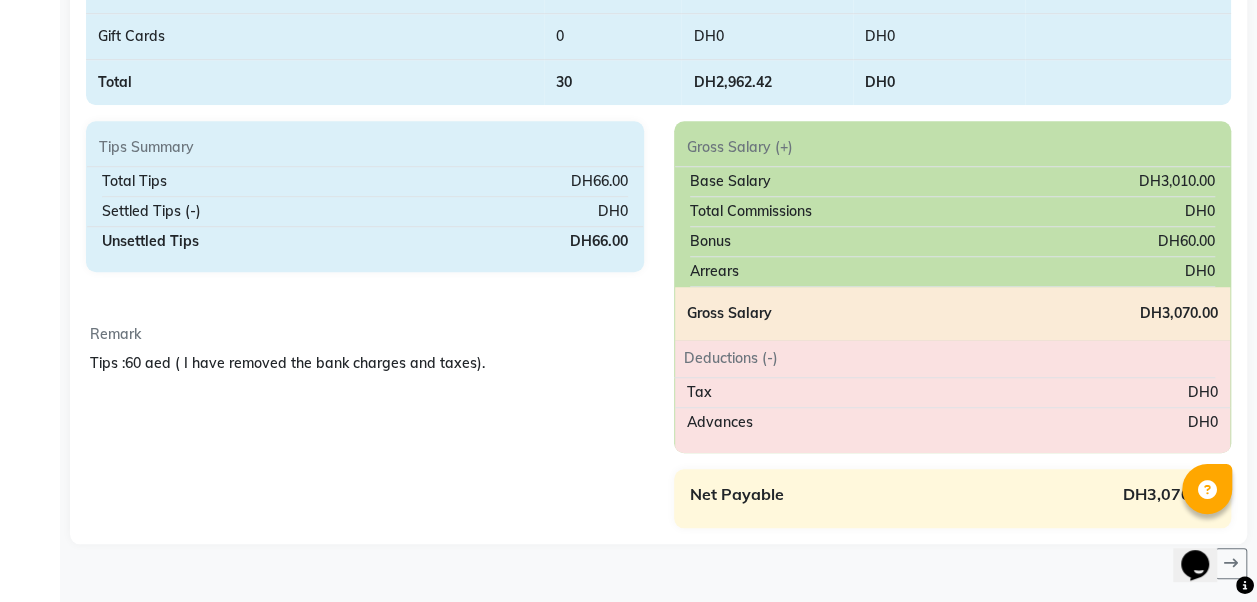 click on "Opens Chat This icon Opens the chat window." at bounding box center [1205, 530] 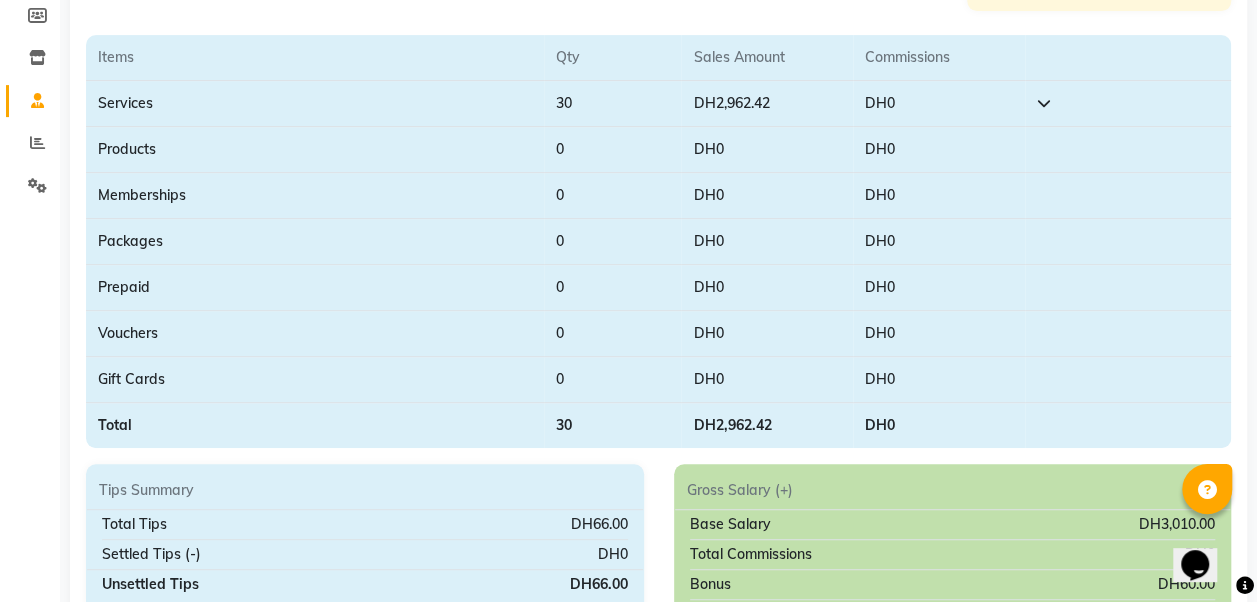 scroll, scrollTop: 0, scrollLeft: 0, axis: both 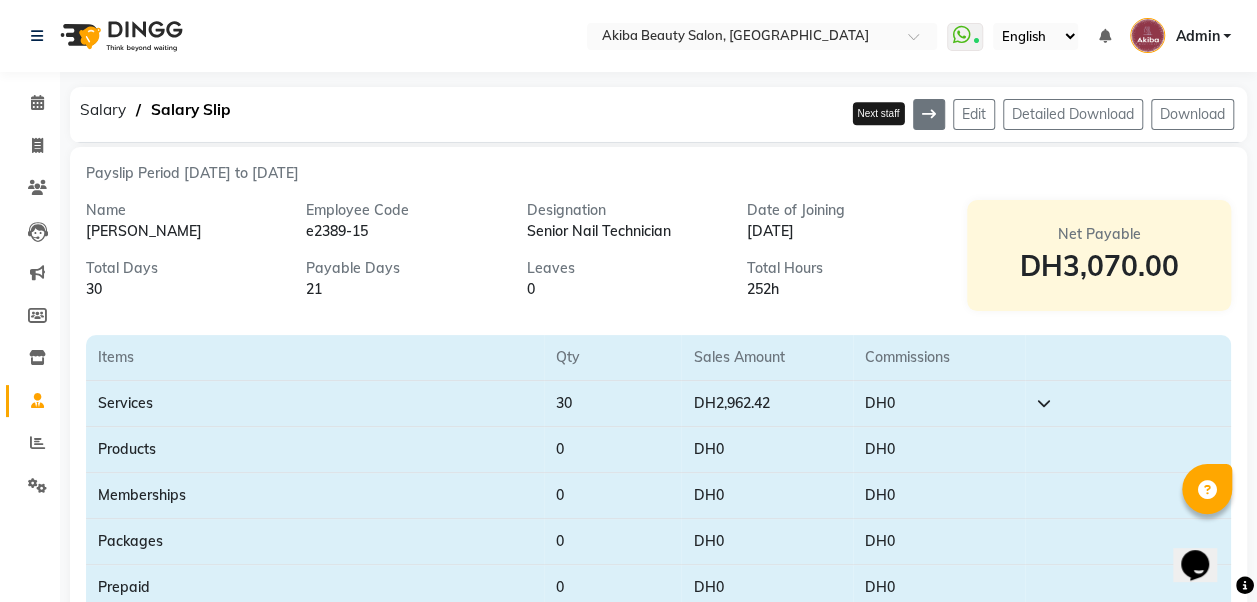 click 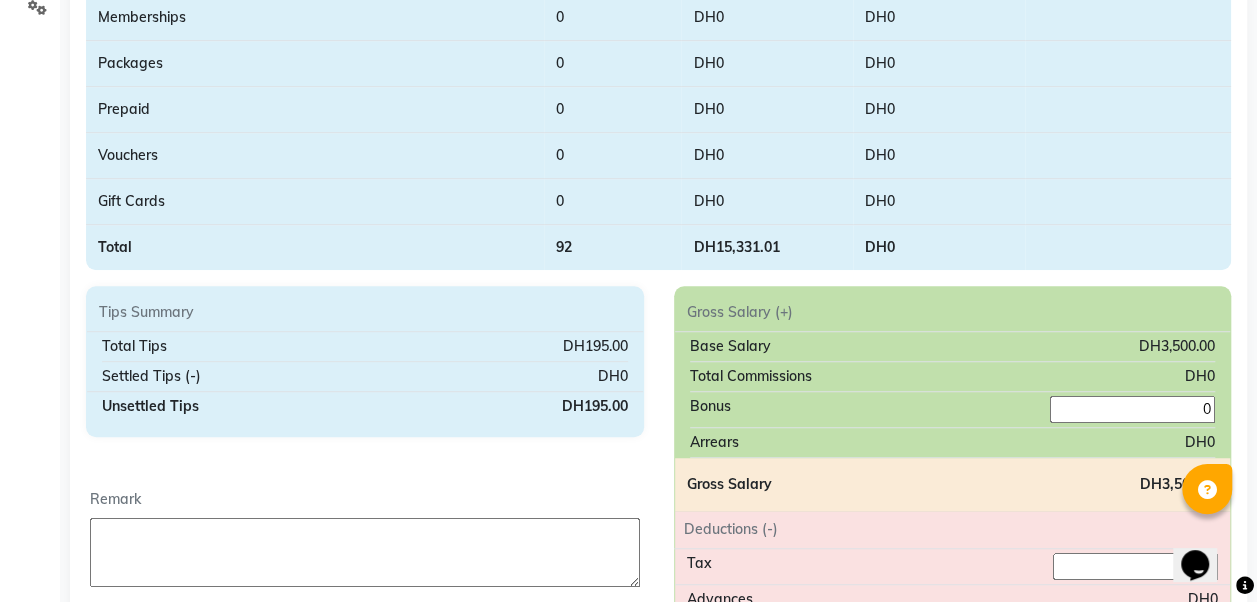 scroll, scrollTop: 479, scrollLeft: 0, axis: vertical 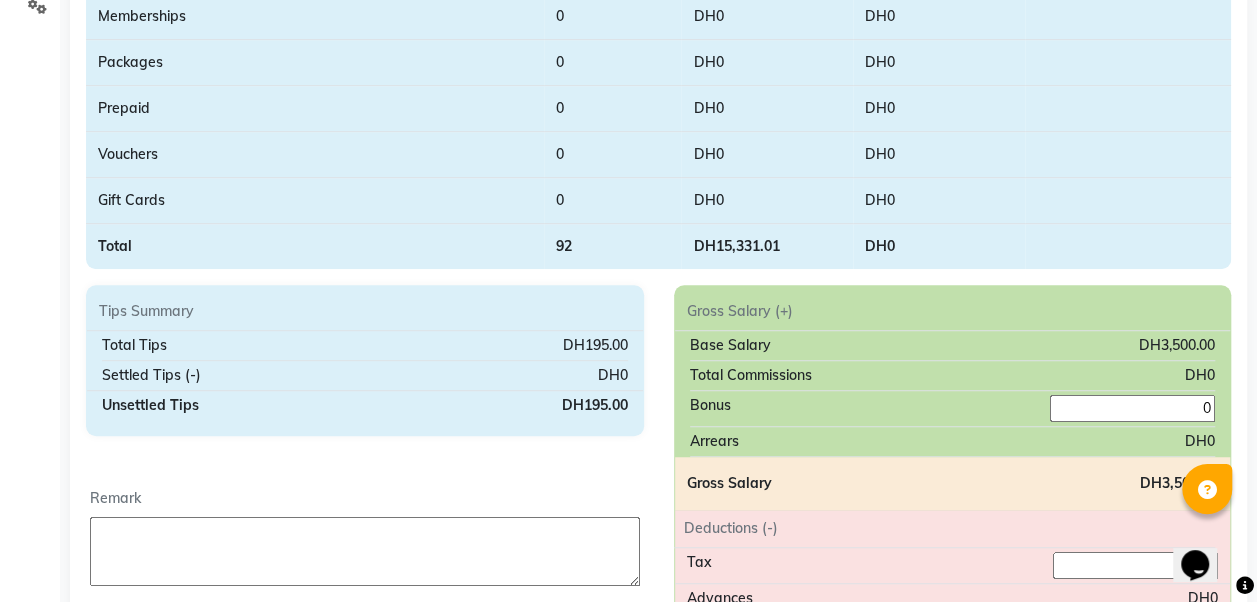 click at bounding box center (365, 551) 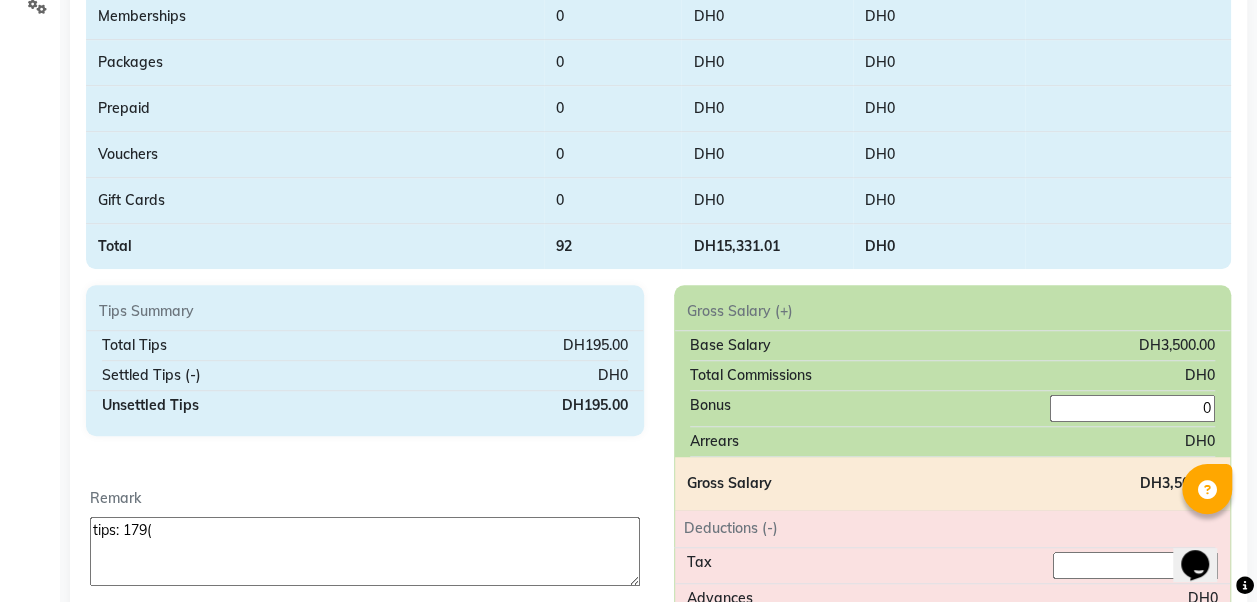 click on "tips: 179(" at bounding box center [365, 551] 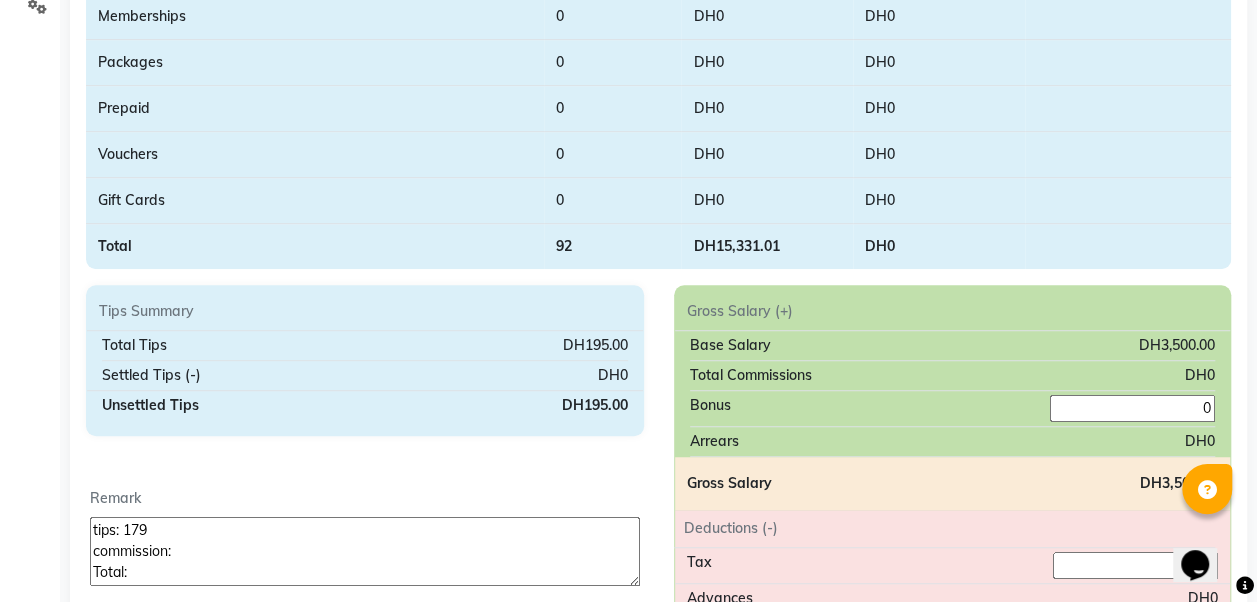 type on "tips: 179
commission:
Total:" 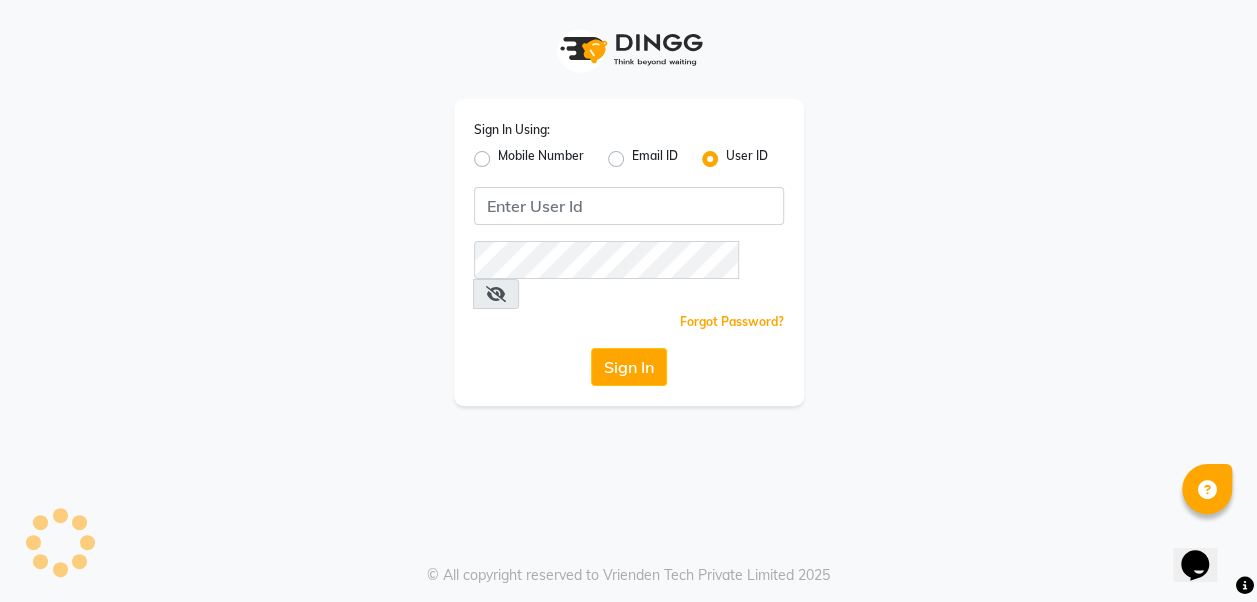 scroll, scrollTop: 0, scrollLeft: 0, axis: both 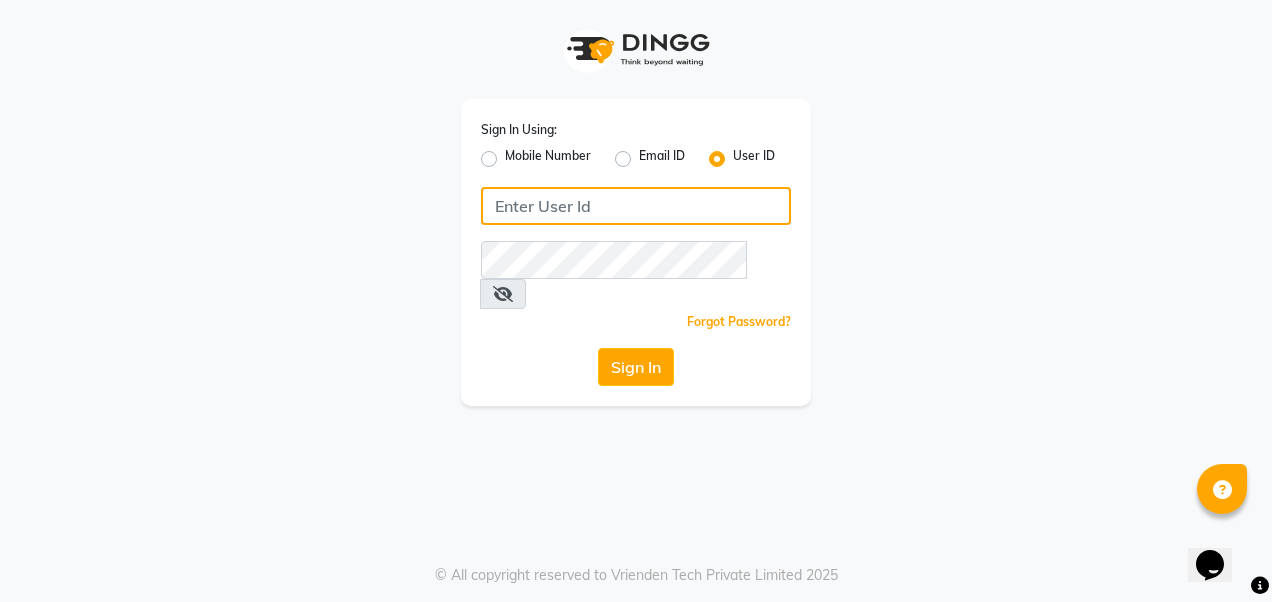 type on "Akibasalon" 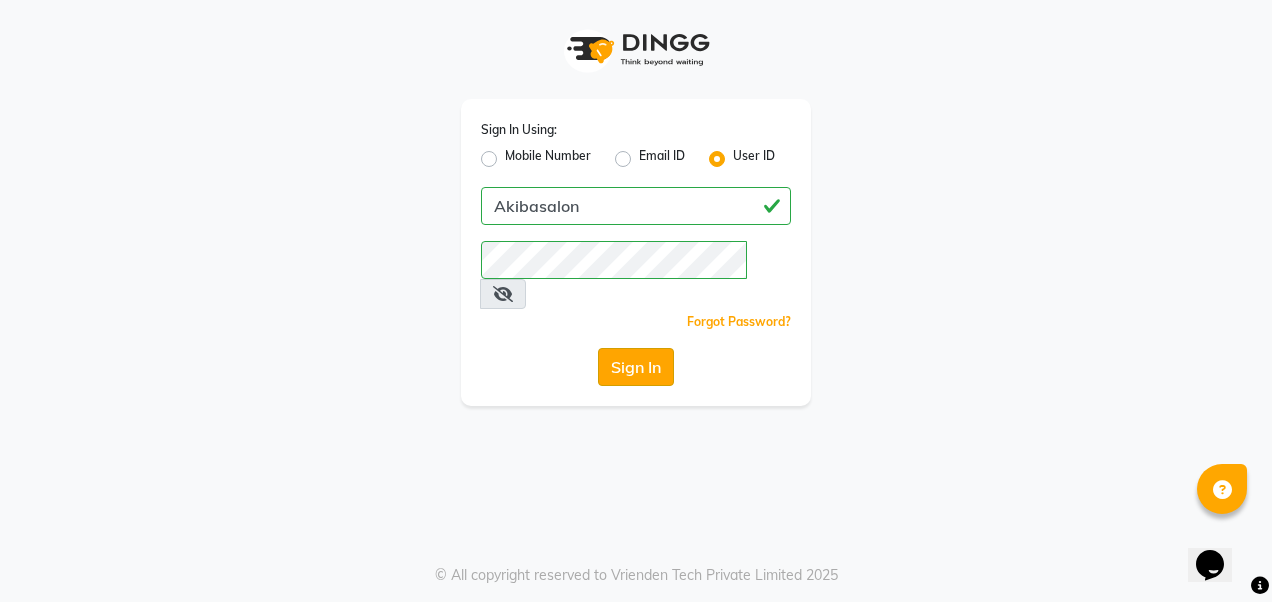 click on "Sign In" 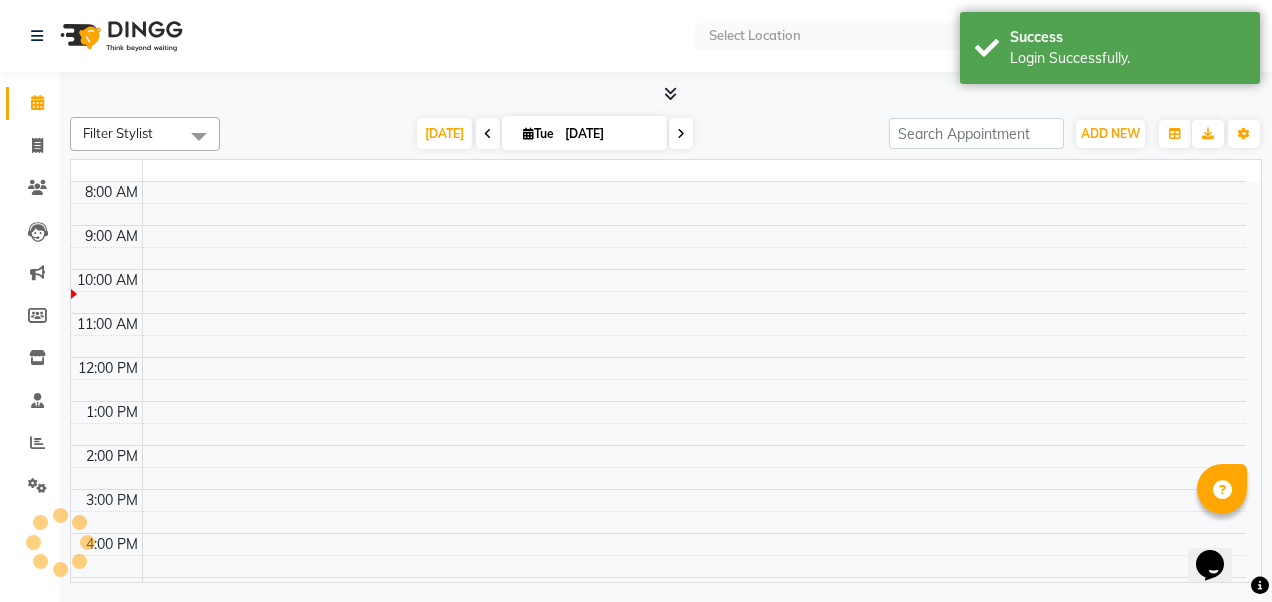 select on "en" 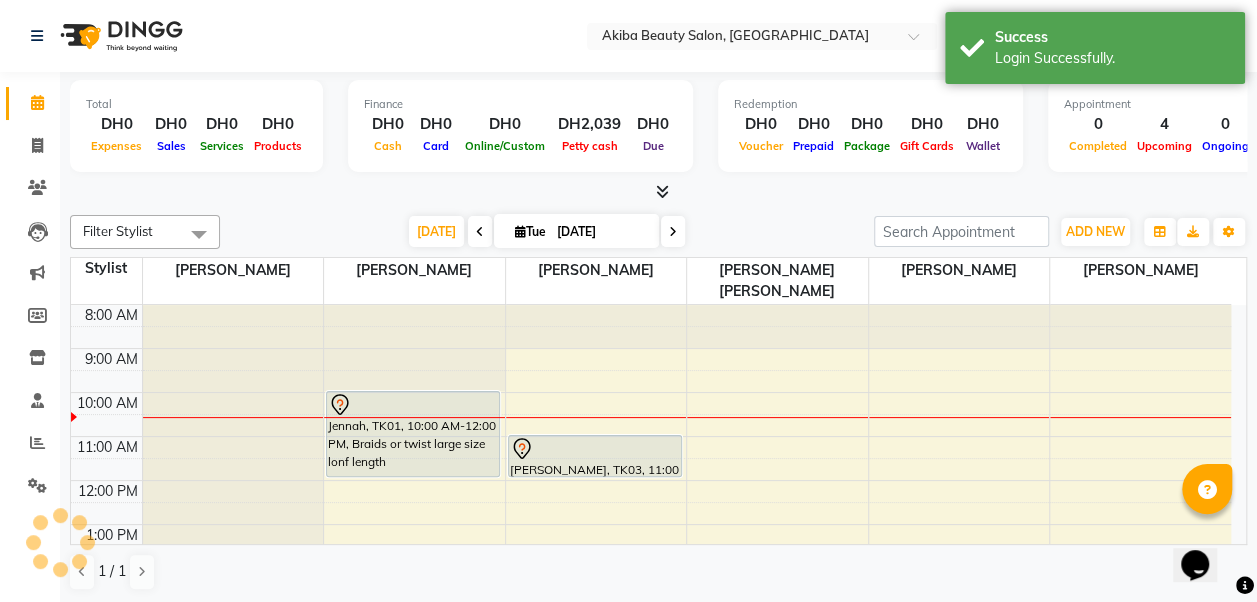 scroll, scrollTop: 0, scrollLeft: 0, axis: both 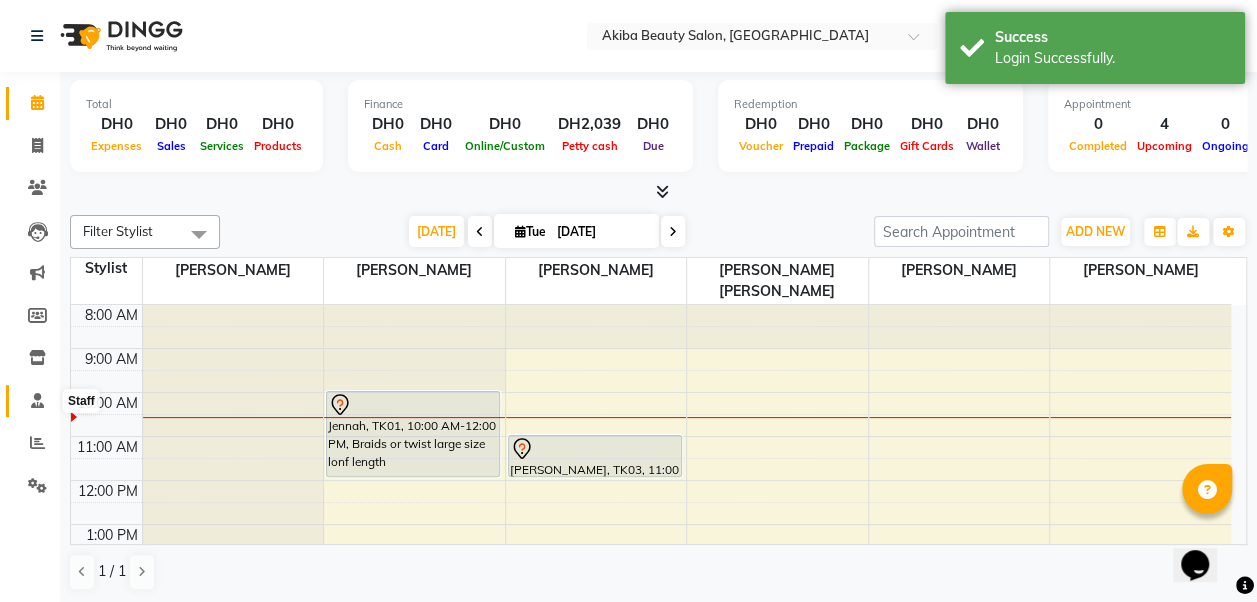 click 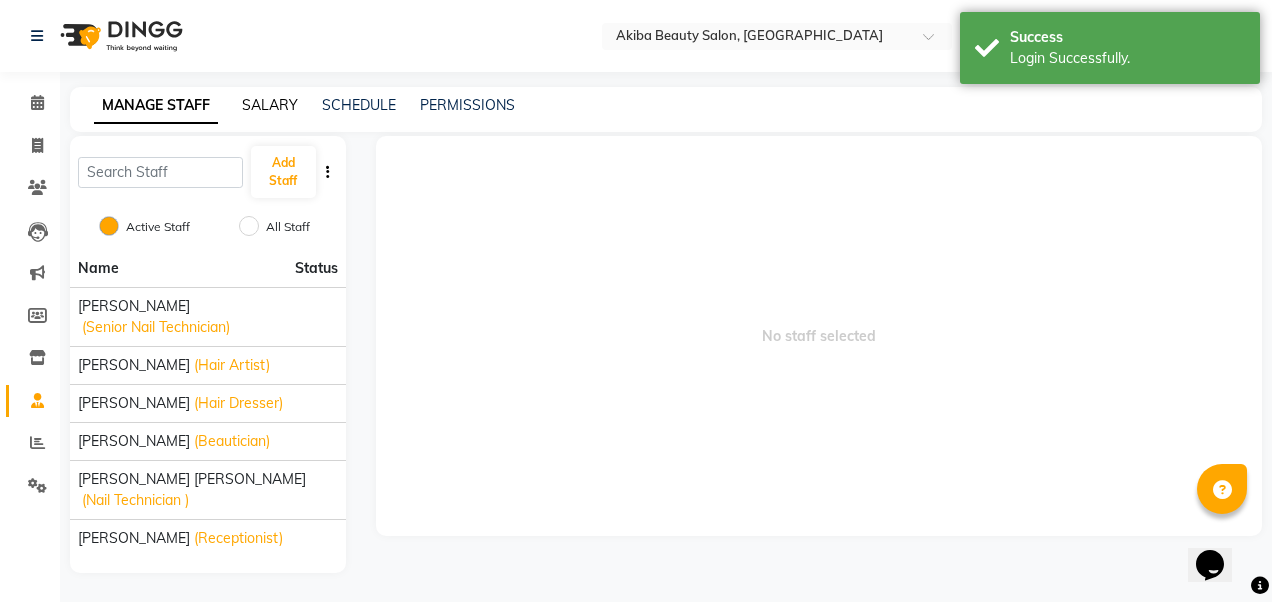 click on "SALARY" 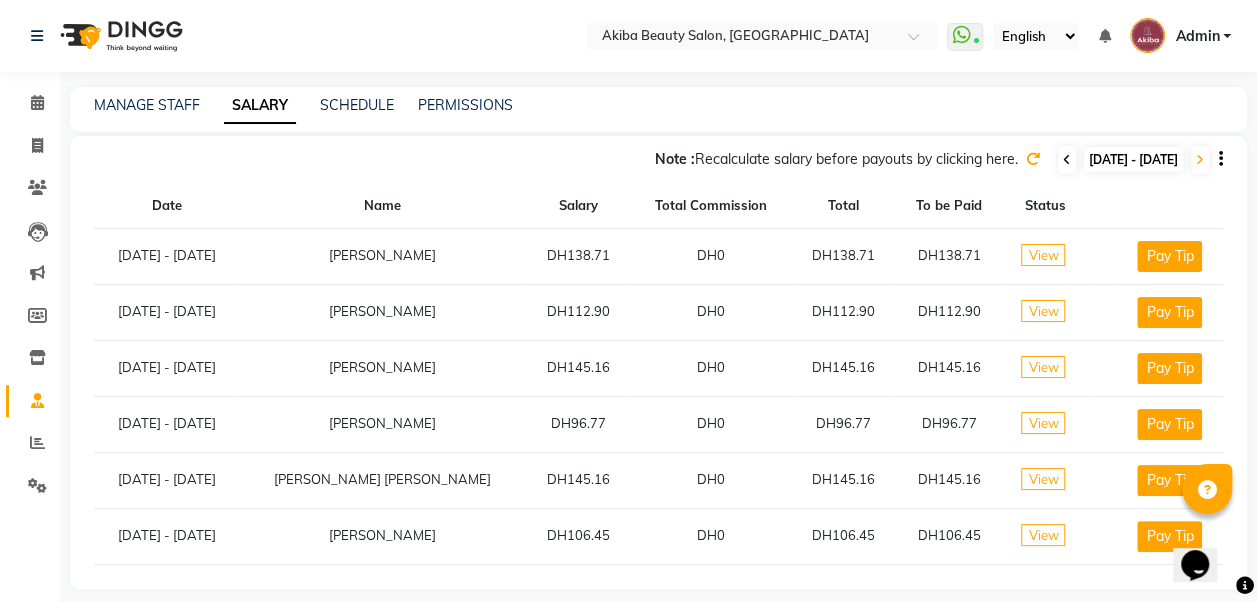 click 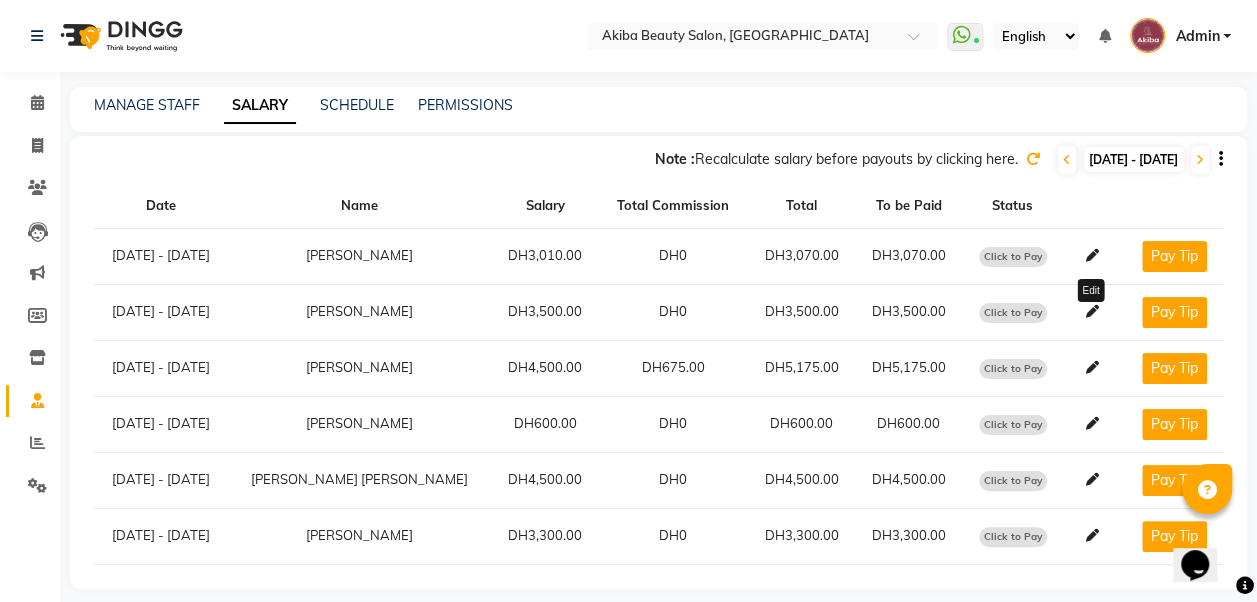 click 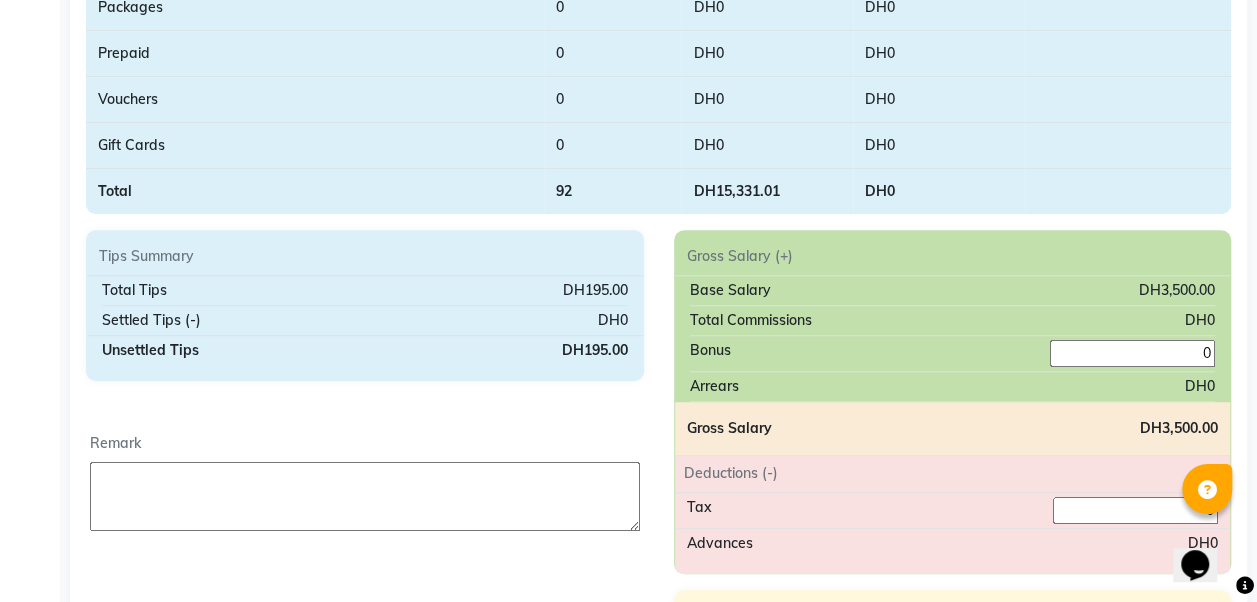 scroll, scrollTop: 538, scrollLeft: 0, axis: vertical 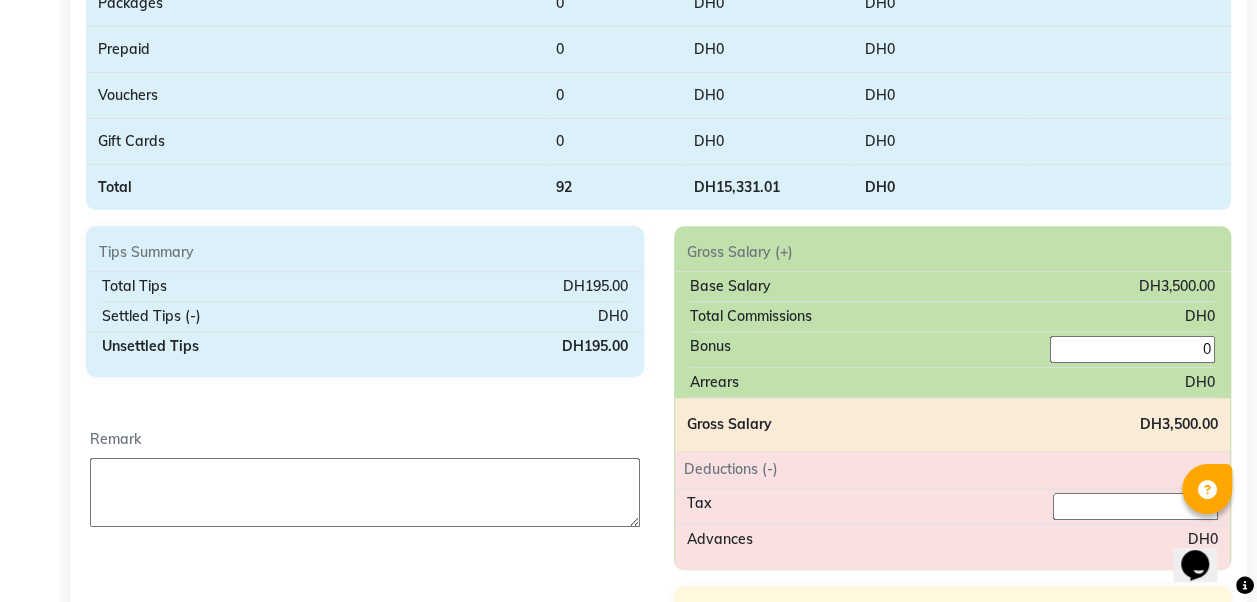 click at bounding box center [365, 492] 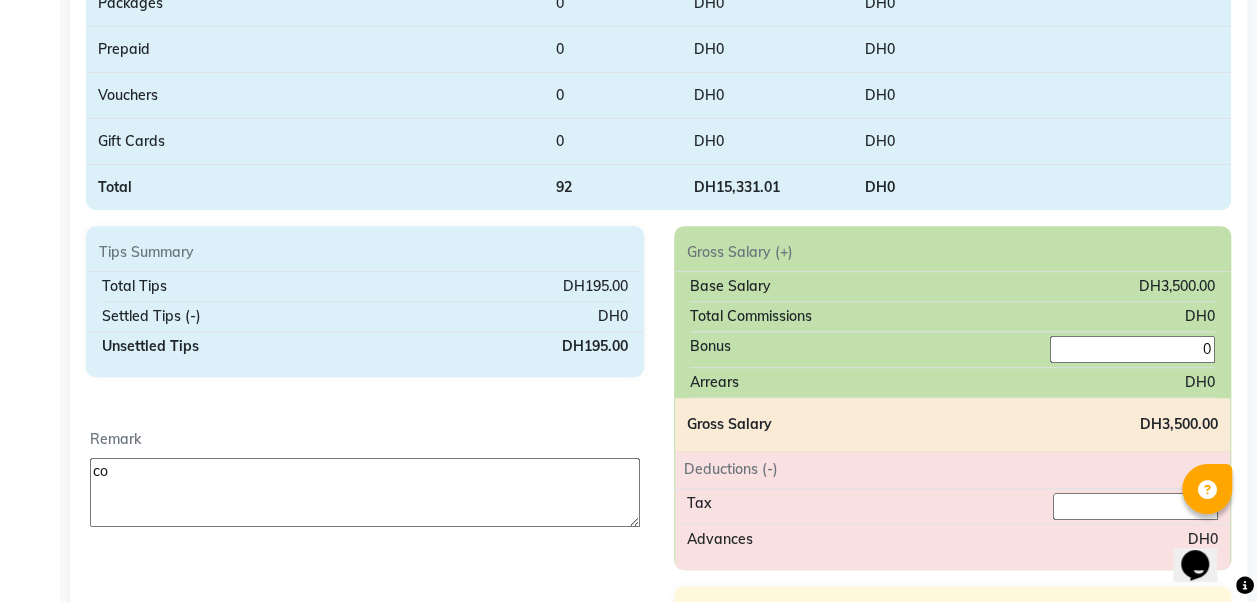 type on "c" 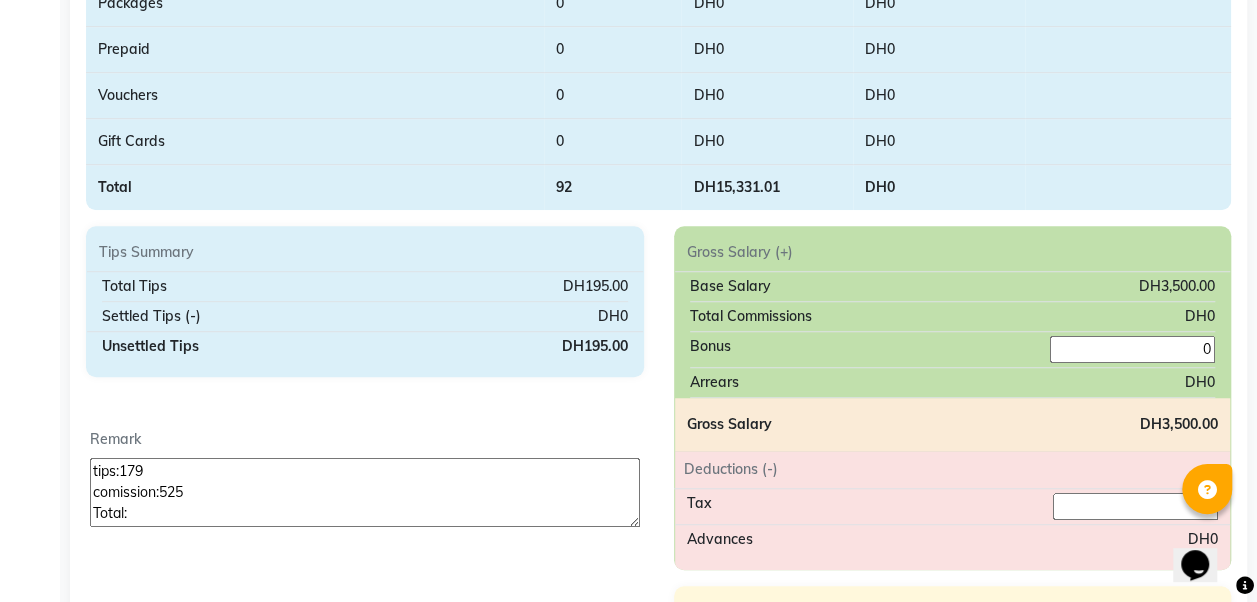 type on "tips:179
comission:525
Total:" 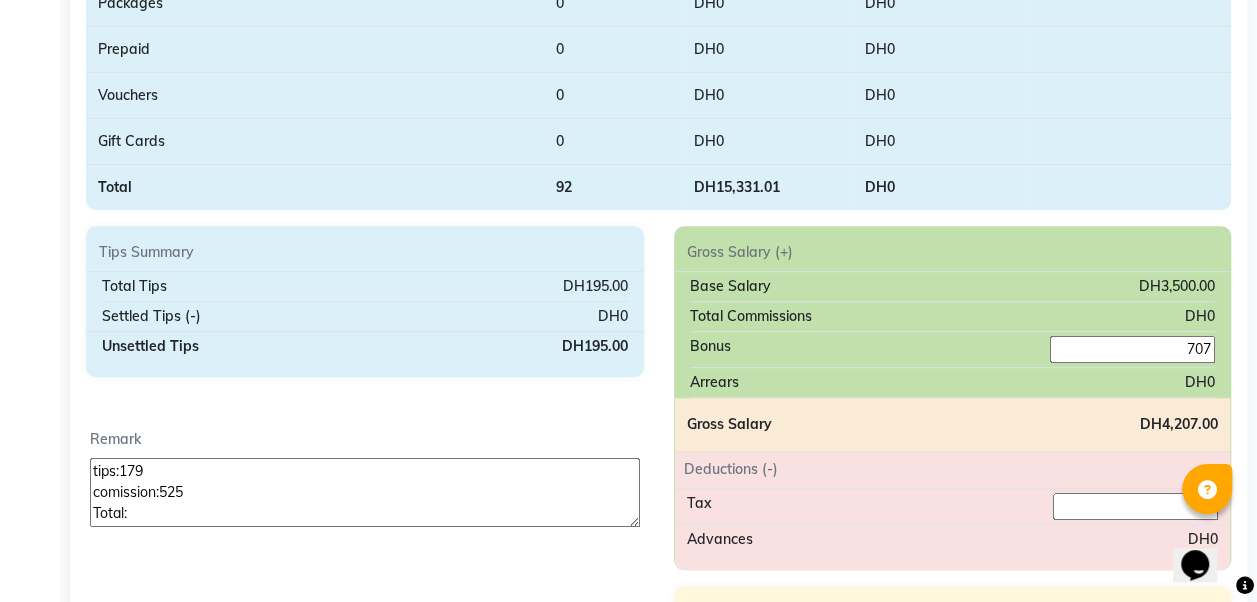 type on "707" 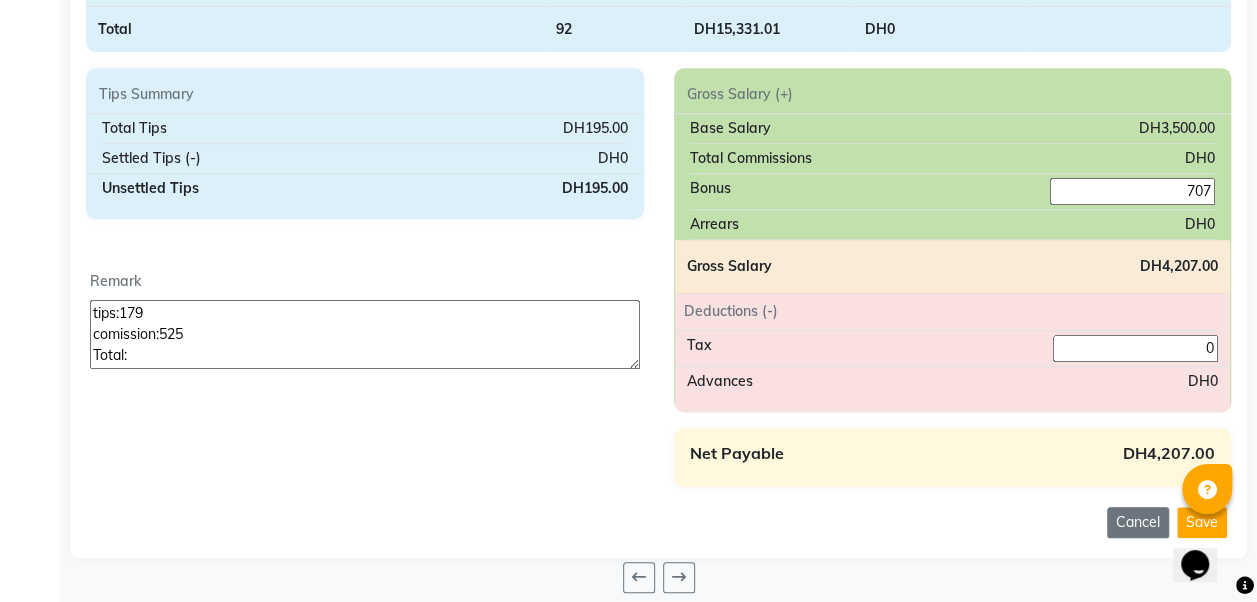 scroll, scrollTop: 710, scrollLeft: 0, axis: vertical 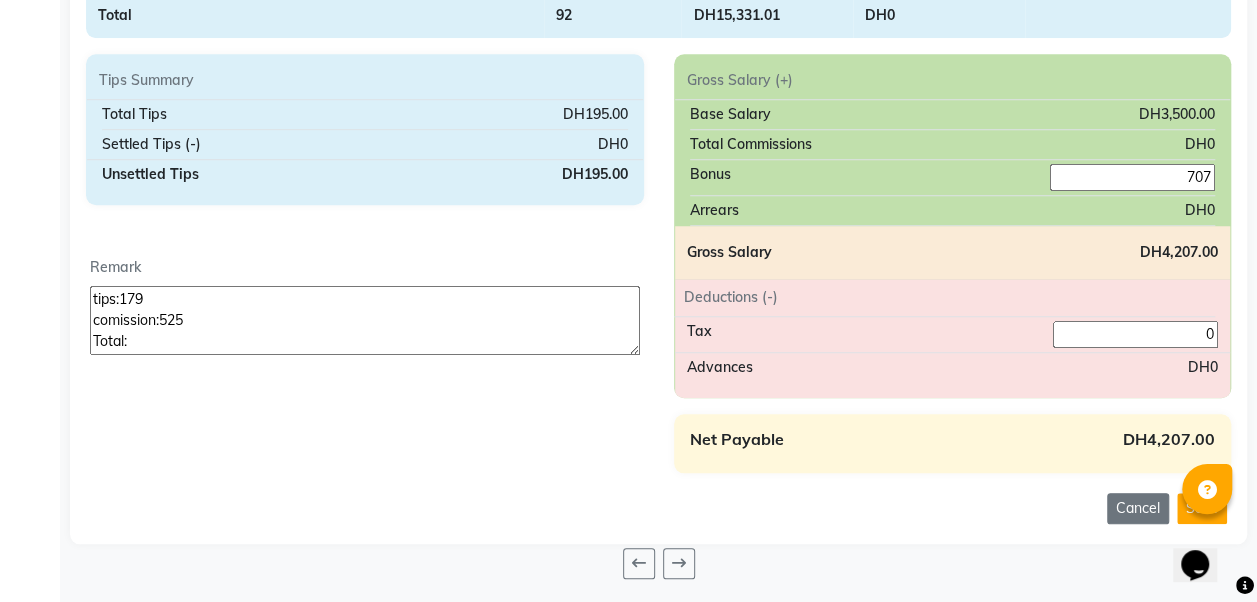 click on "tips:179
comission:525
Total:" at bounding box center [365, 320] 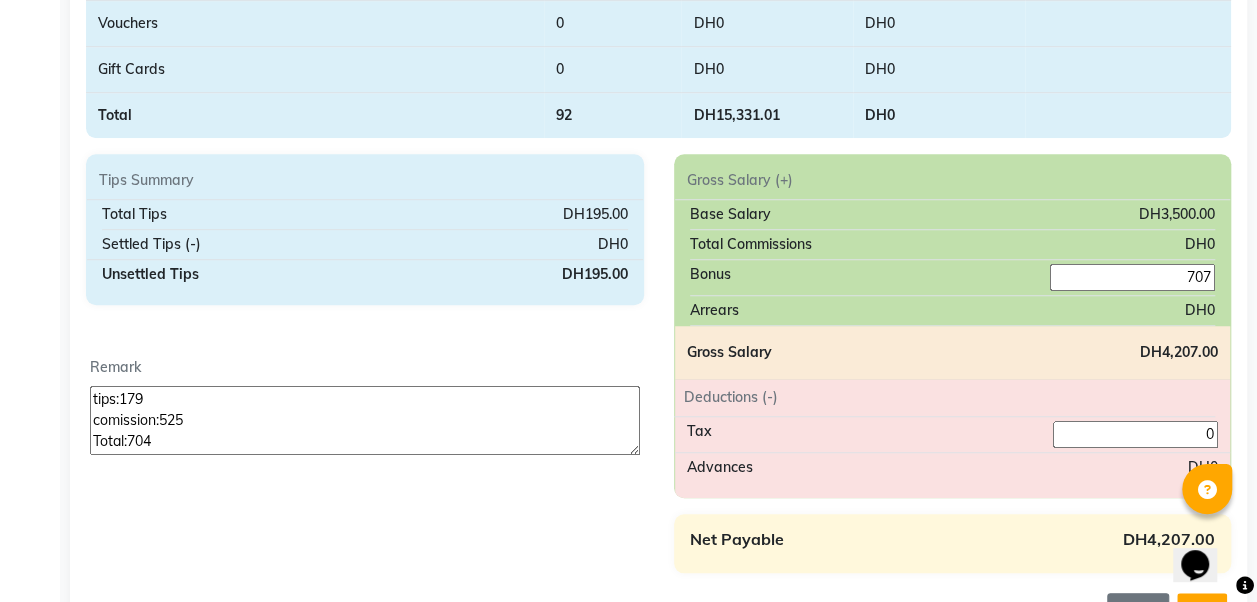 scroll, scrollTop: 609, scrollLeft: 0, axis: vertical 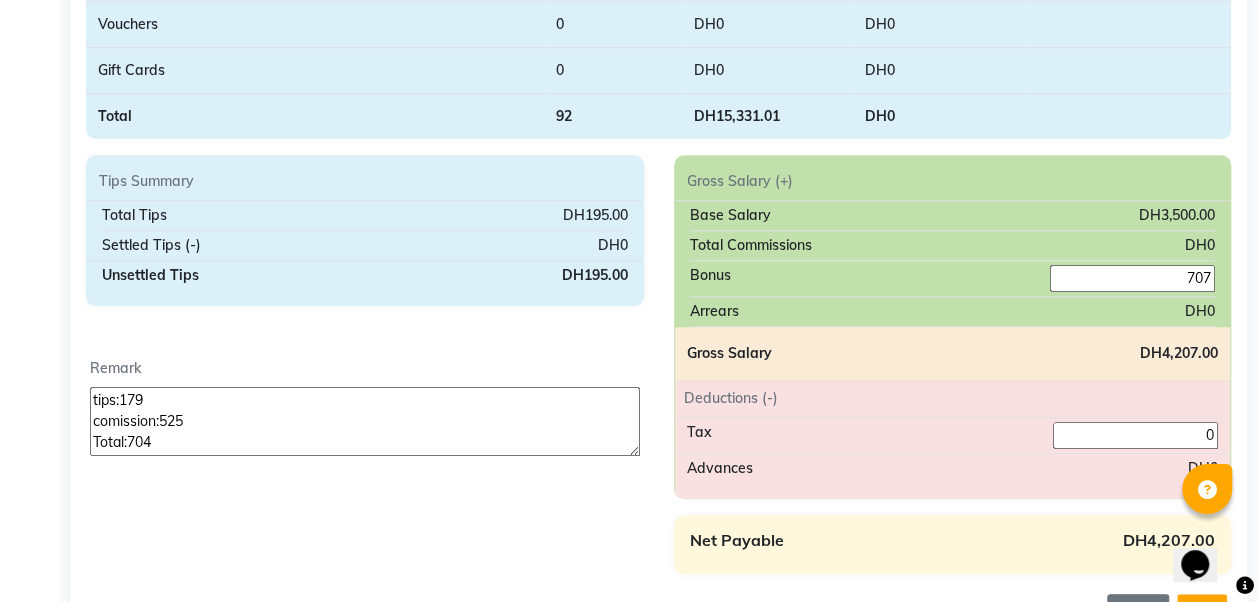type on "tips:179
comission:525
Total:704" 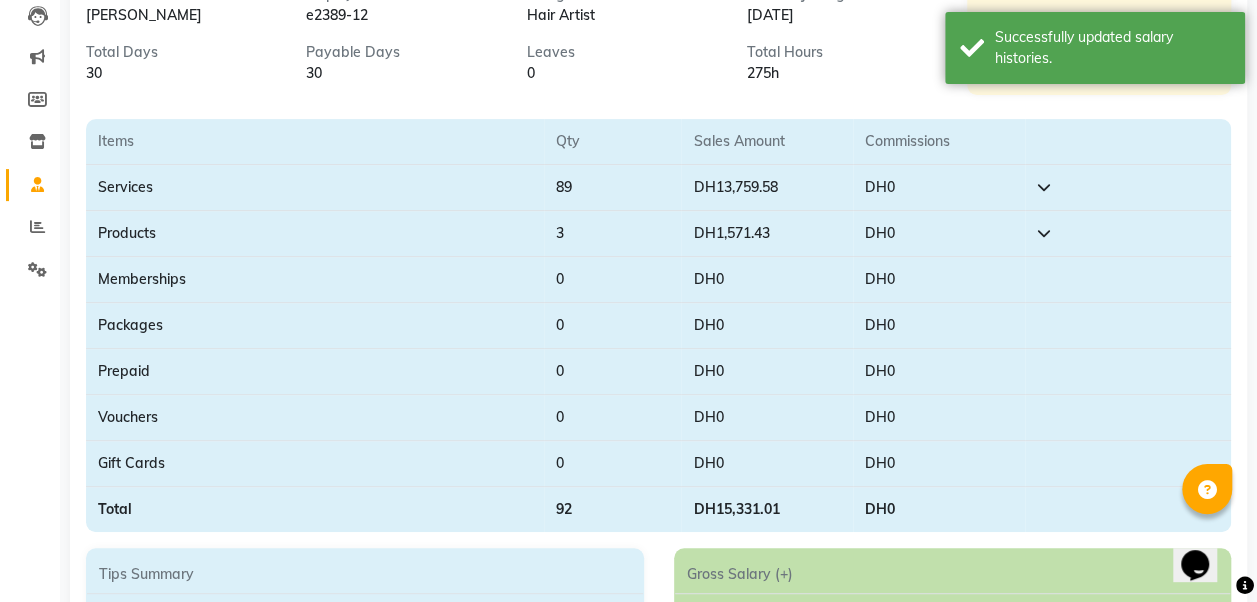 scroll, scrollTop: 0, scrollLeft: 0, axis: both 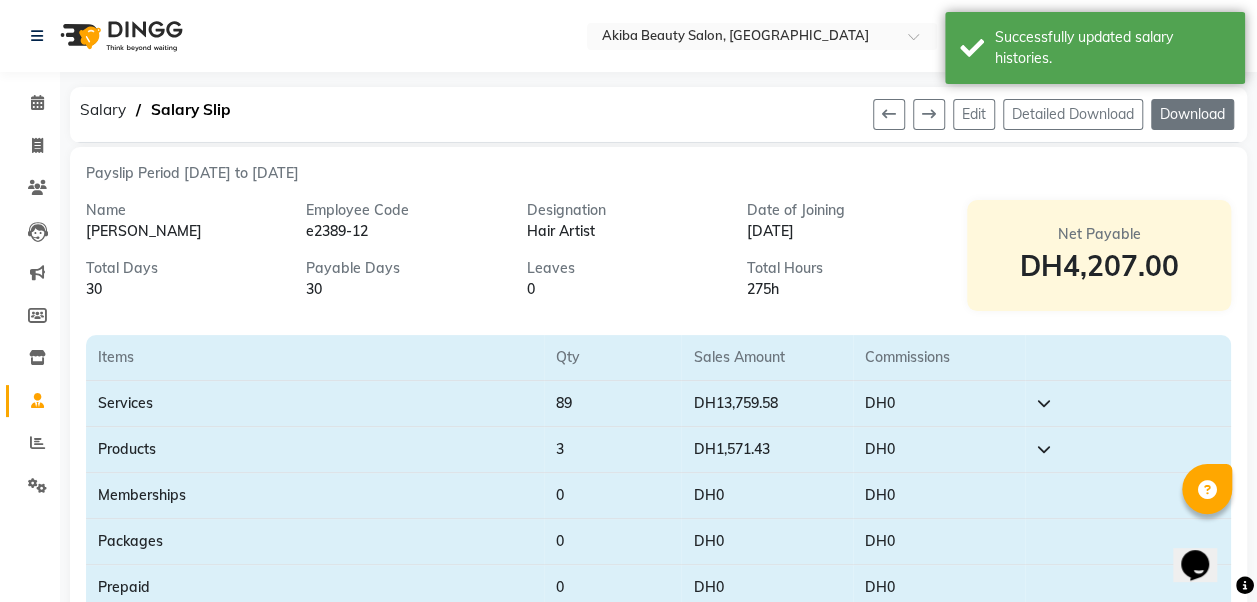 click on "Download" 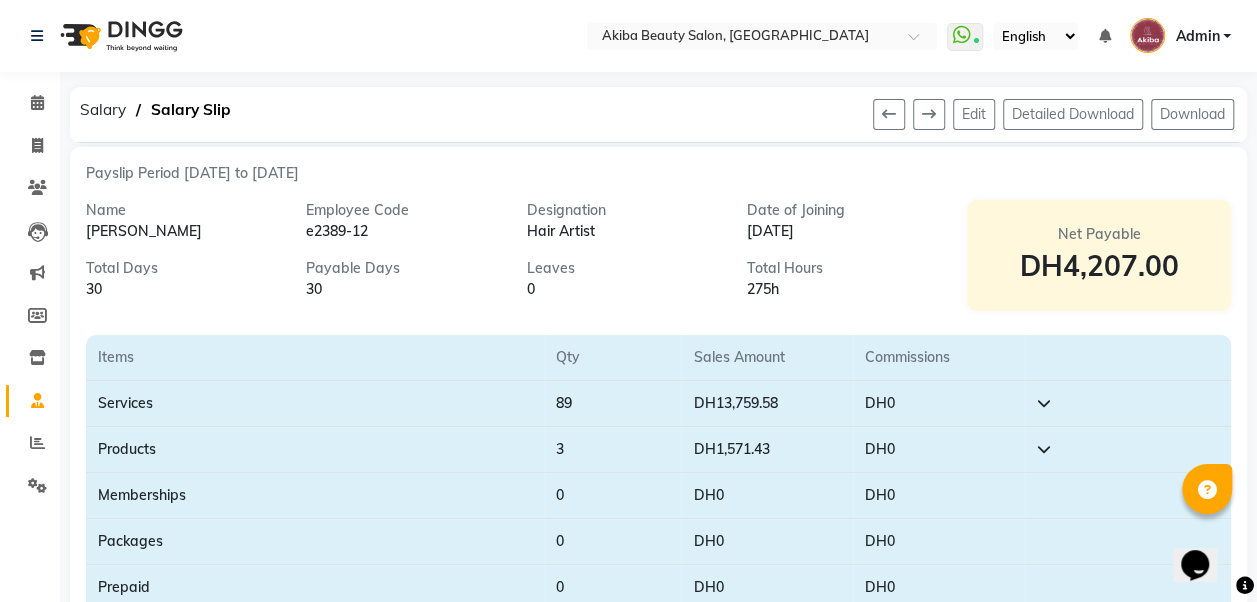 click on "Edit   Detailed Download   Download" 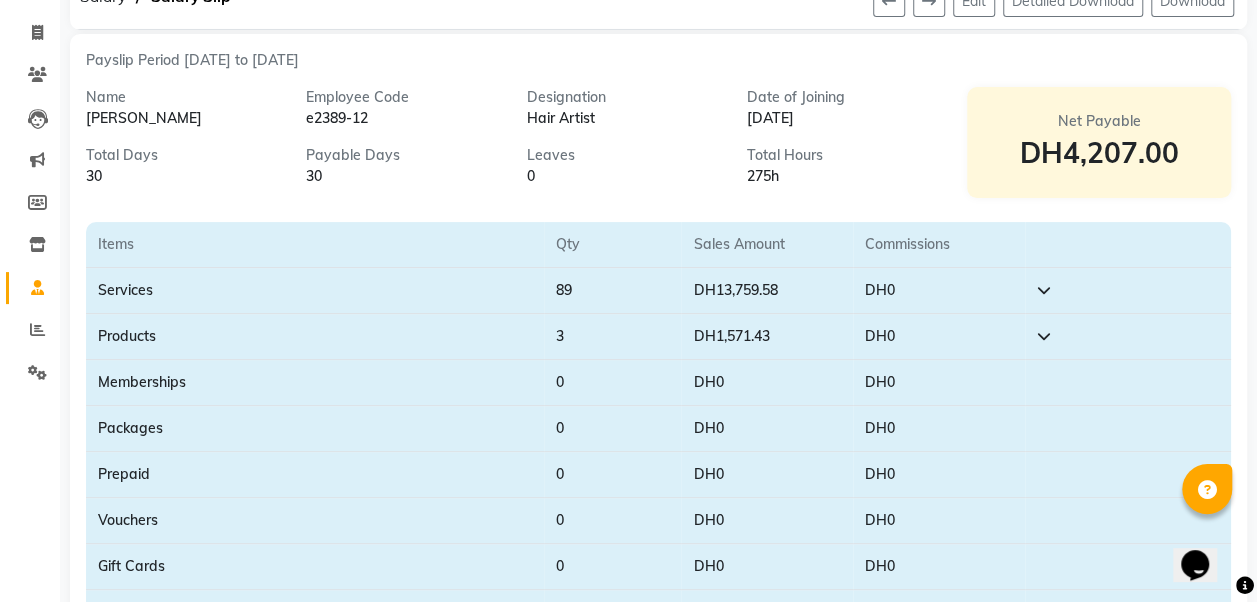 scroll, scrollTop: 0, scrollLeft: 0, axis: both 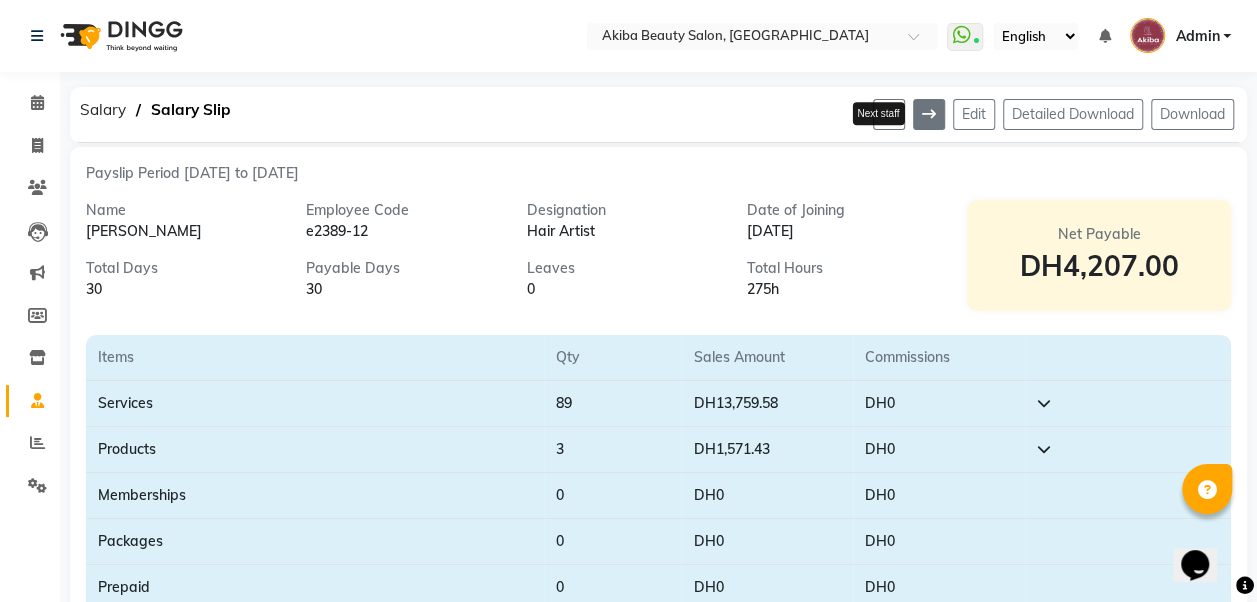 click 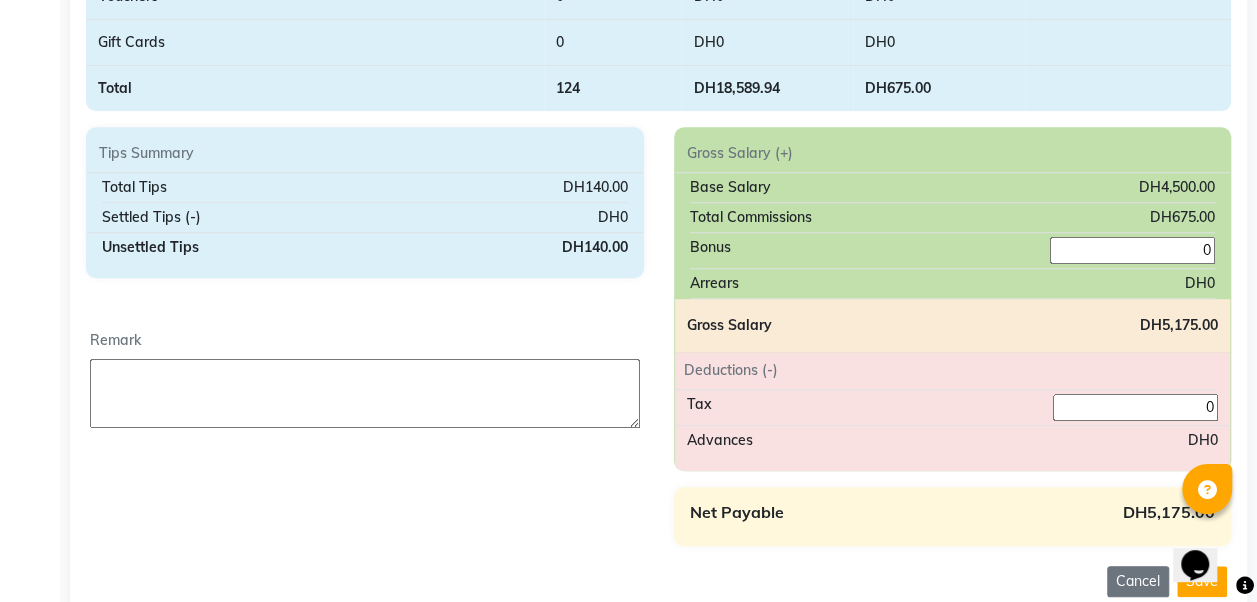 scroll, scrollTop: 641, scrollLeft: 0, axis: vertical 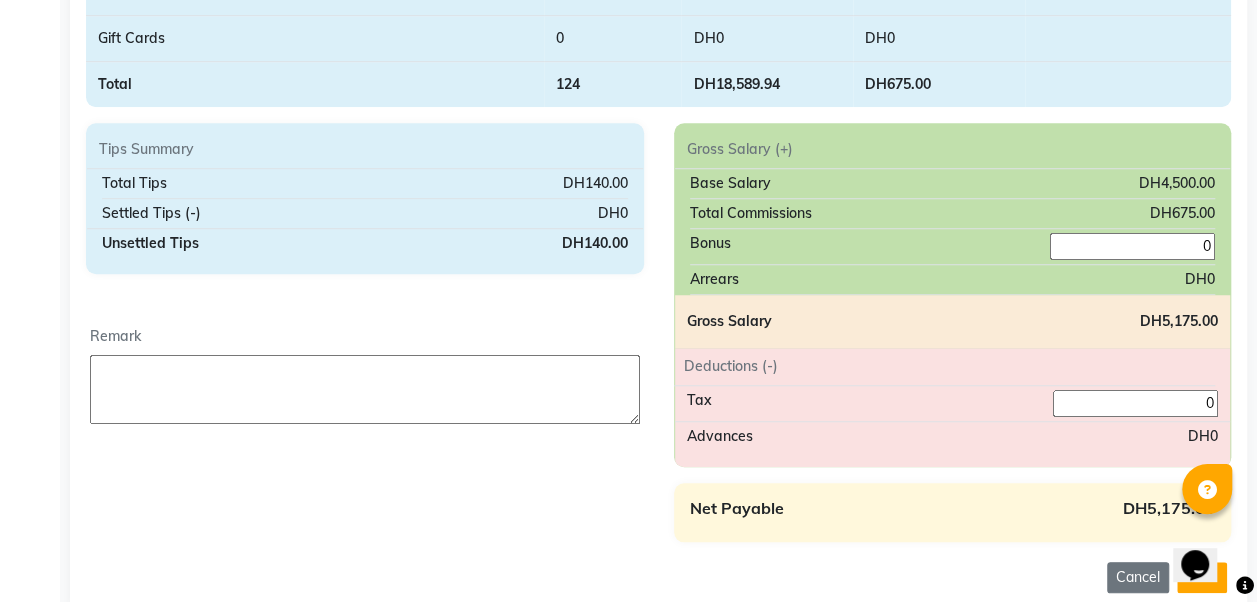 click at bounding box center [365, 389] 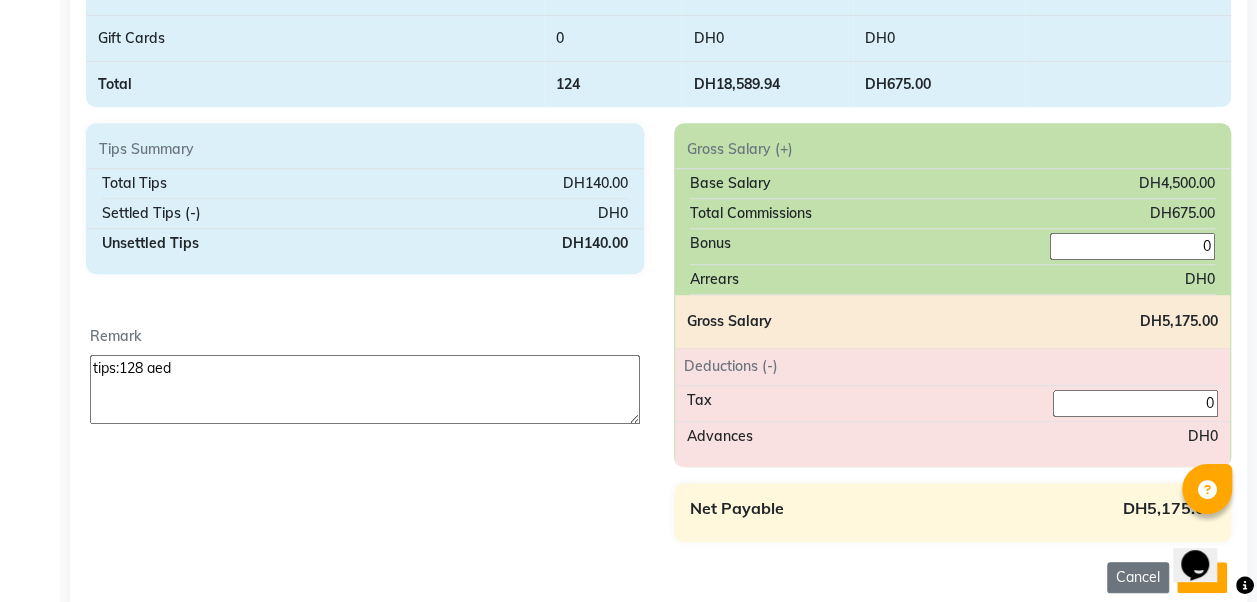 type on "tips:128 aed" 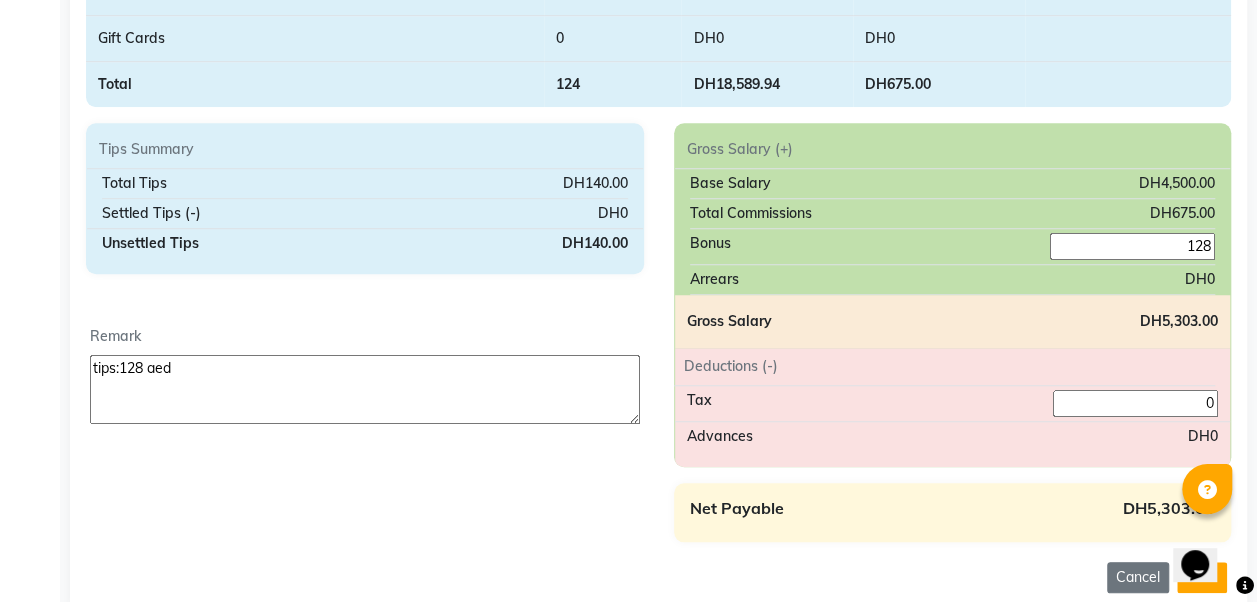 type on "128" 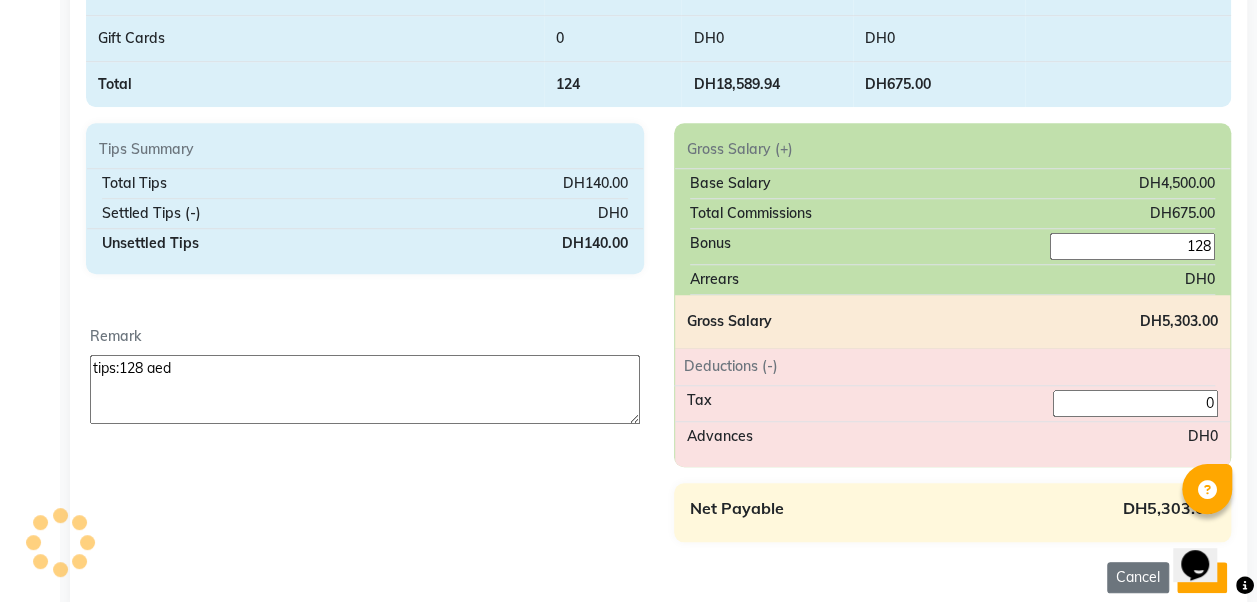 scroll, scrollTop: 710, scrollLeft: 0, axis: vertical 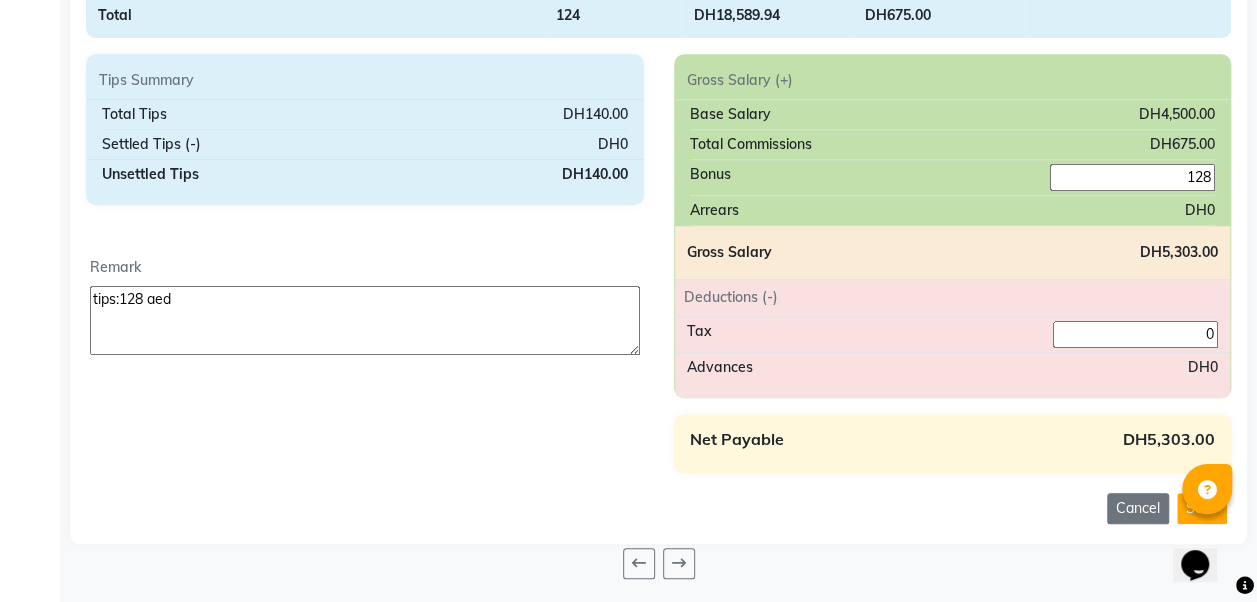 click on "Tips Summary Total Tips DH140.00 Settled Tips (-) DH0 Unsettled Tips DH140.00 Remark tips:128 aed" at bounding box center (365, 263) 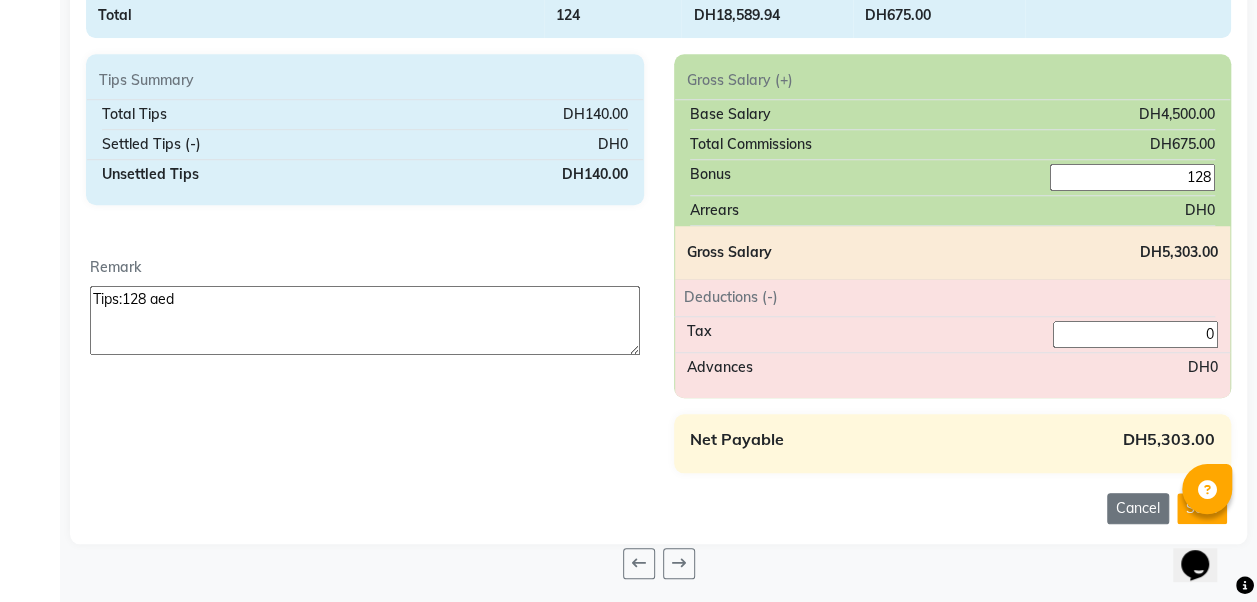 click on "Tips:128 aed" at bounding box center (365, 320) 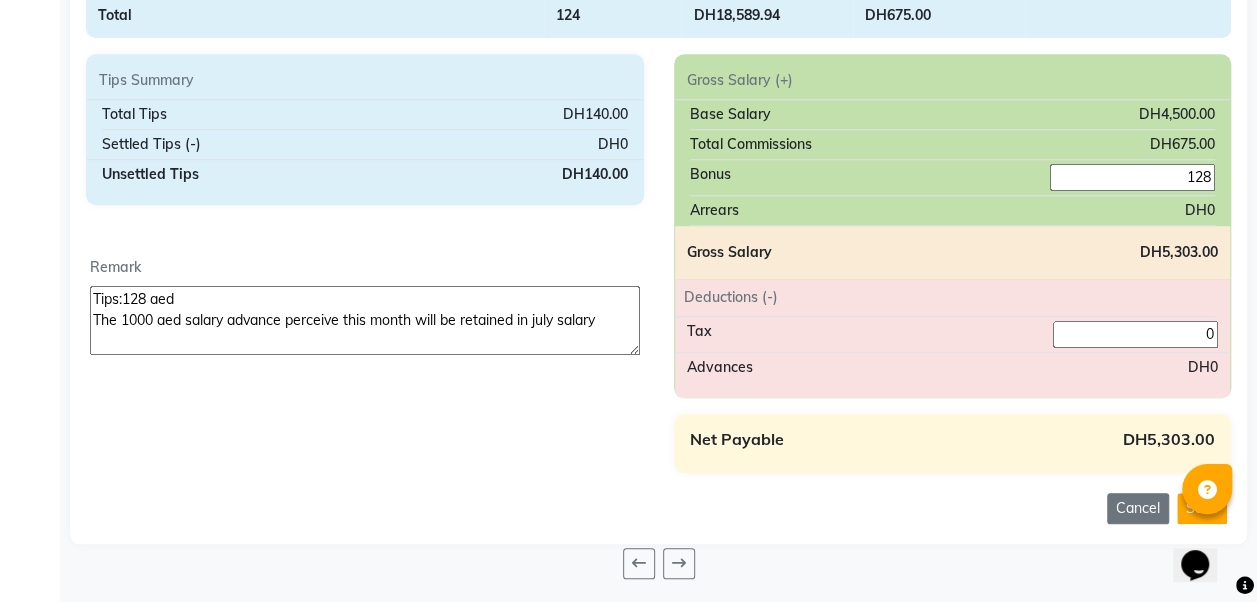 type on "Tips:128 aed
The 1000 aed salary advance perceive this month will be retained in july salary" 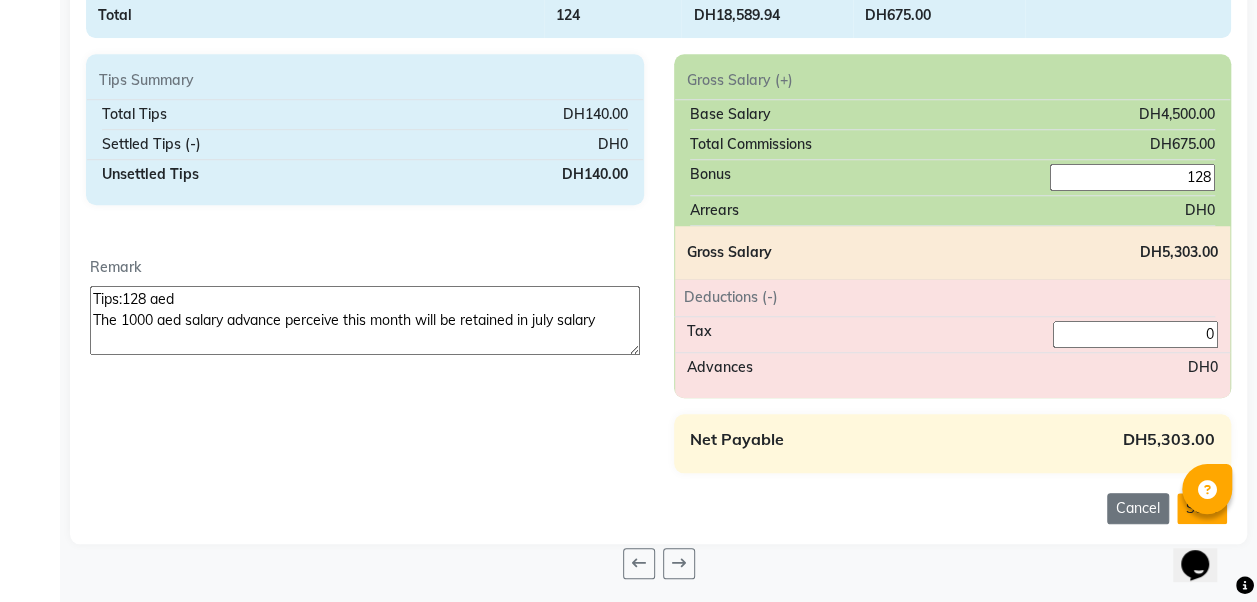 click on "Save" 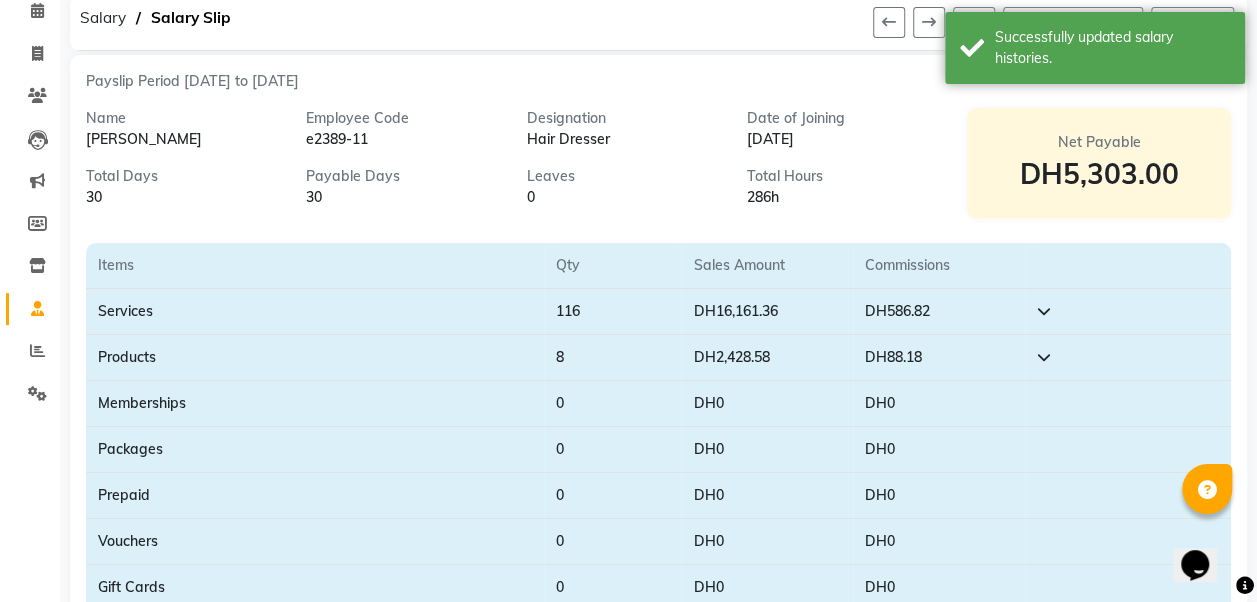 scroll, scrollTop: 0, scrollLeft: 0, axis: both 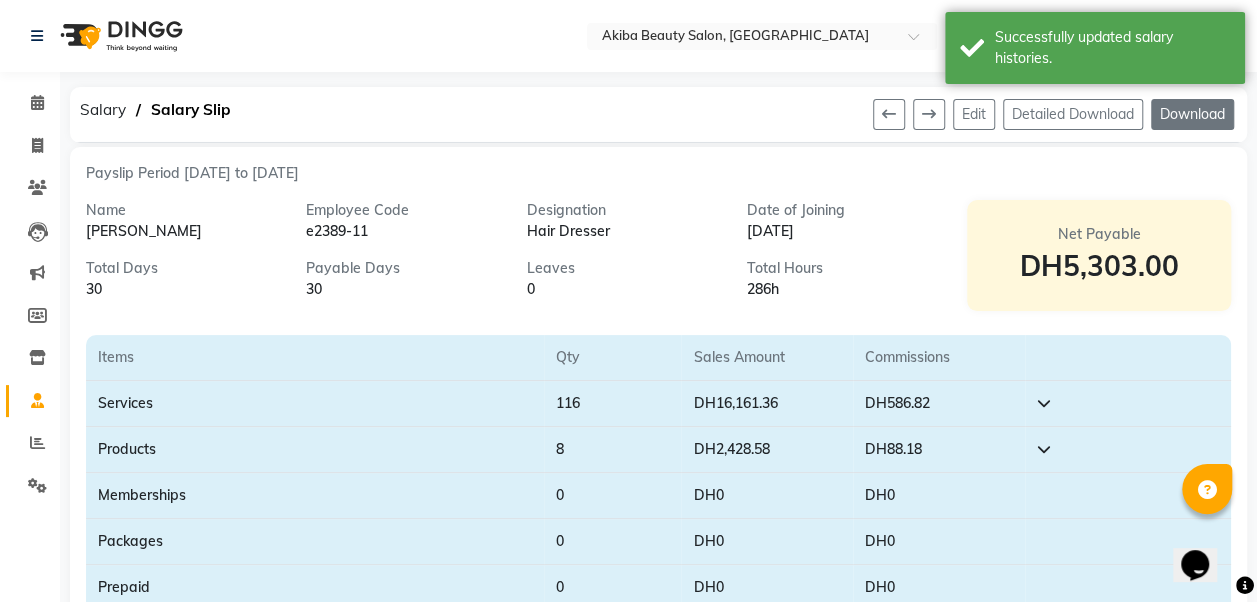 click on "Download" 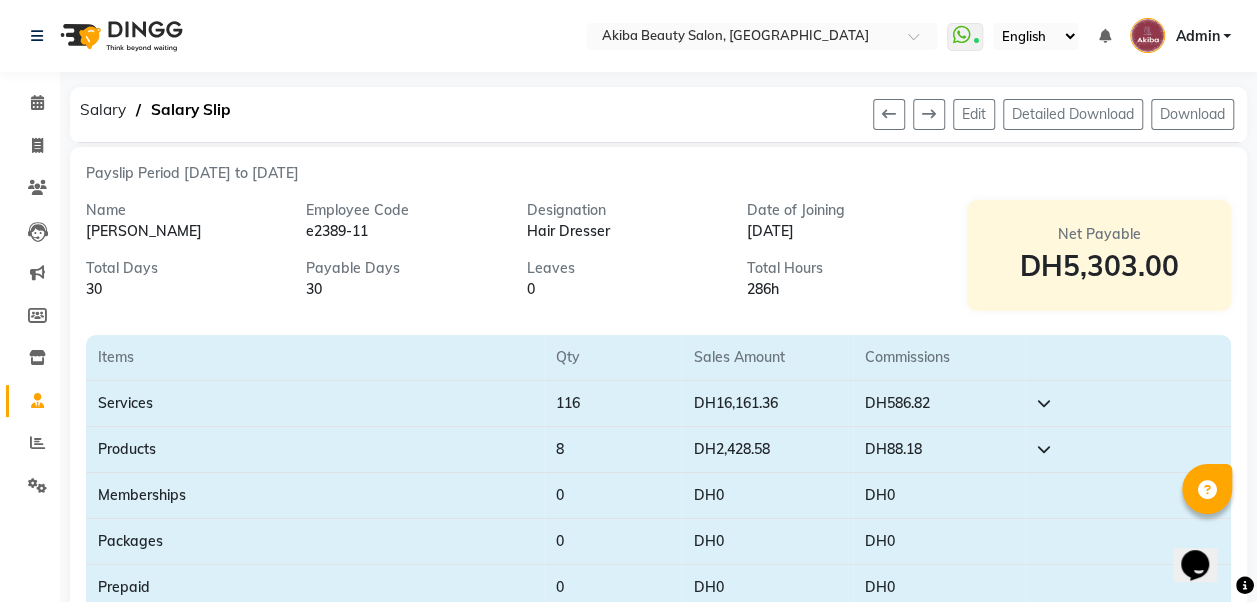 click on "286h" at bounding box center (842, 289) 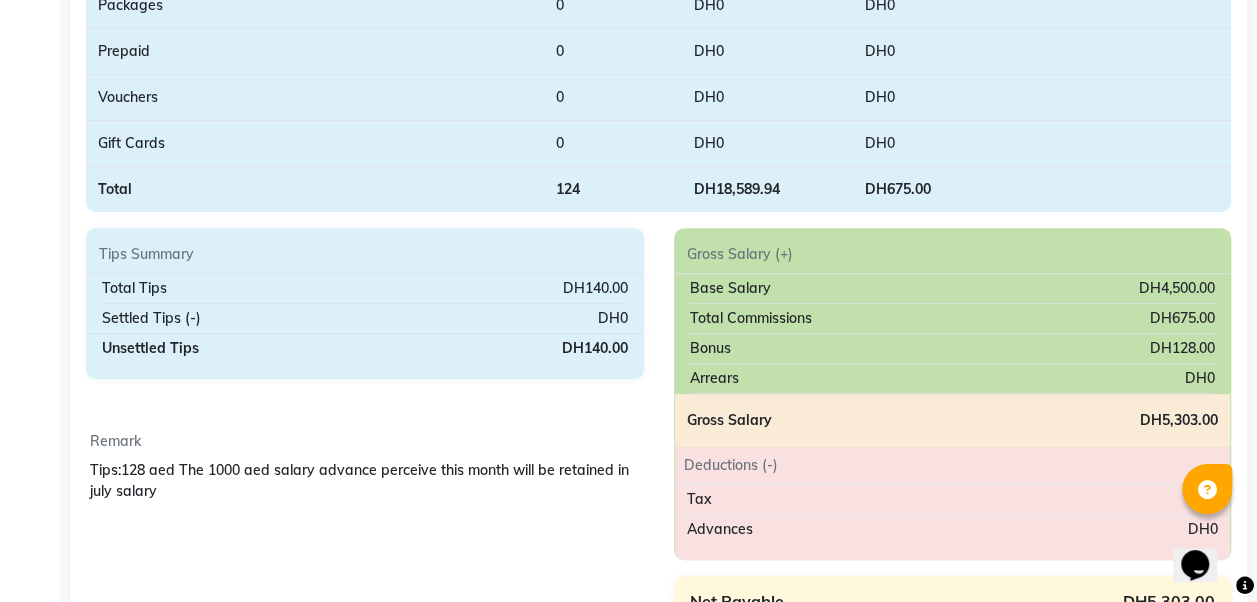 scroll, scrollTop: 643, scrollLeft: 0, axis: vertical 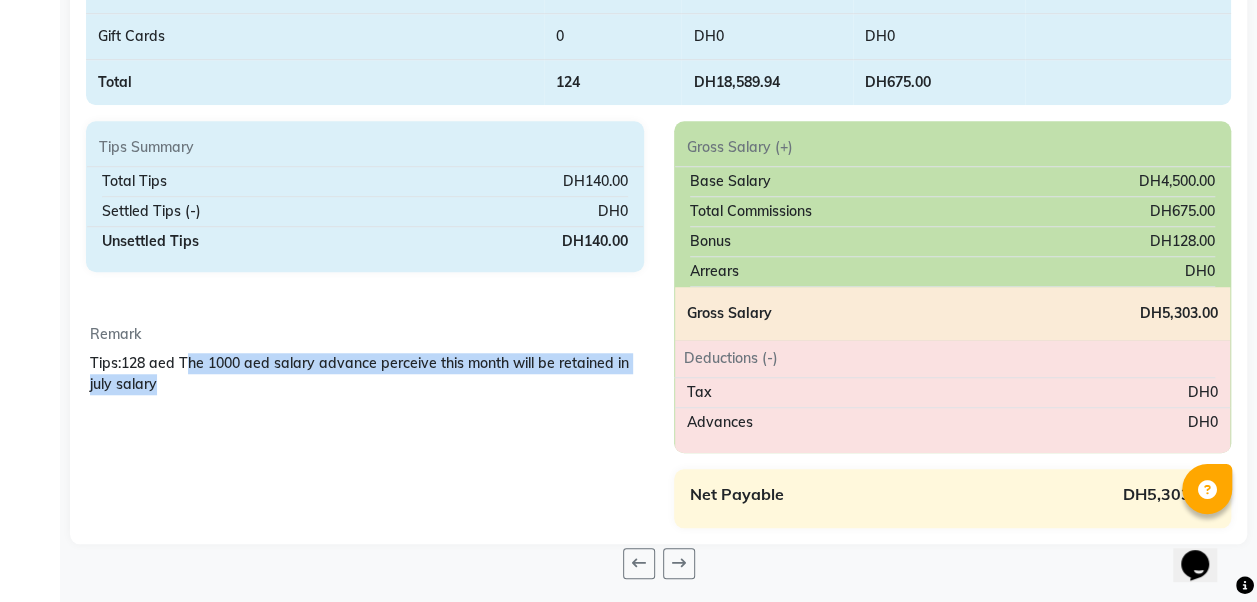 drag, startPoint x: 184, startPoint y: 360, endPoint x: 206, endPoint y: 412, distance: 56.462376 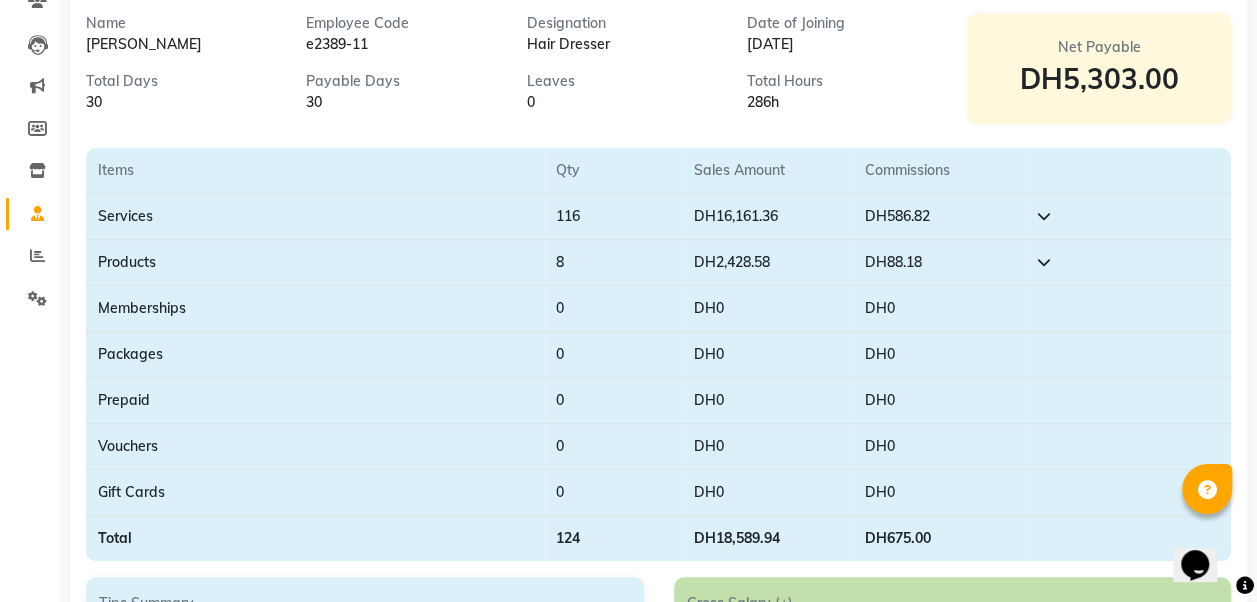 scroll, scrollTop: 0, scrollLeft: 0, axis: both 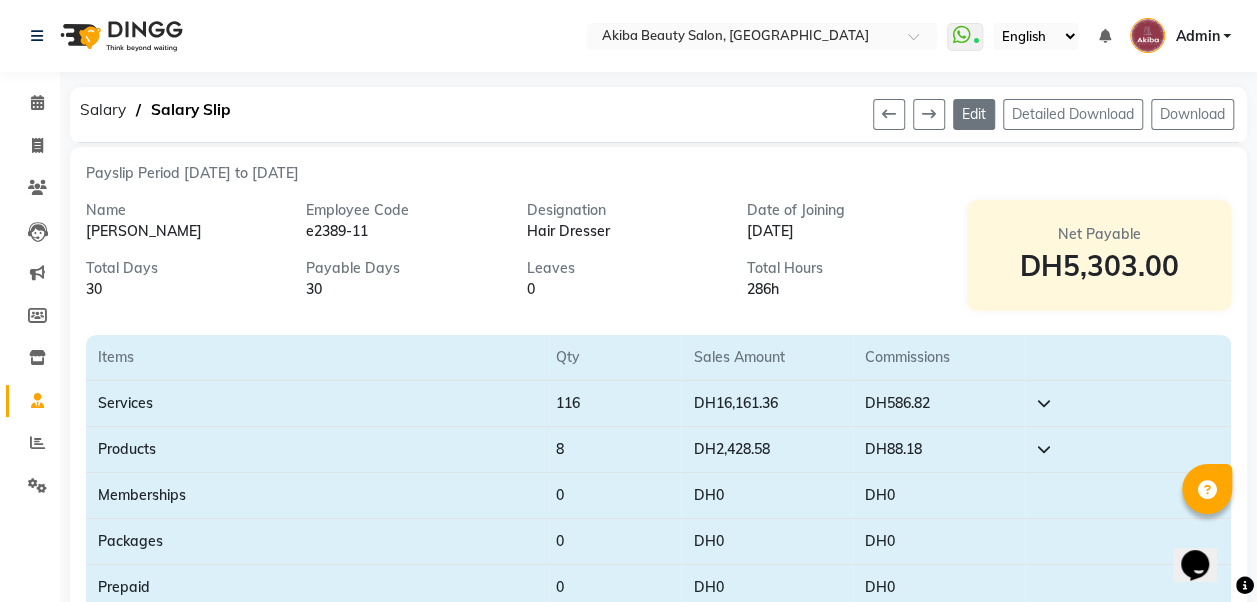 click on "Edit" 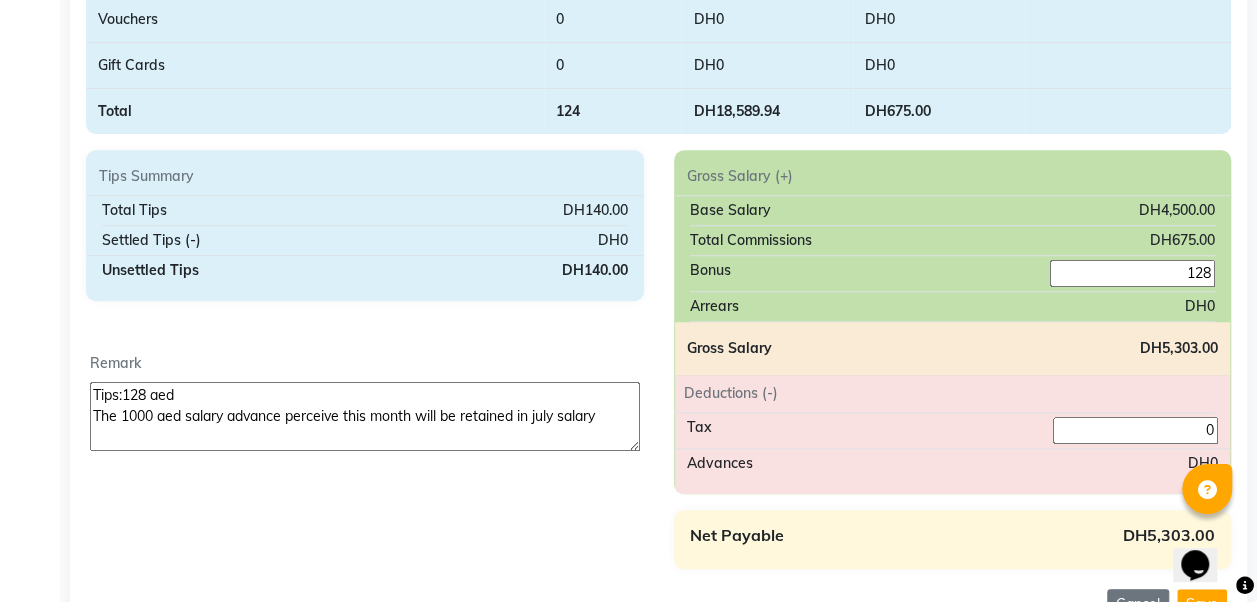 scroll, scrollTop: 710, scrollLeft: 0, axis: vertical 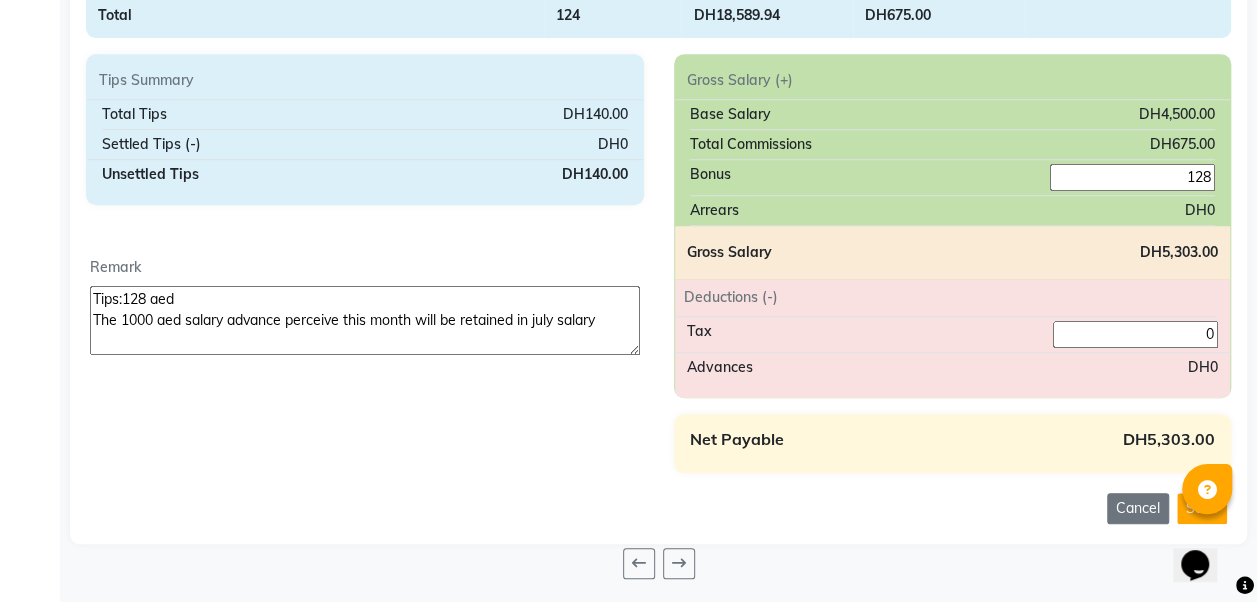 click on "Tips:128 aed
The 1000 aed salary advance perceive this month will be retained in july salary" at bounding box center [365, 320] 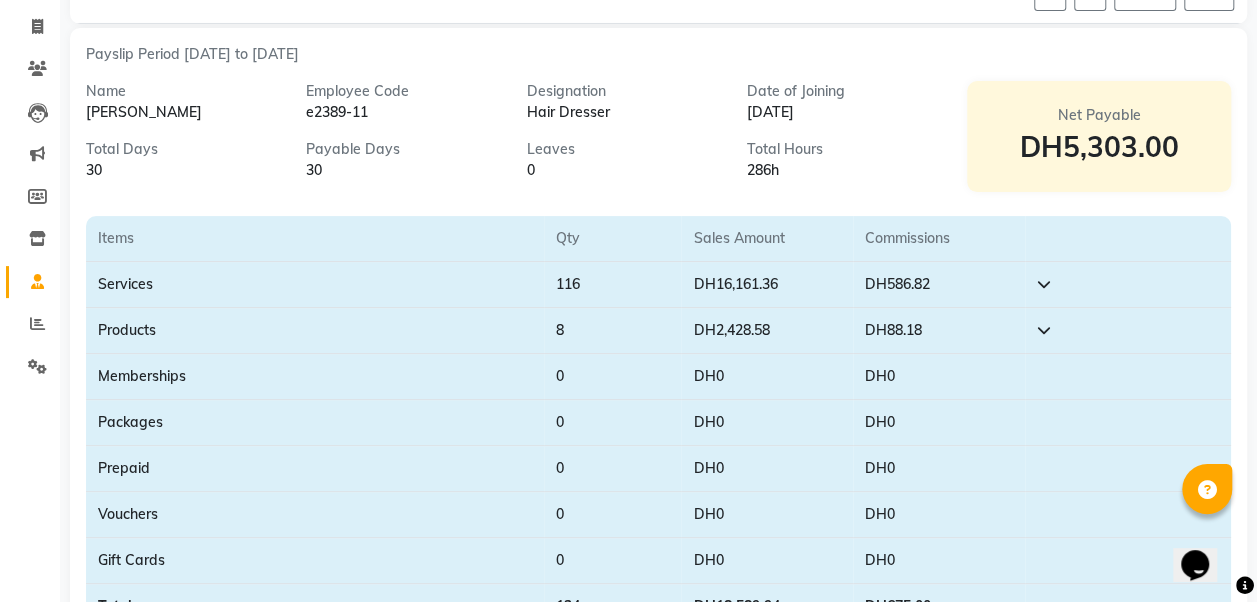 scroll, scrollTop: 0, scrollLeft: 0, axis: both 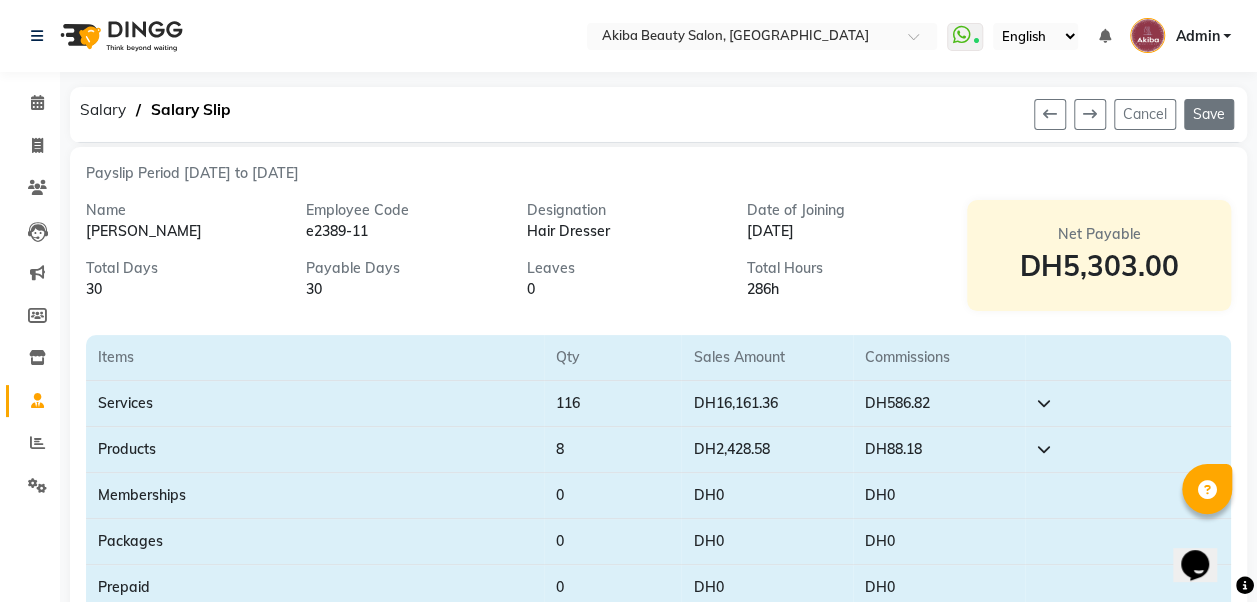 type on "Tips:128 aed" 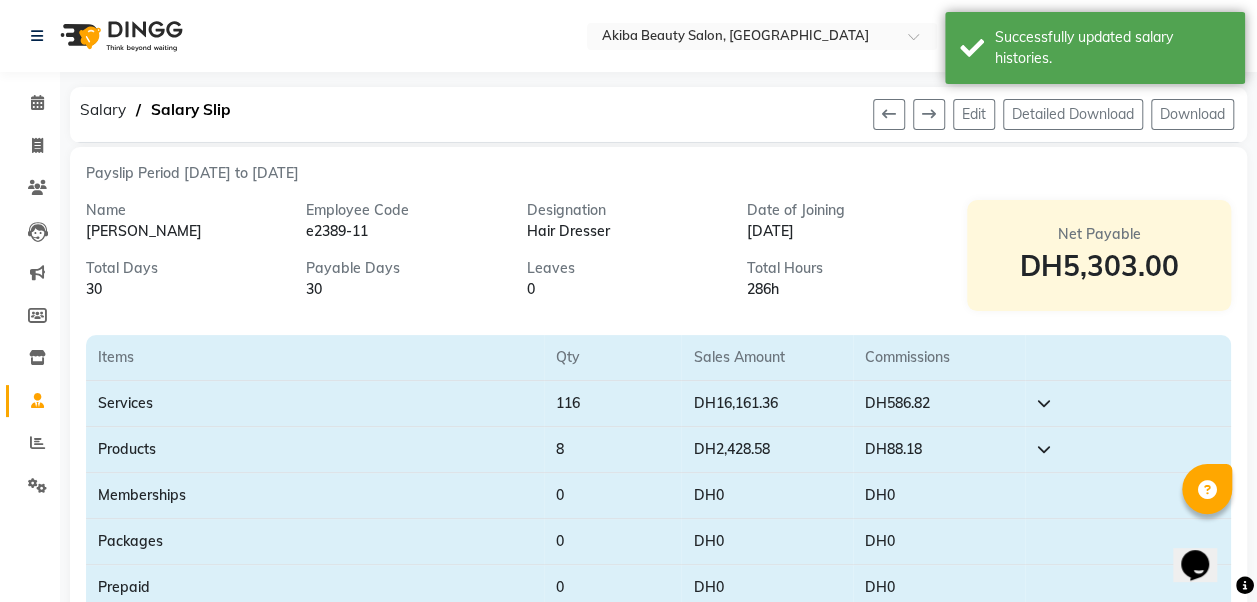 click on "Download" 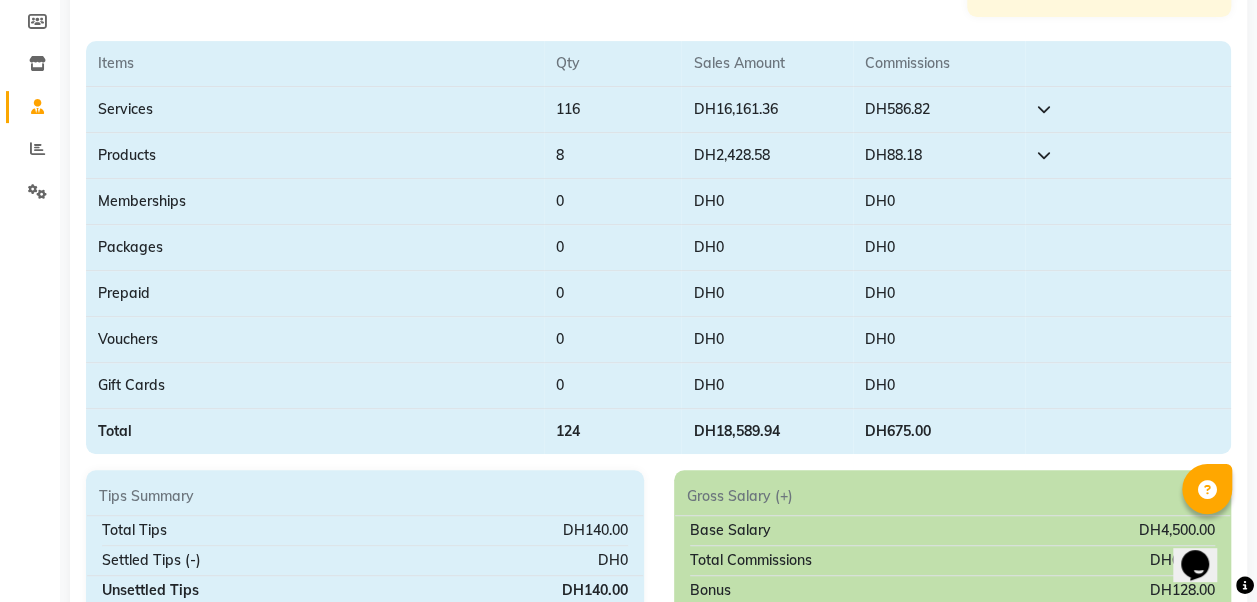 scroll, scrollTop: 0, scrollLeft: 0, axis: both 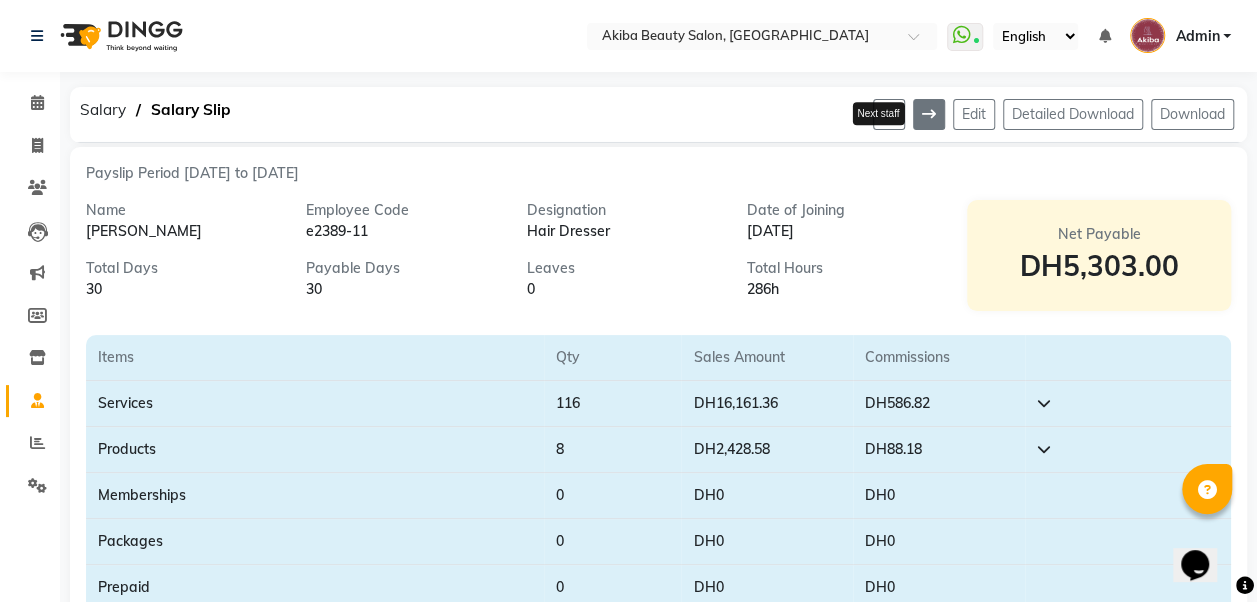 click 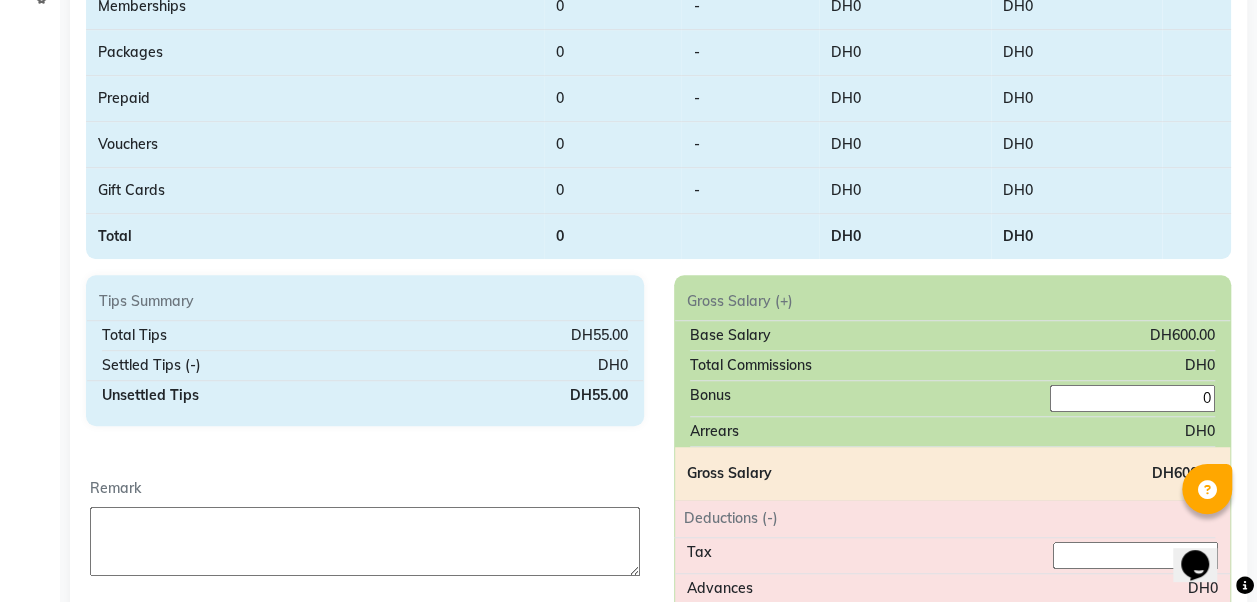 scroll, scrollTop: 492, scrollLeft: 0, axis: vertical 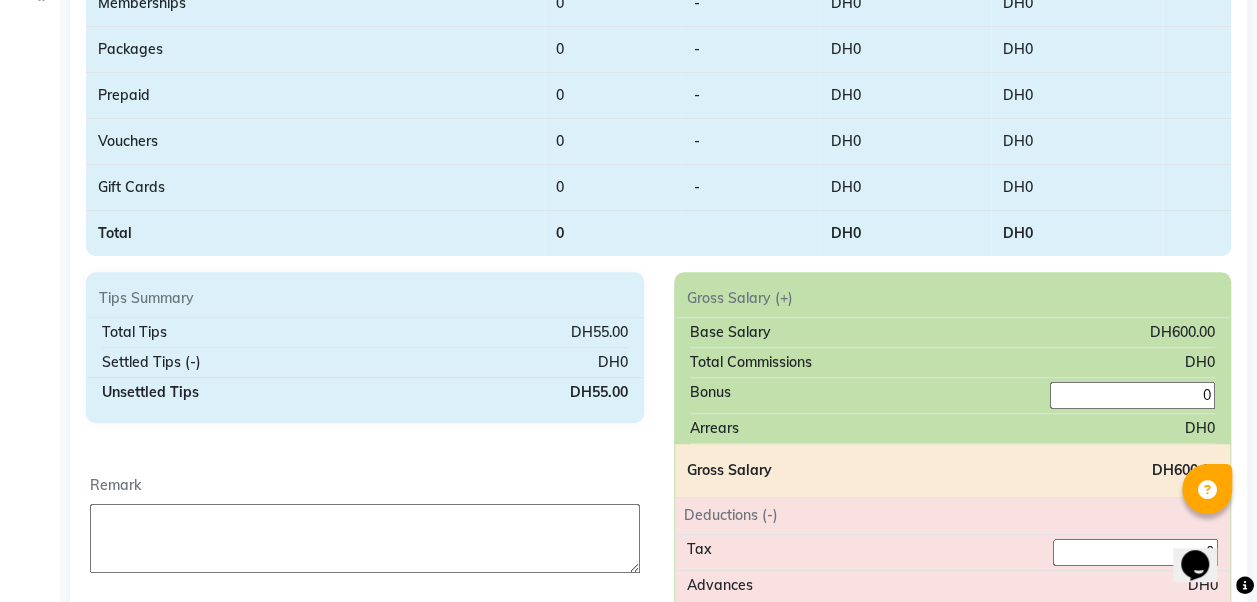 click at bounding box center (365, 538) 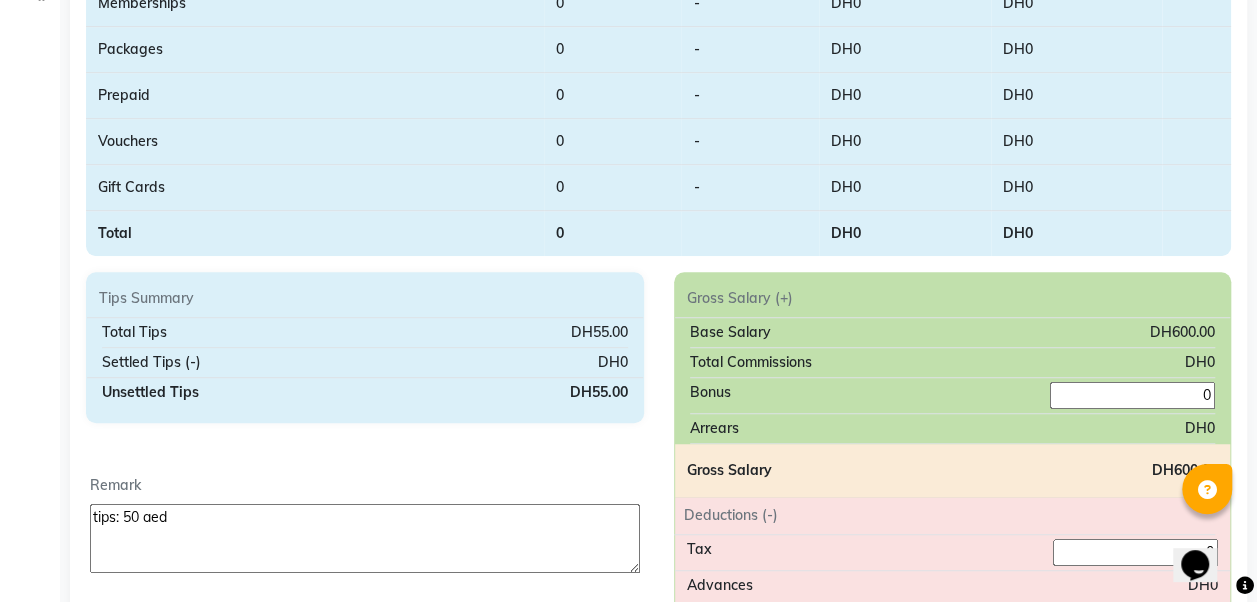 type on "tips: 50 aed" 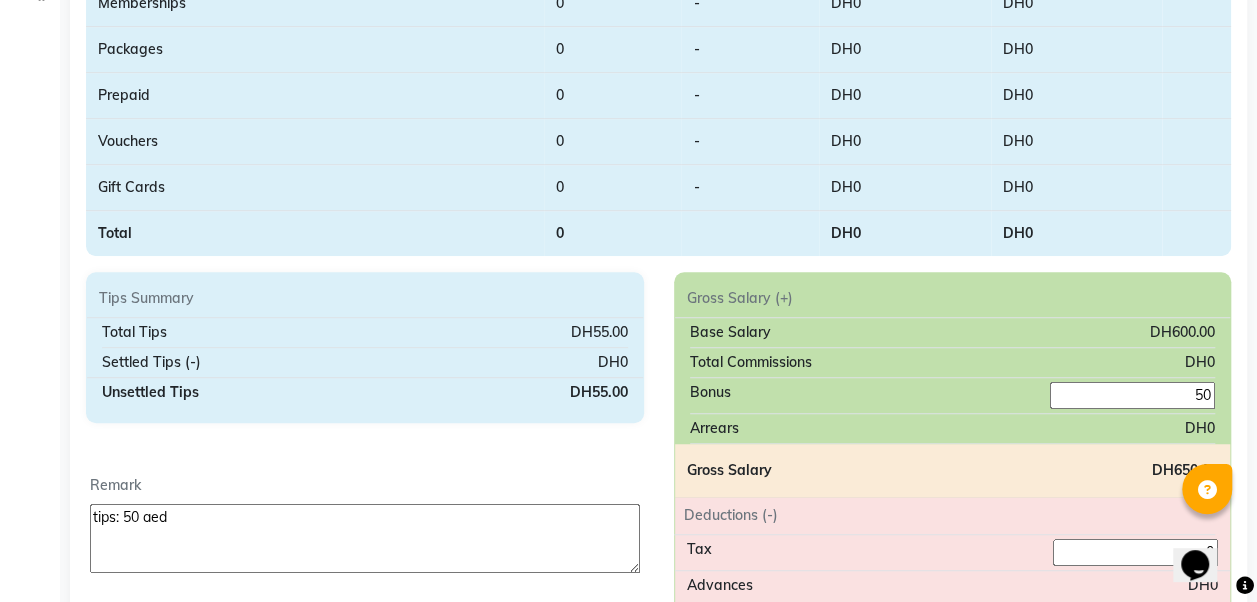 type on "50" 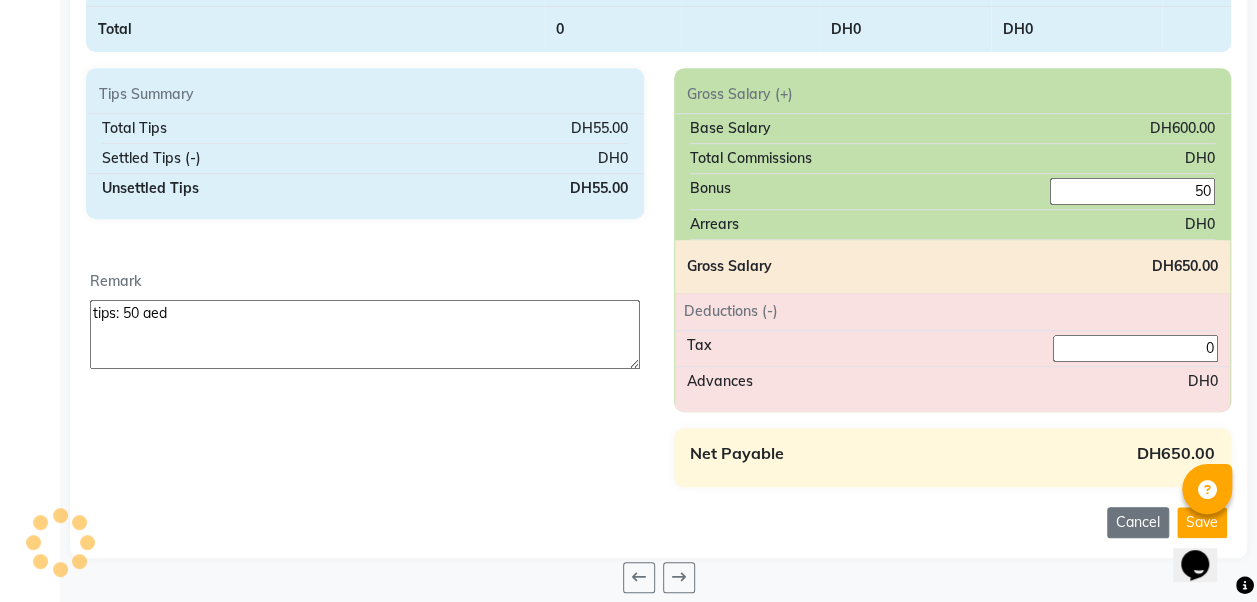 scroll, scrollTop: 710, scrollLeft: 0, axis: vertical 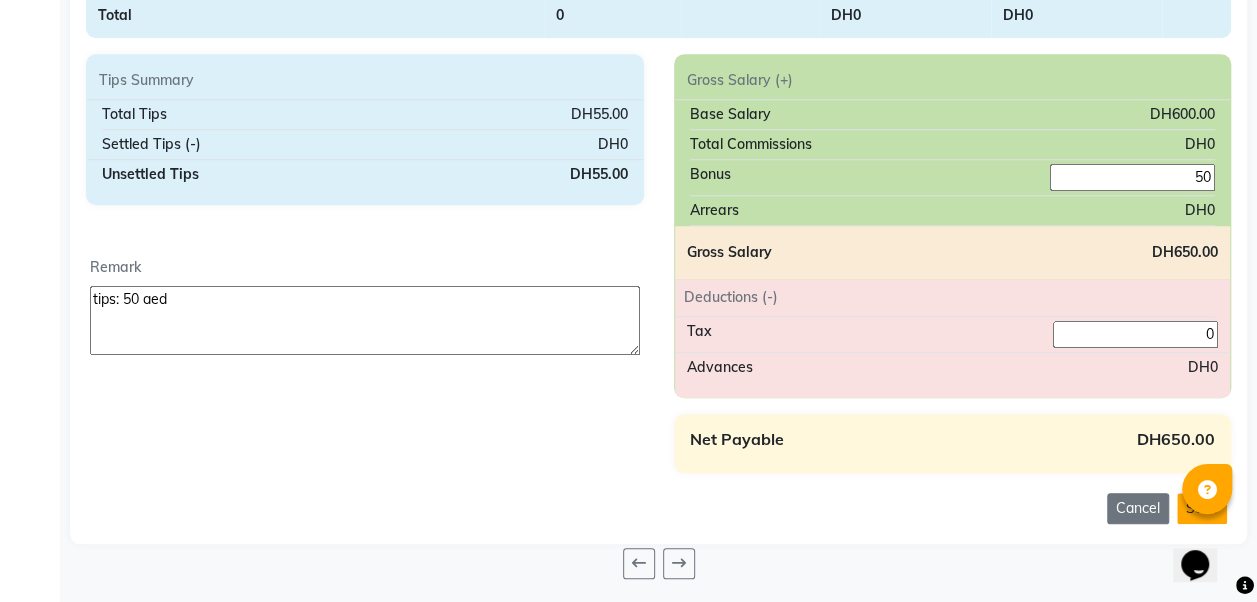 click on "Save" 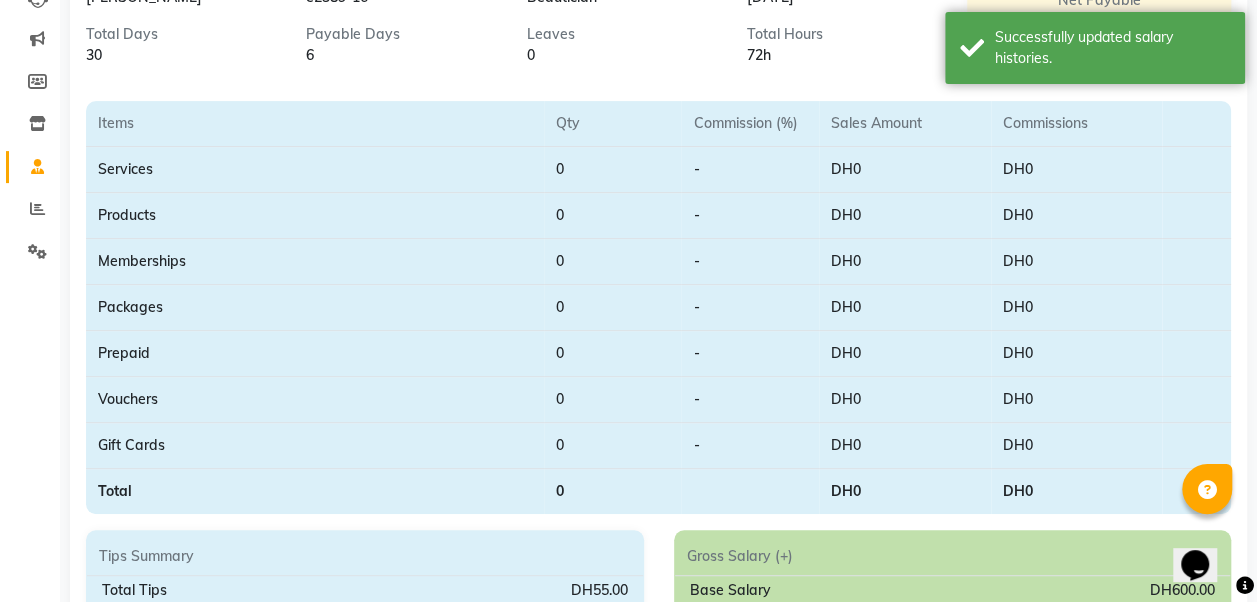 scroll, scrollTop: 0, scrollLeft: 0, axis: both 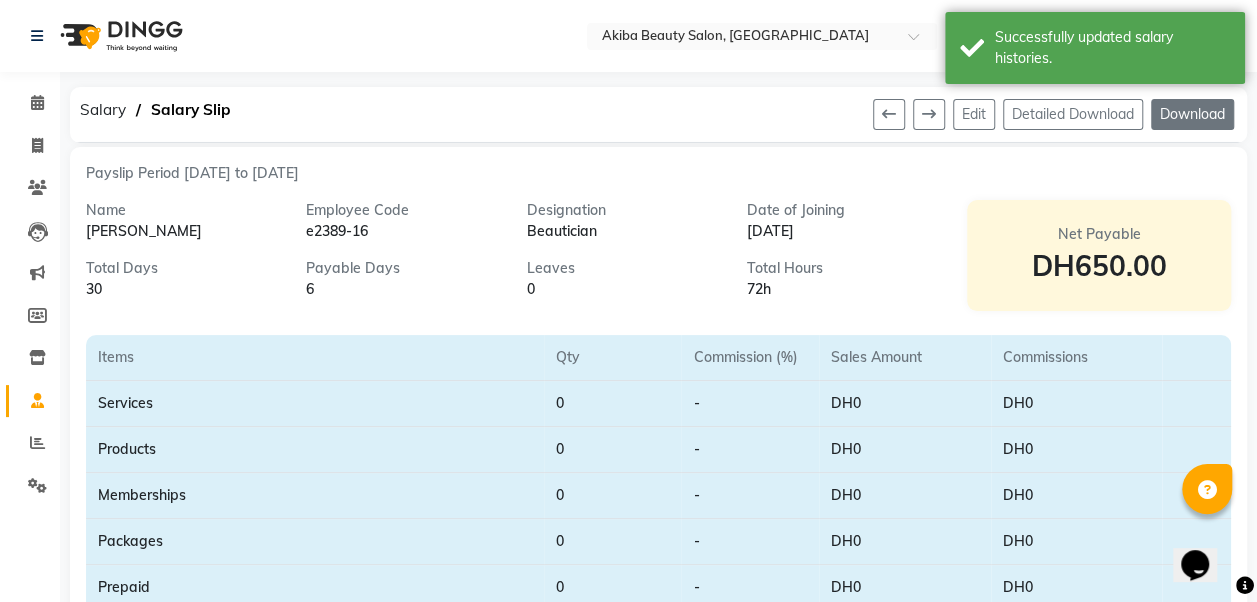 click on "Download" 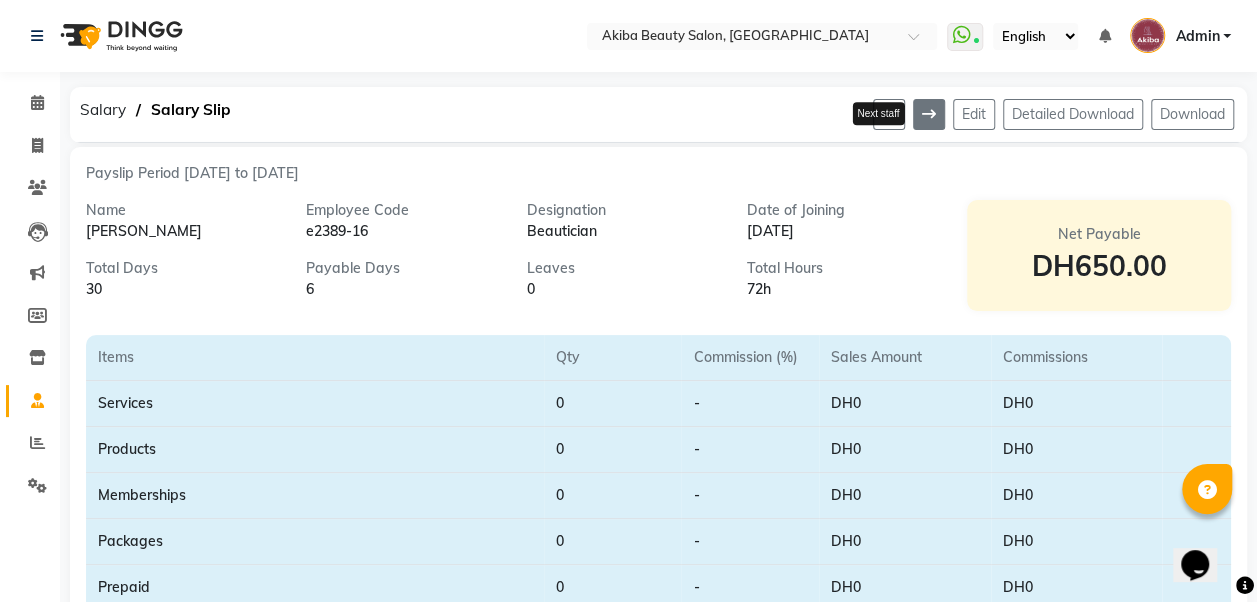 click 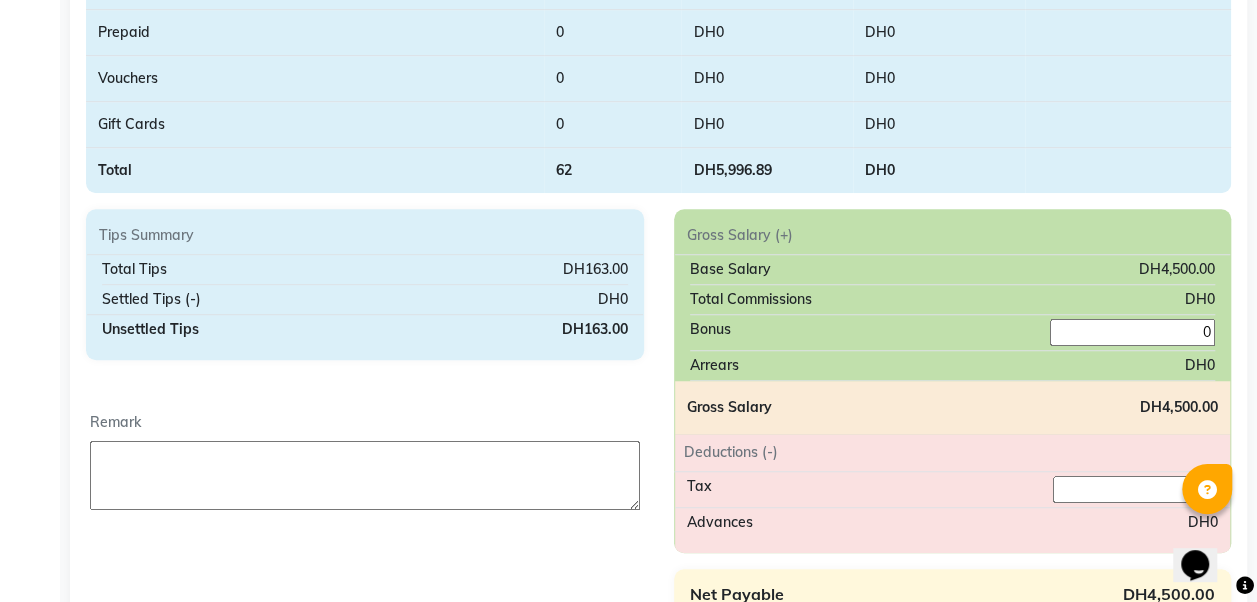scroll, scrollTop: 566, scrollLeft: 0, axis: vertical 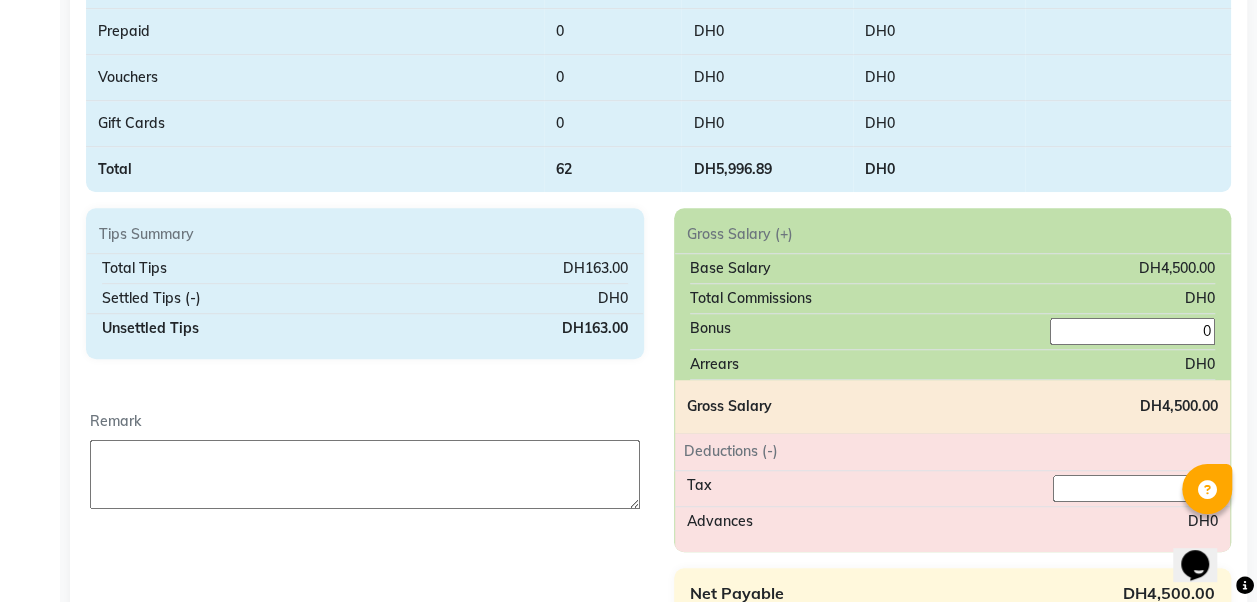 click at bounding box center (365, 474) 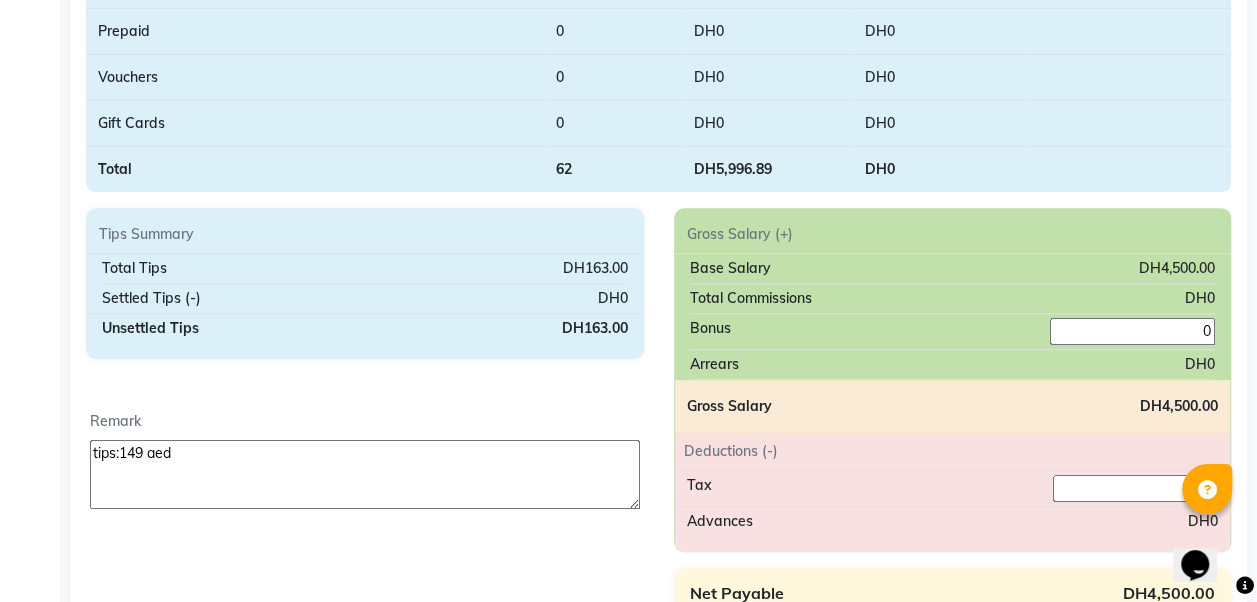 type on "tips:149 aed" 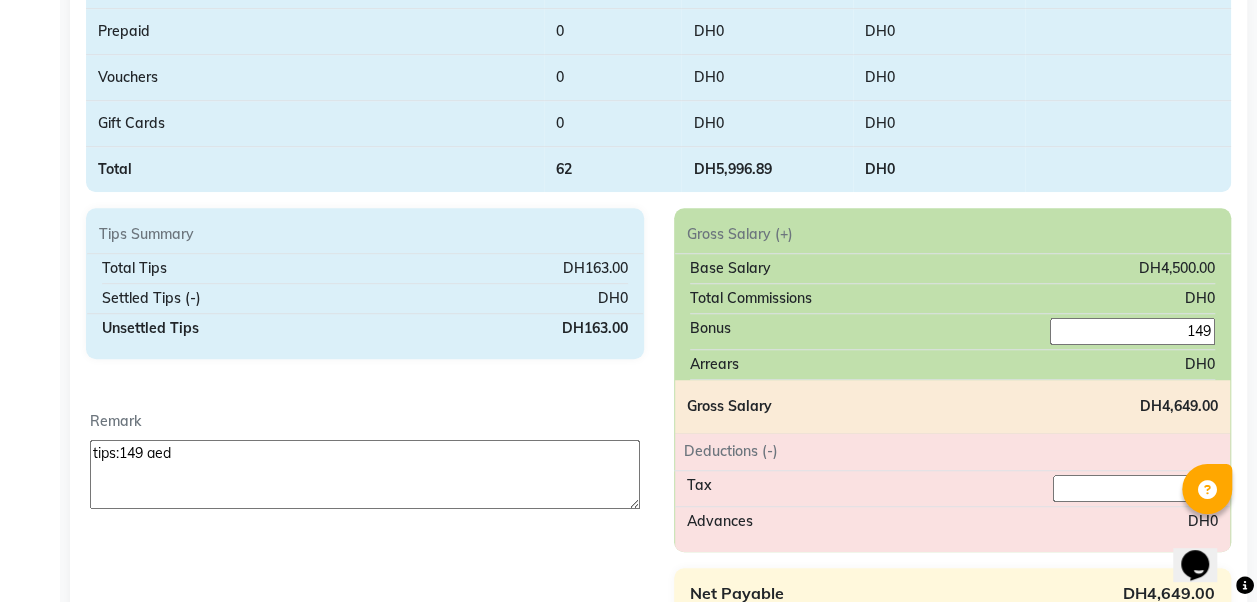 scroll, scrollTop: 710, scrollLeft: 0, axis: vertical 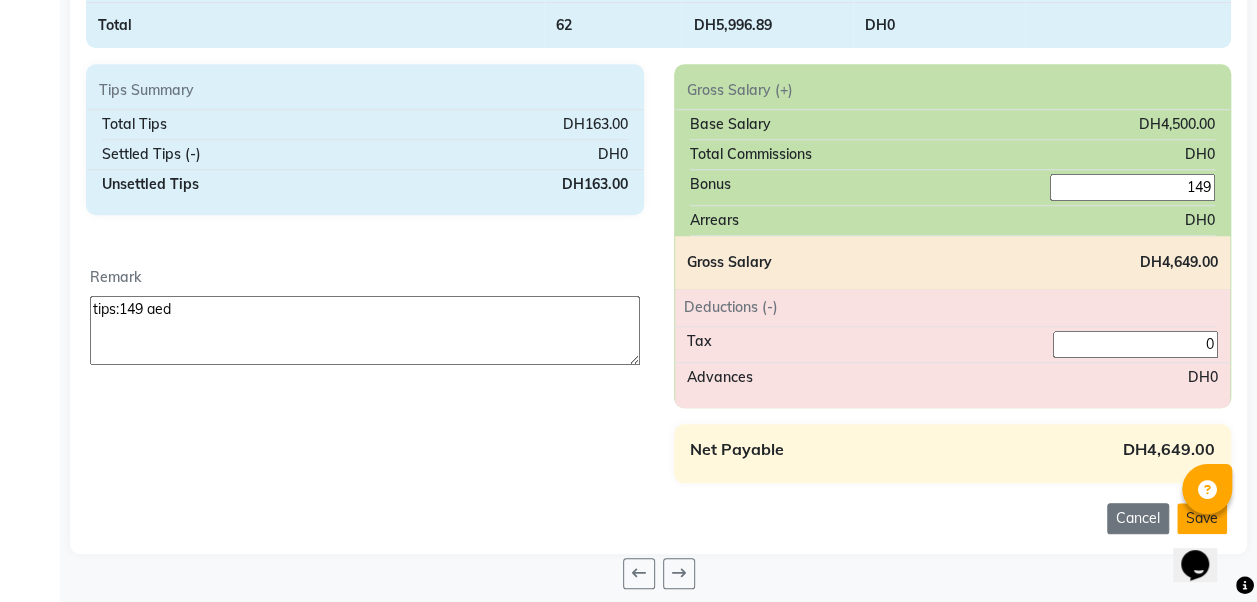 type on "149" 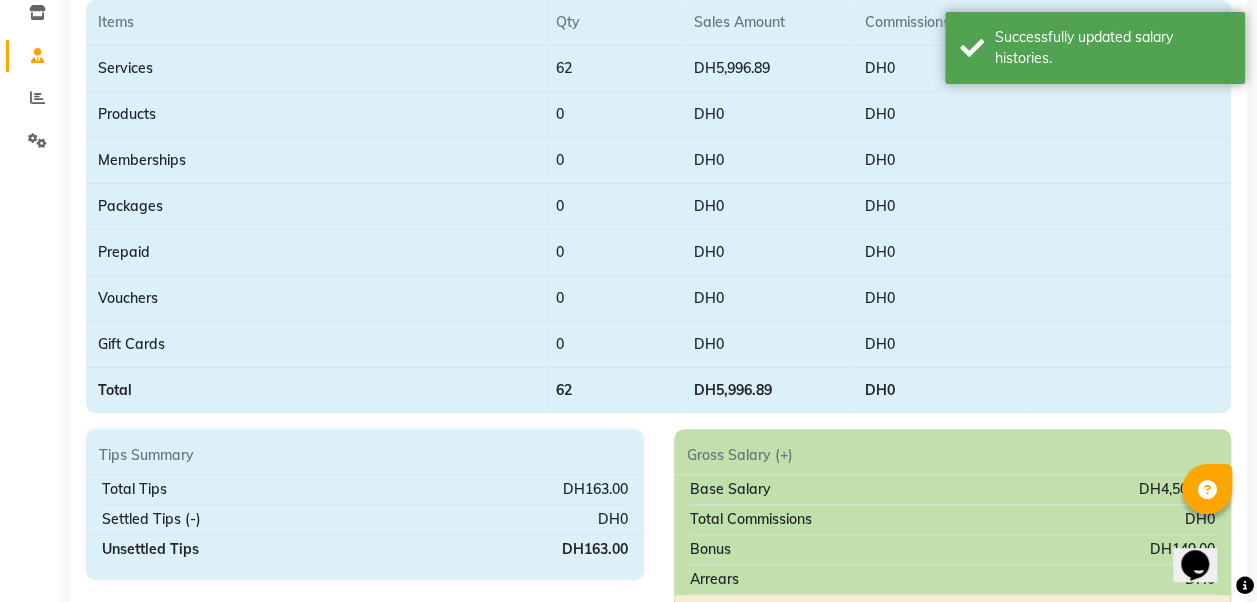 scroll, scrollTop: 0, scrollLeft: 0, axis: both 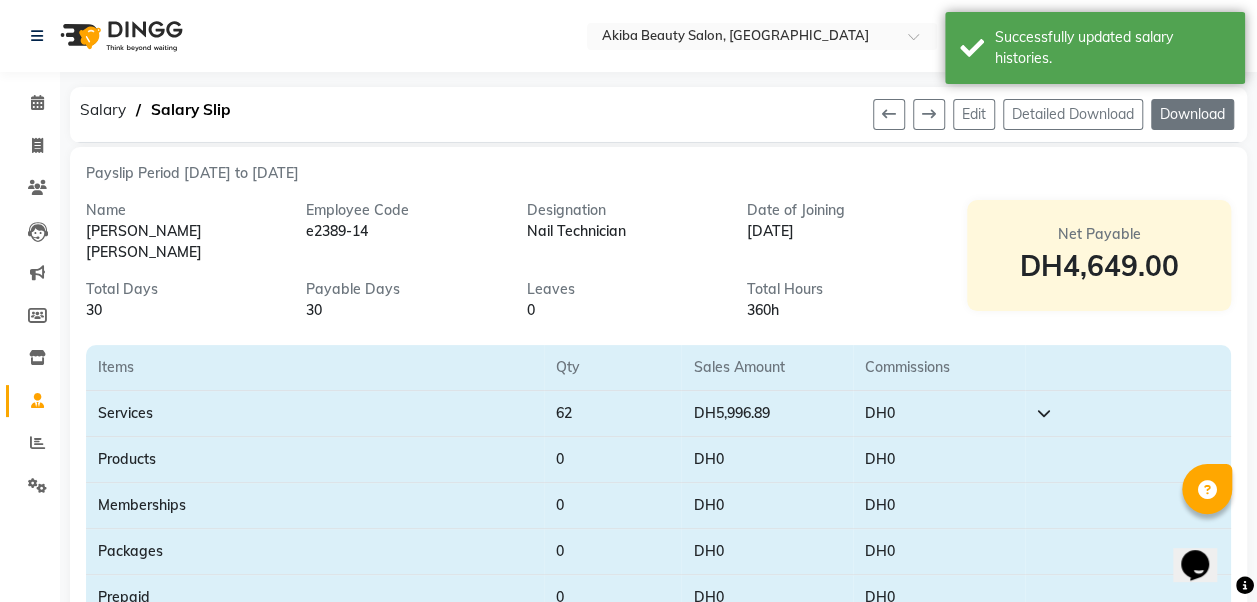 click on "Download" 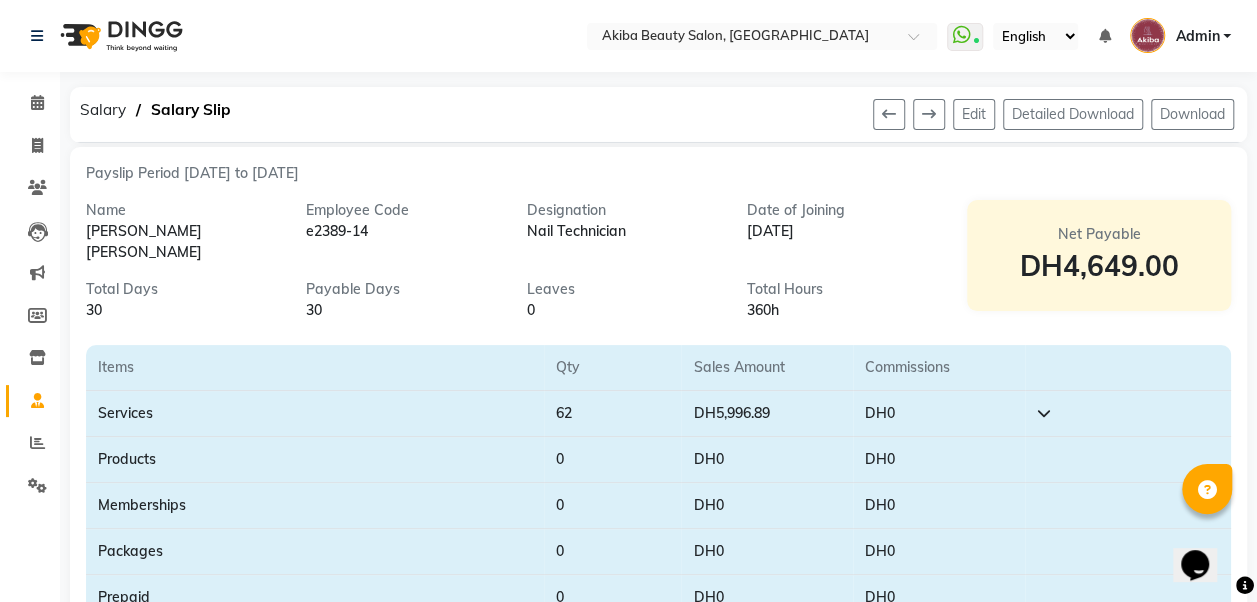 click on "Edit   Detailed Download   Download" 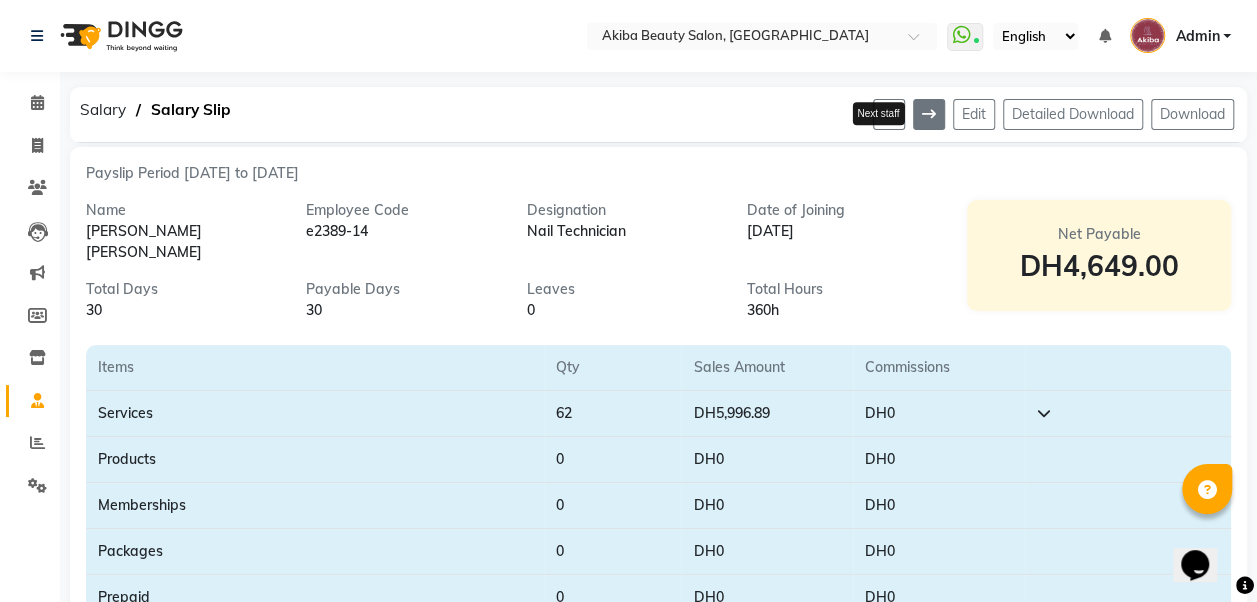 click 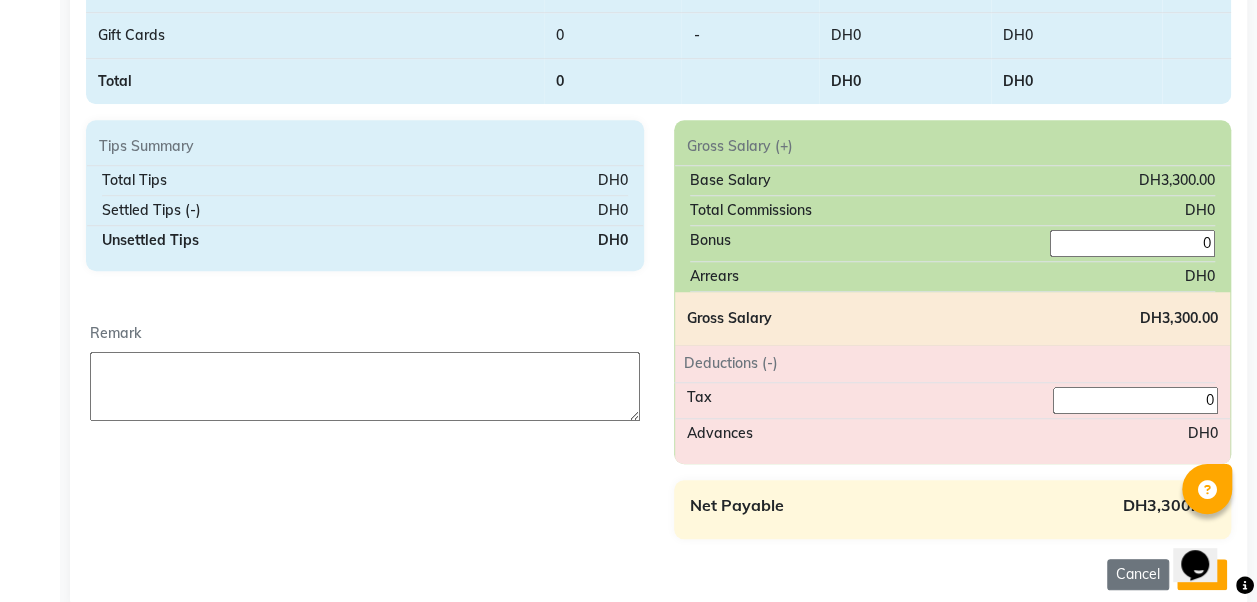 scroll, scrollTop: 645, scrollLeft: 0, axis: vertical 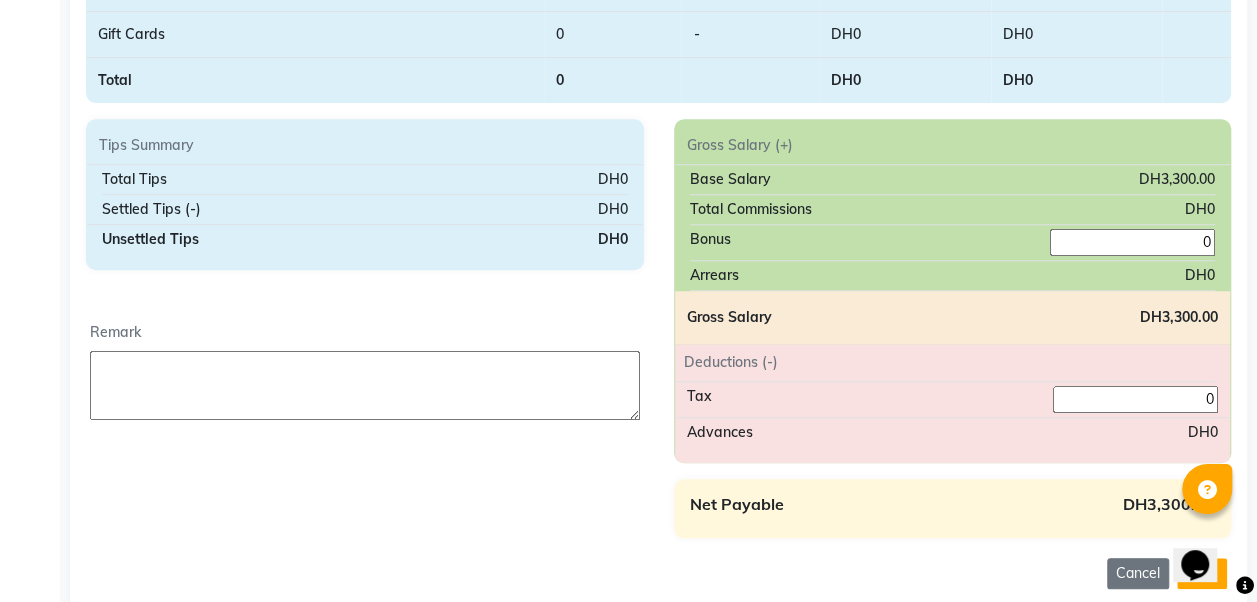 click at bounding box center (365, 385) 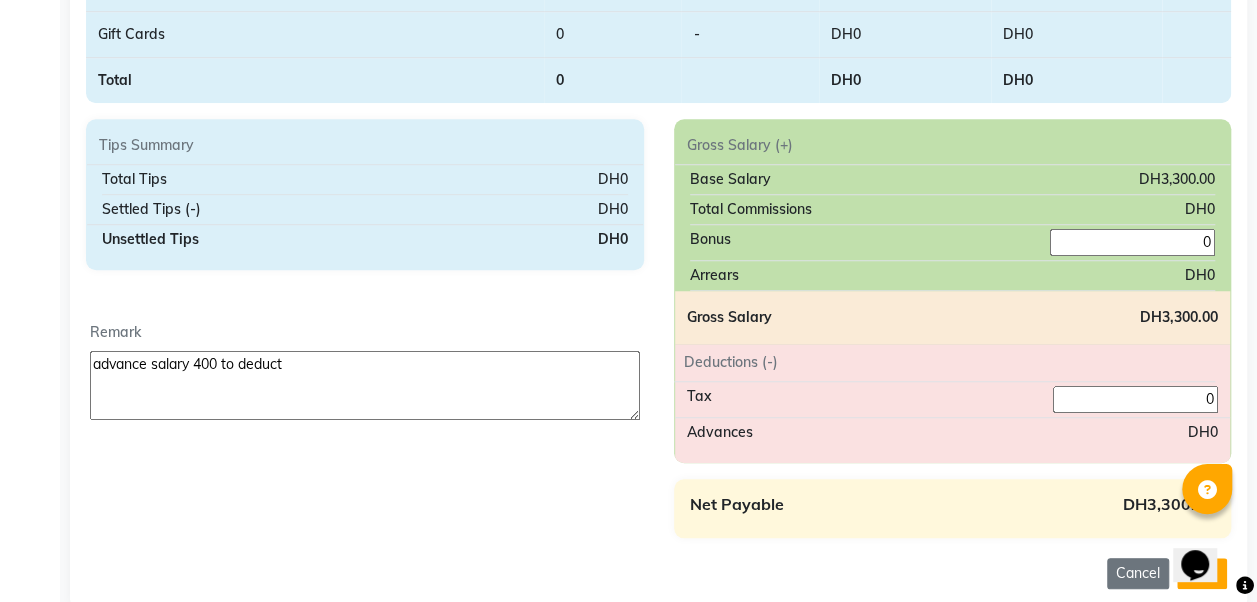 type on "advance salary 400 to deduct" 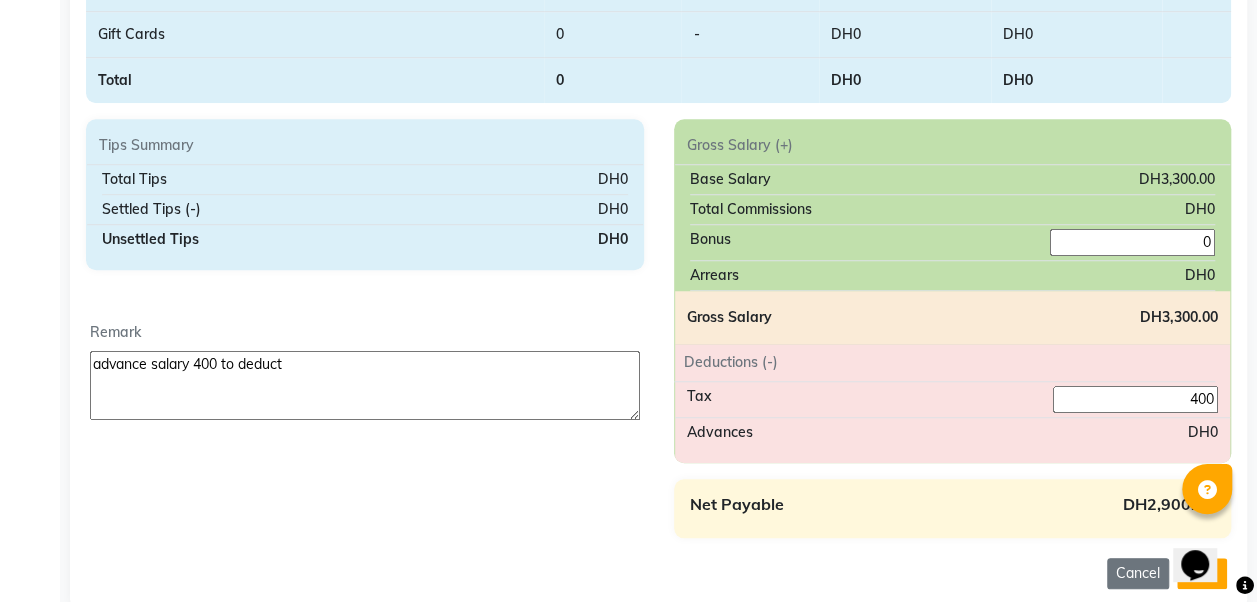 type on "400" 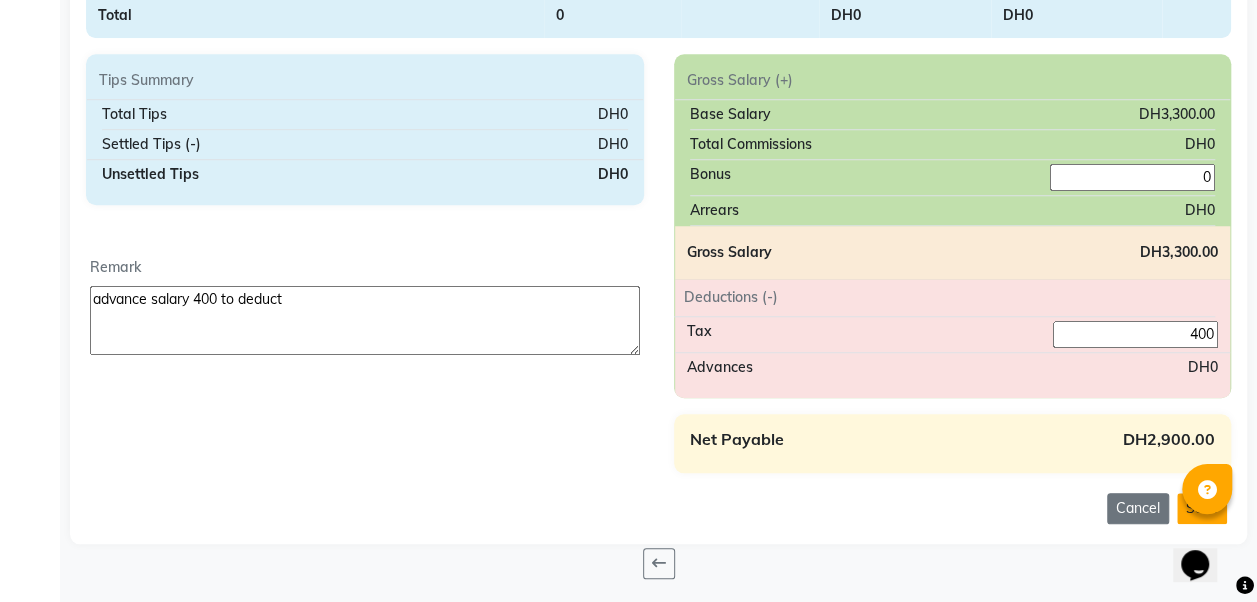 click on "Save" 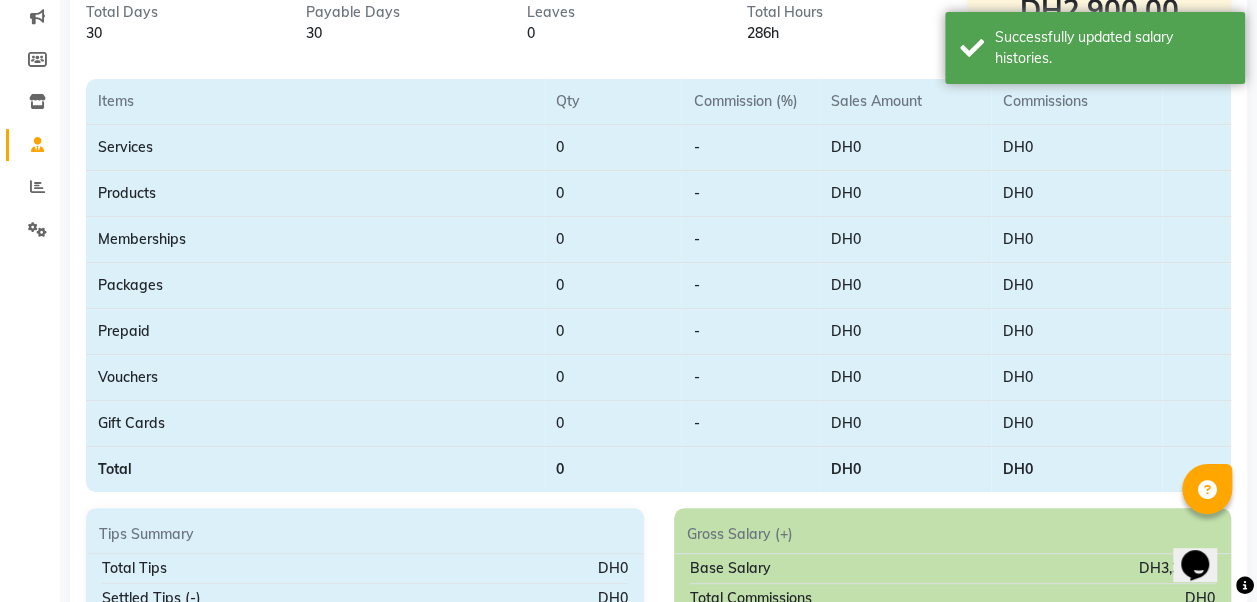 scroll, scrollTop: 0, scrollLeft: 0, axis: both 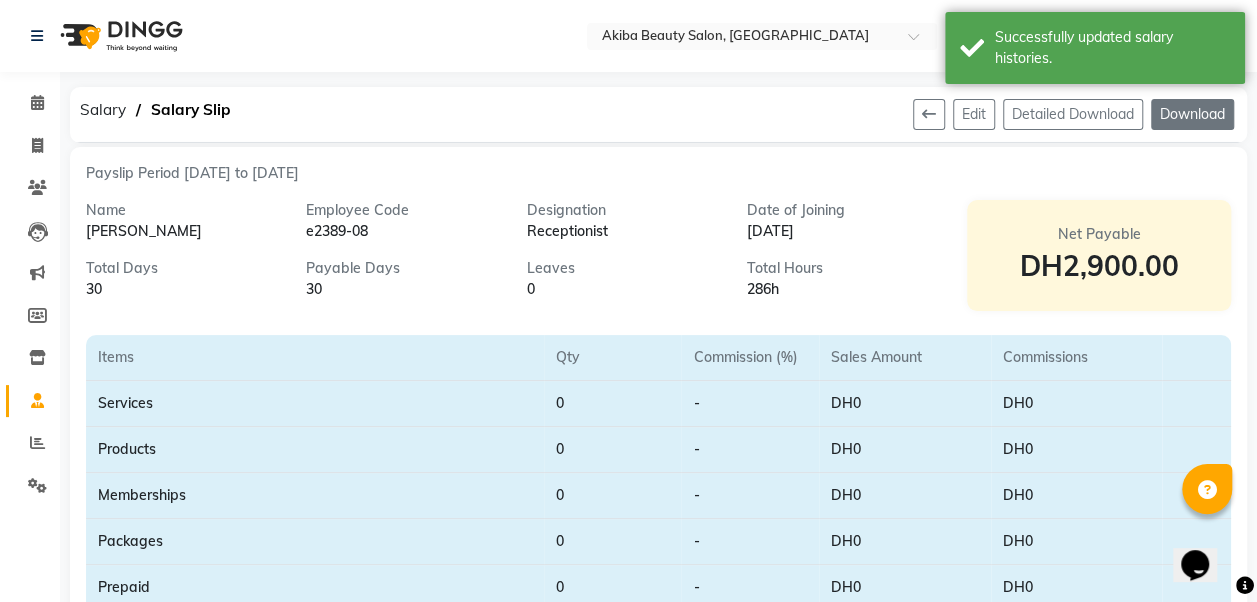 click on "Download" 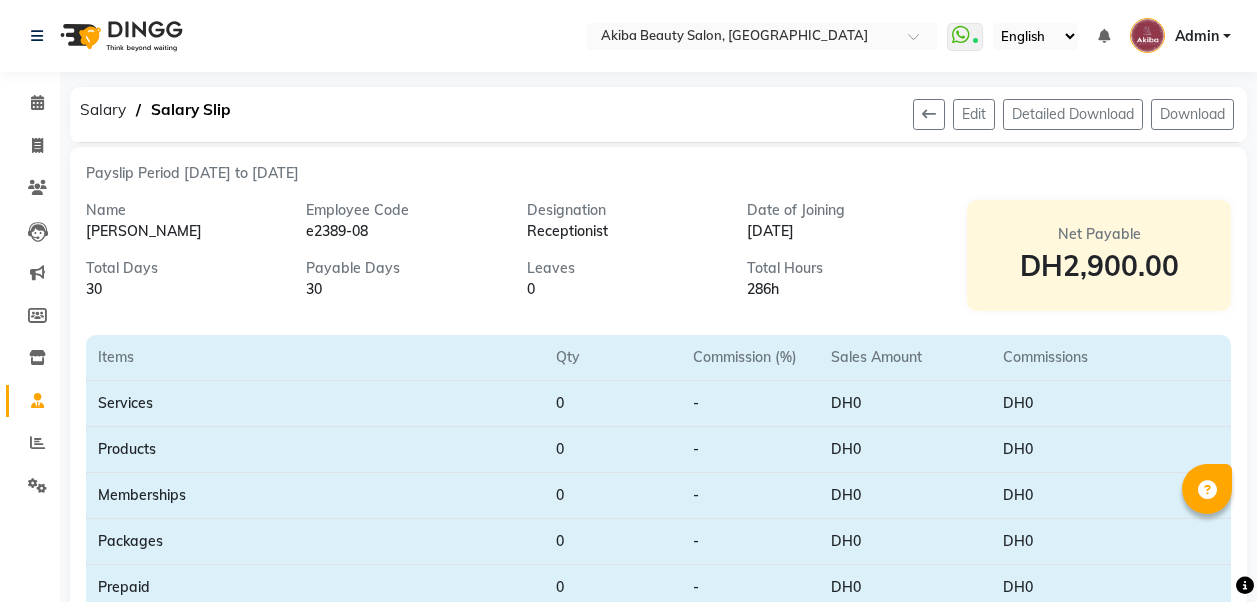 scroll, scrollTop: 0, scrollLeft: 0, axis: both 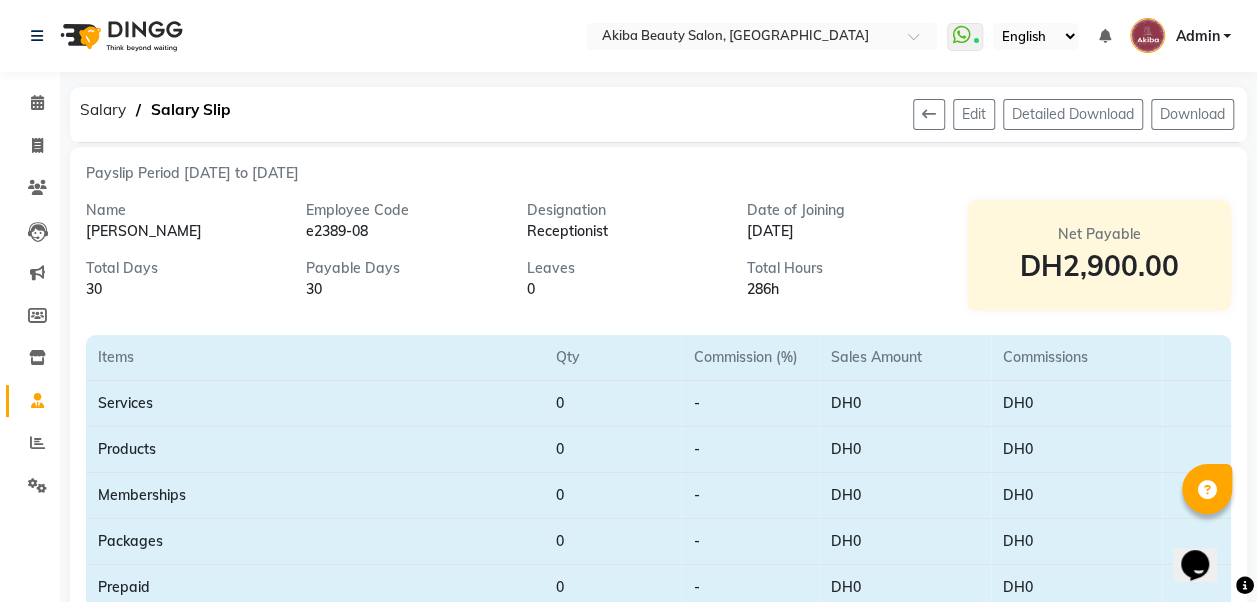 drag, startPoint x: 0, startPoint y: 0, endPoint x: 672, endPoint y: 168, distance: 692.68176 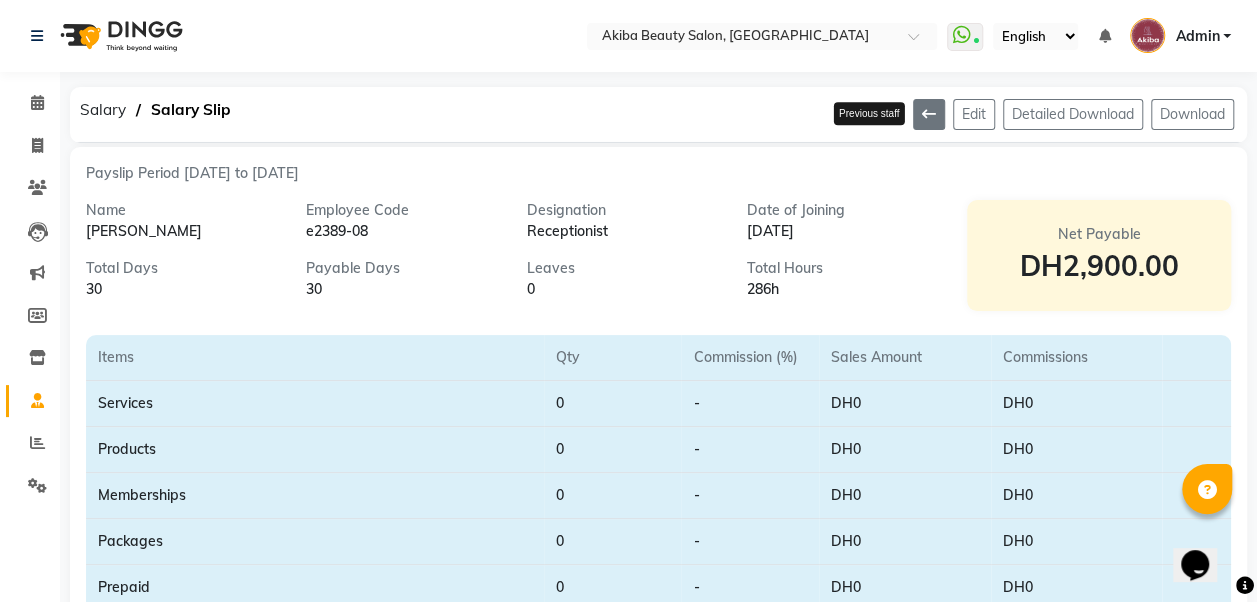 click 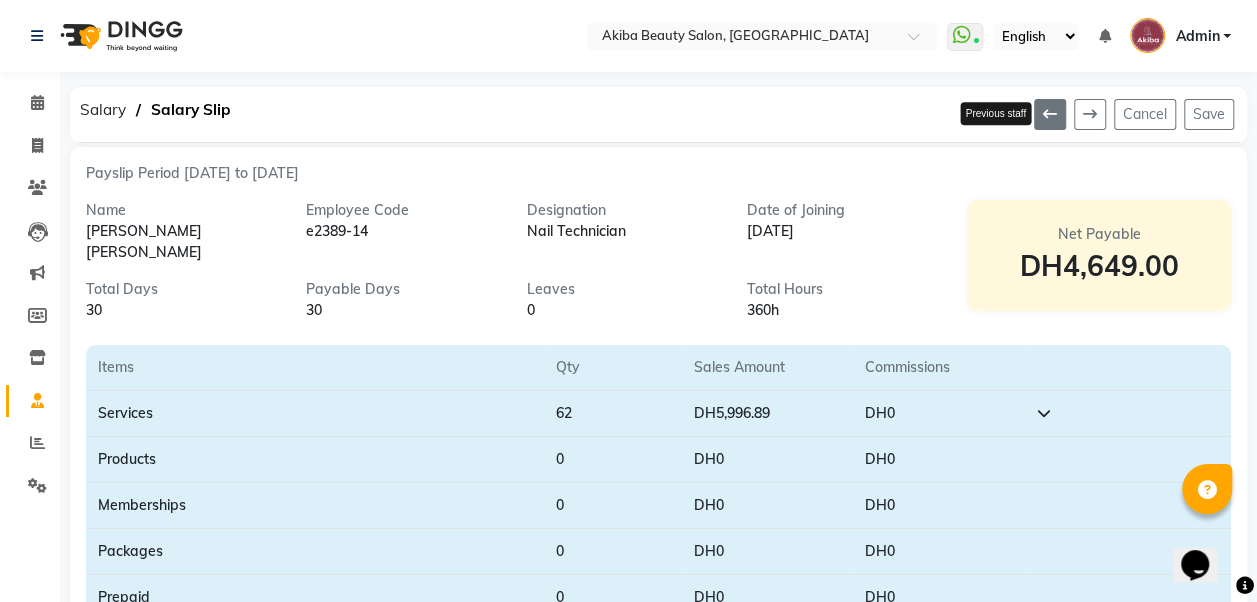 click 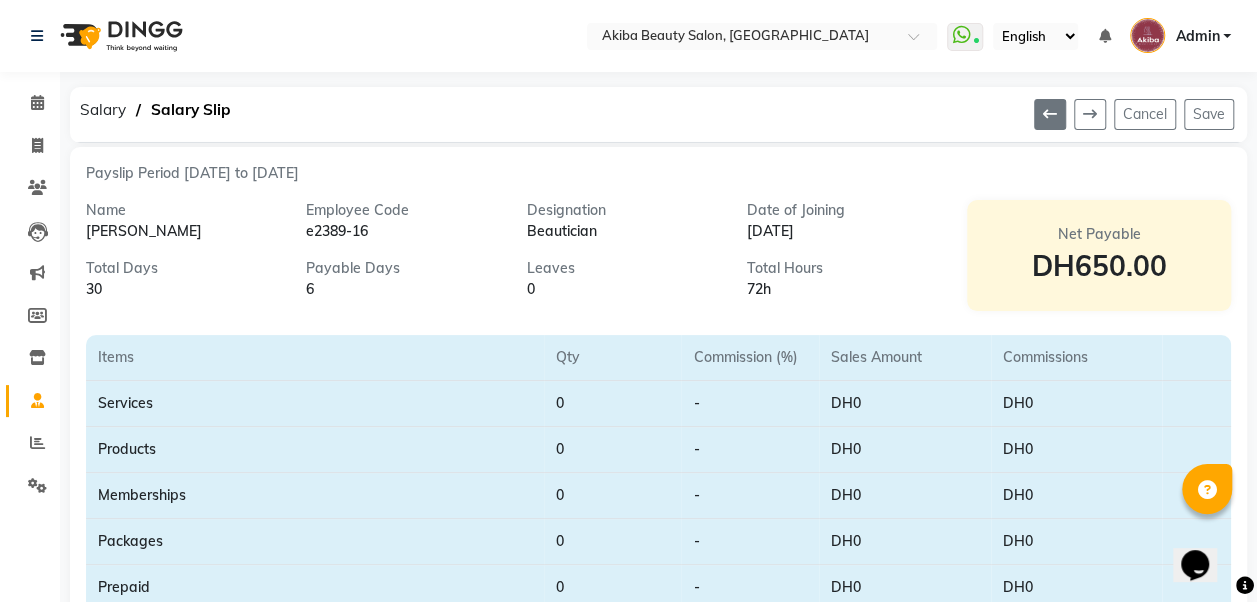 click 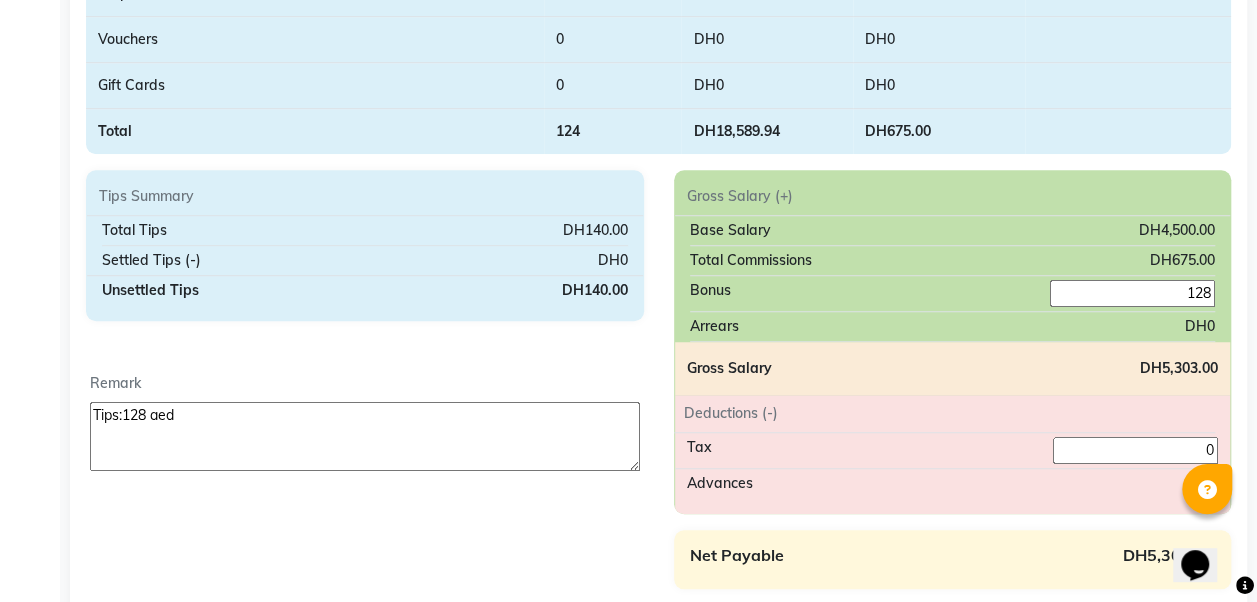 scroll, scrollTop: 595, scrollLeft: 0, axis: vertical 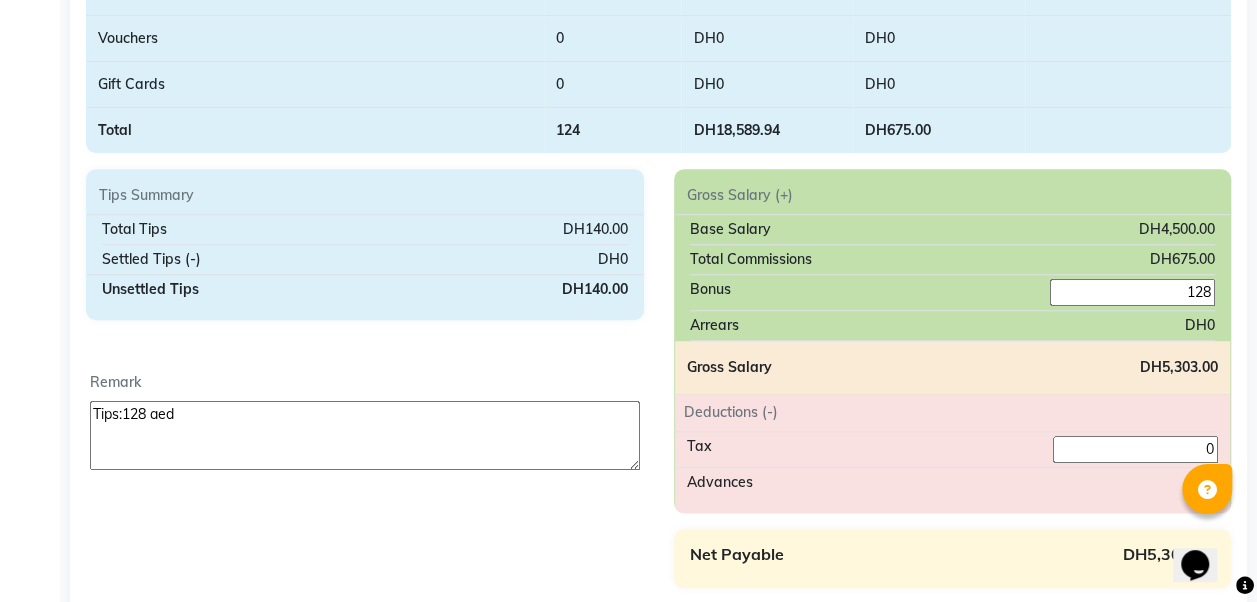 click on "Bonus 128" at bounding box center (953, 293) 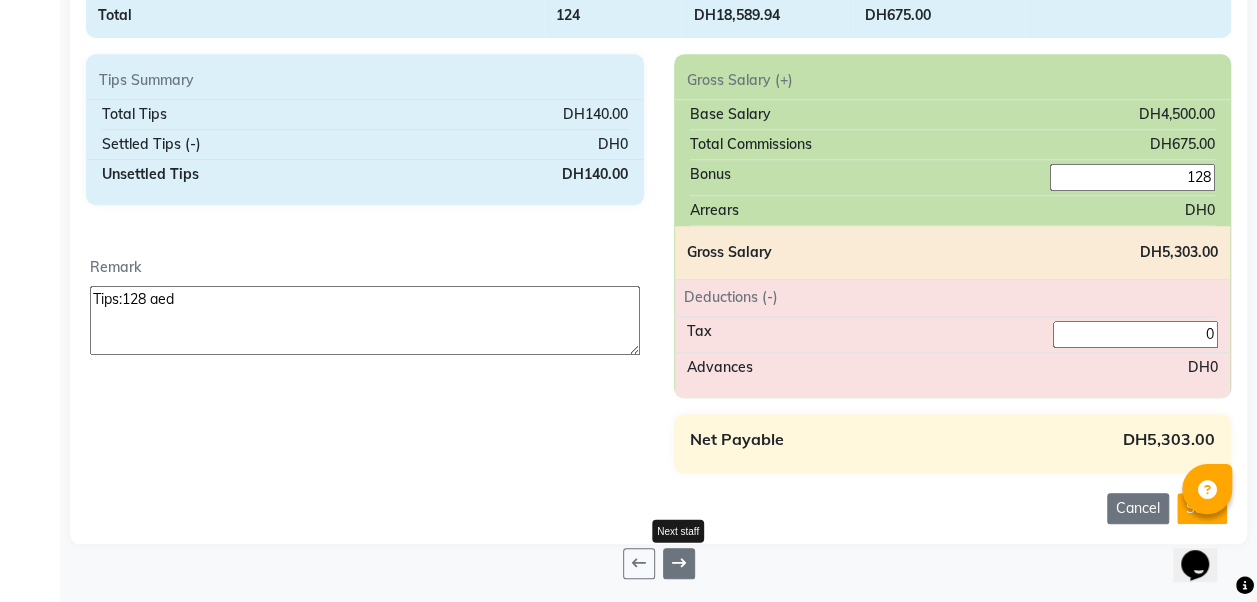 click 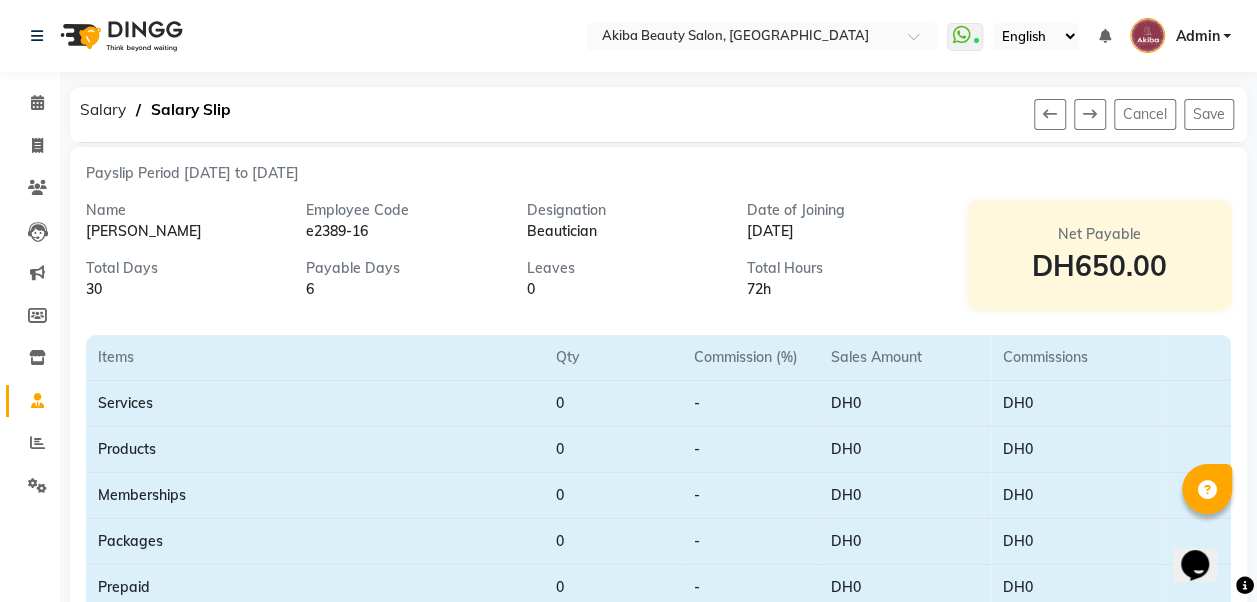 scroll, scrollTop: 2, scrollLeft: 0, axis: vertical 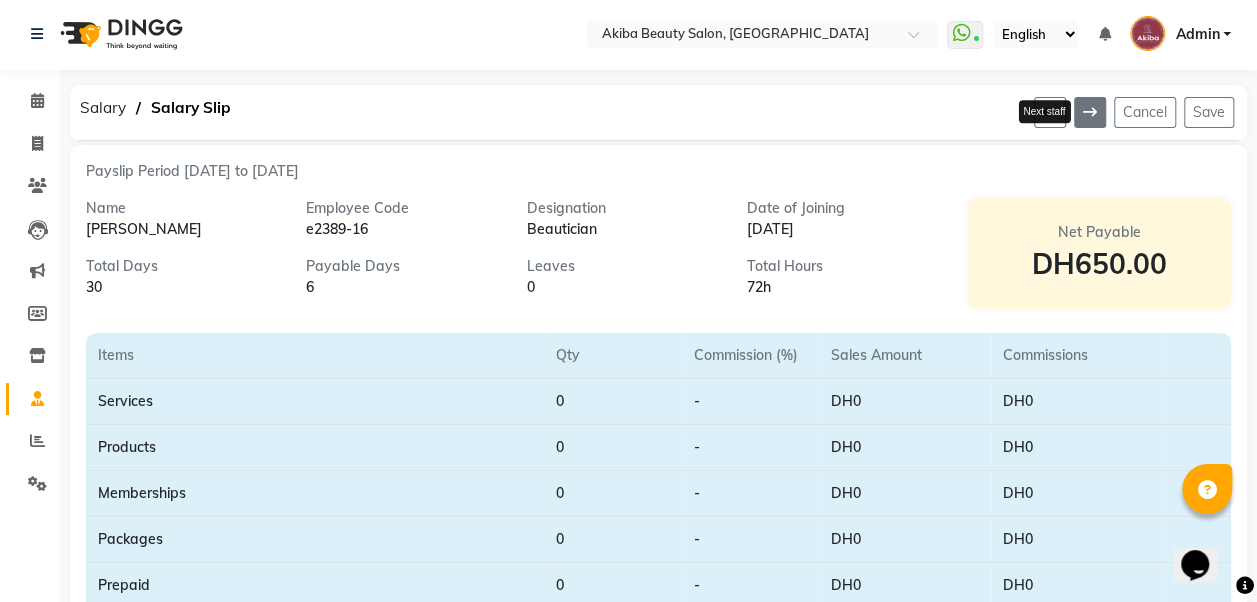 click 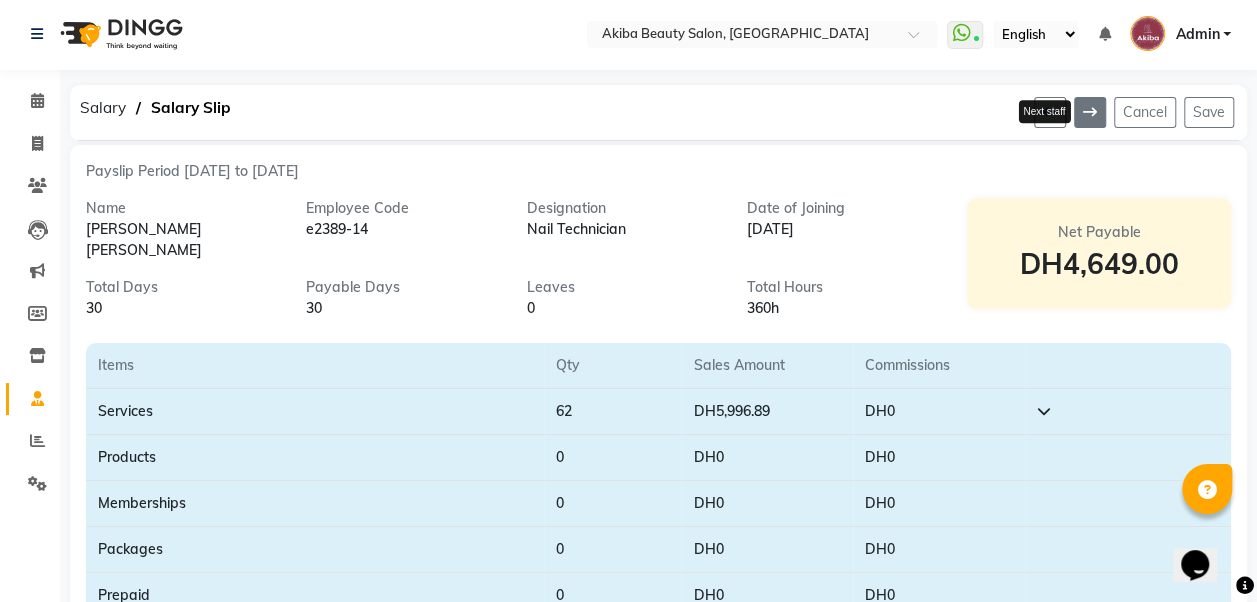 click 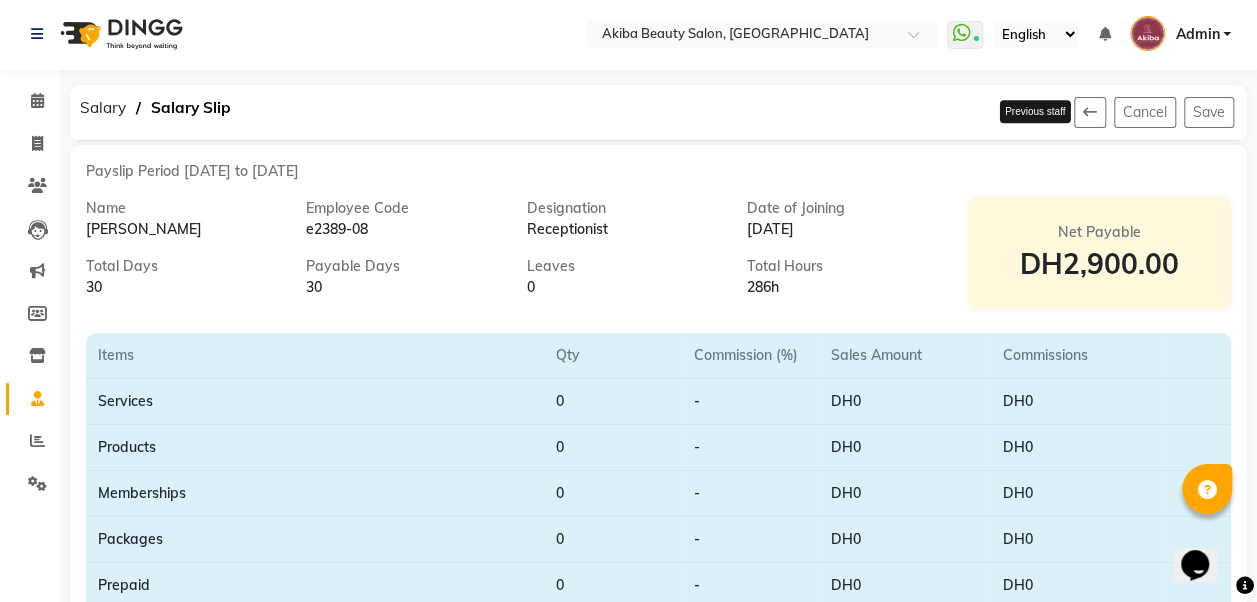 click 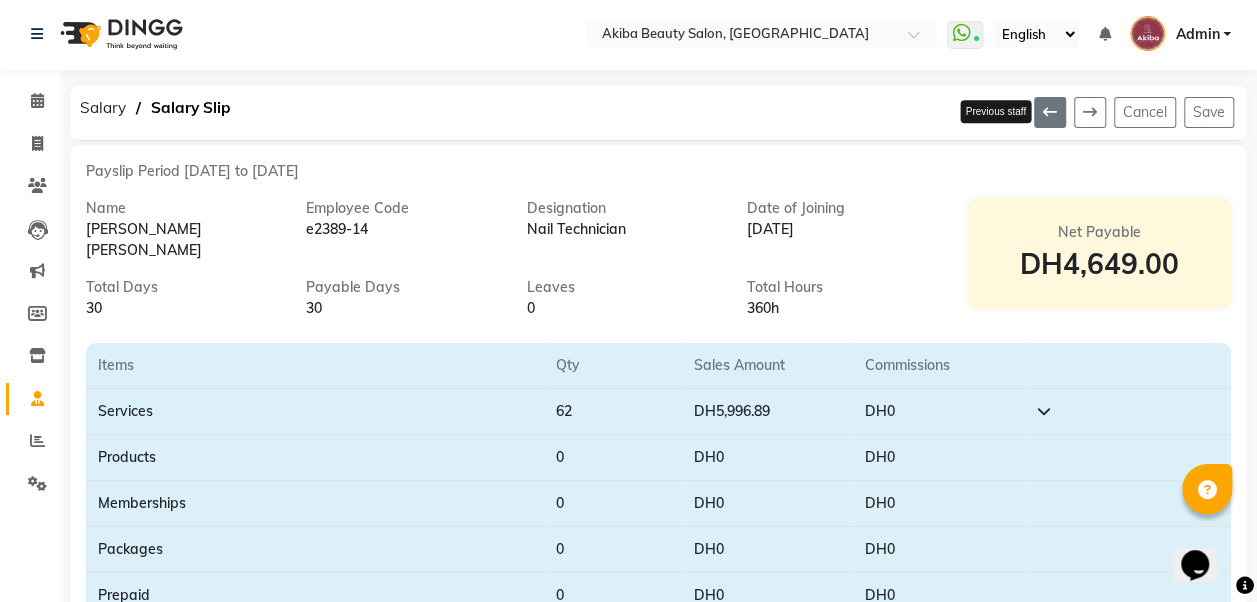click 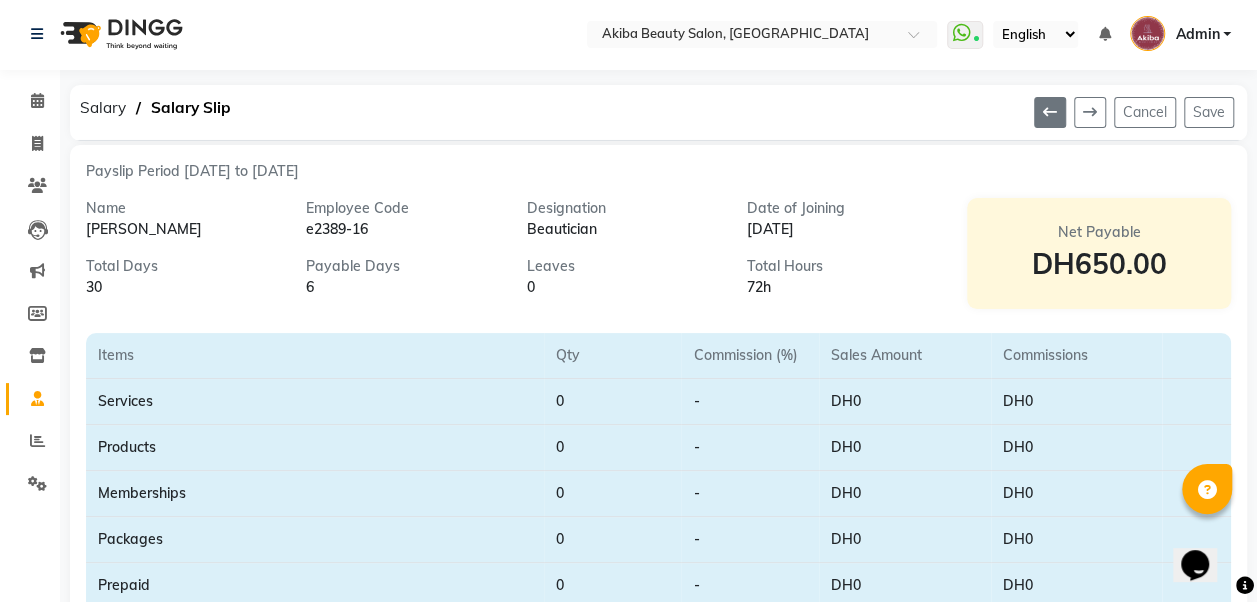 click 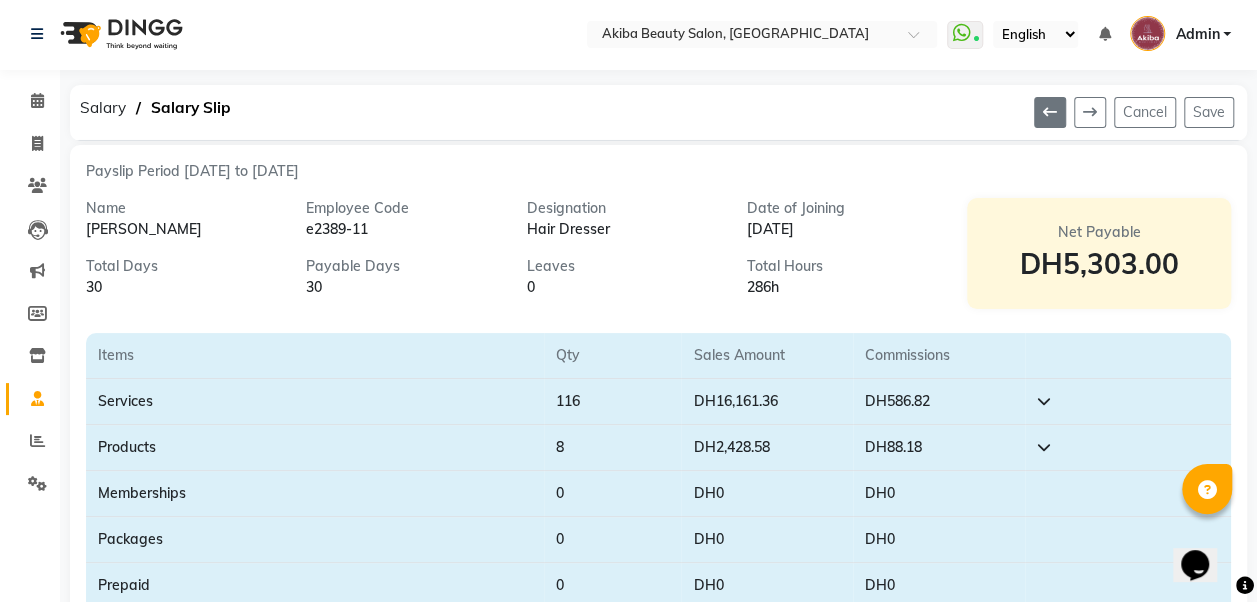 click 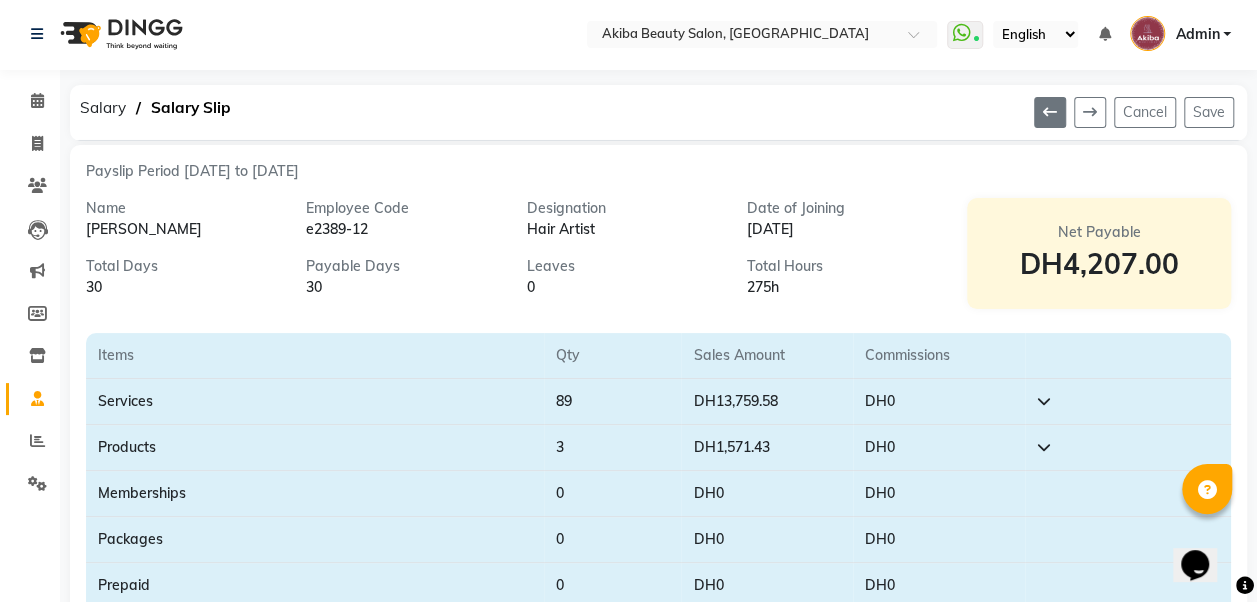 click 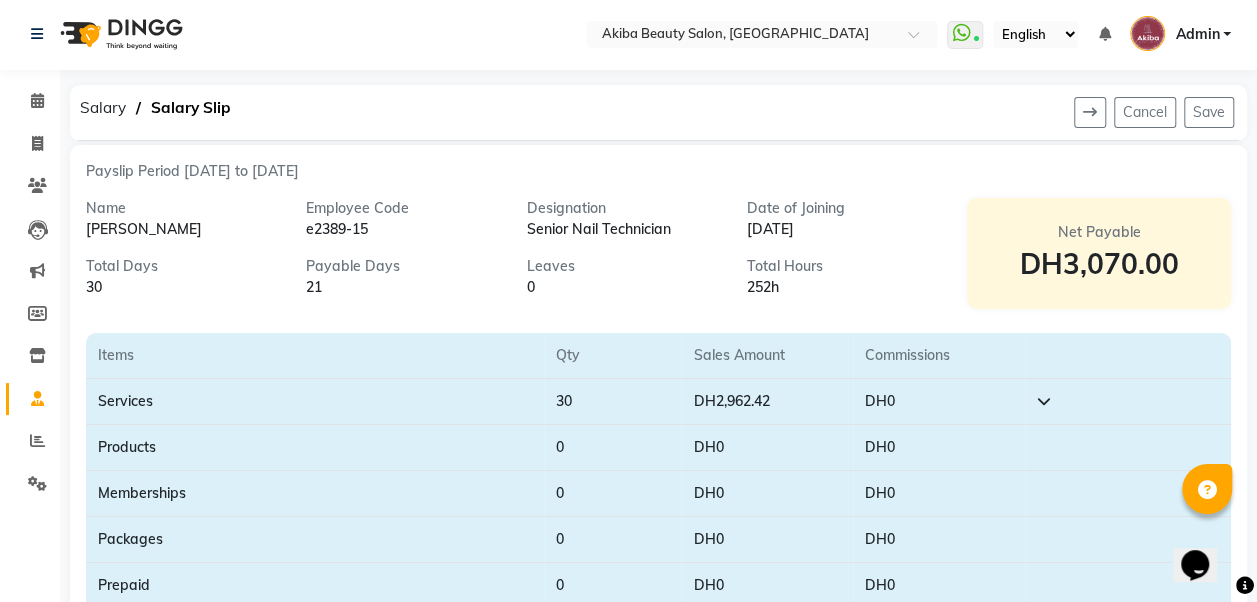 click on "Cancel   Save" 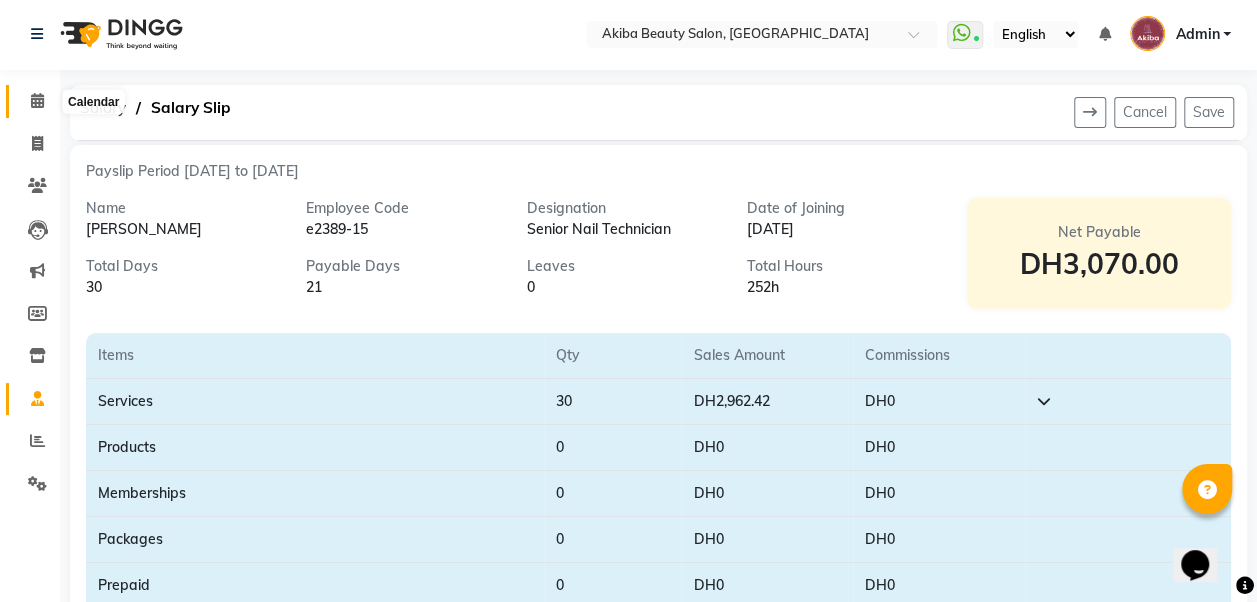 click 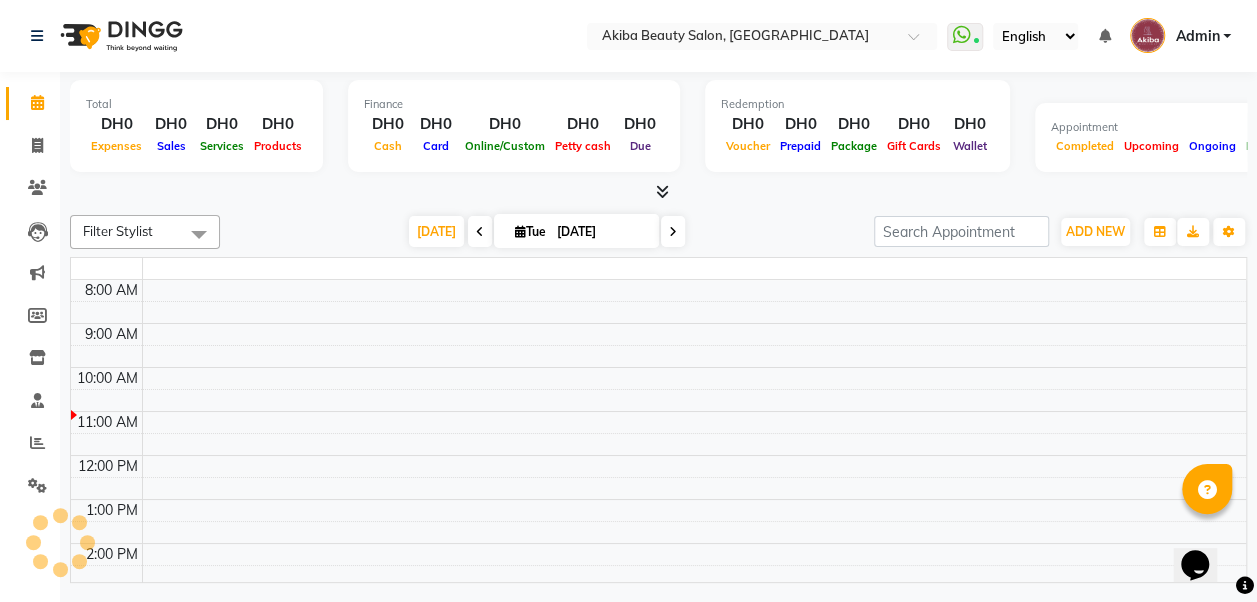 scroll, scrollTop: 0, scrollLeft: 0, axis: both 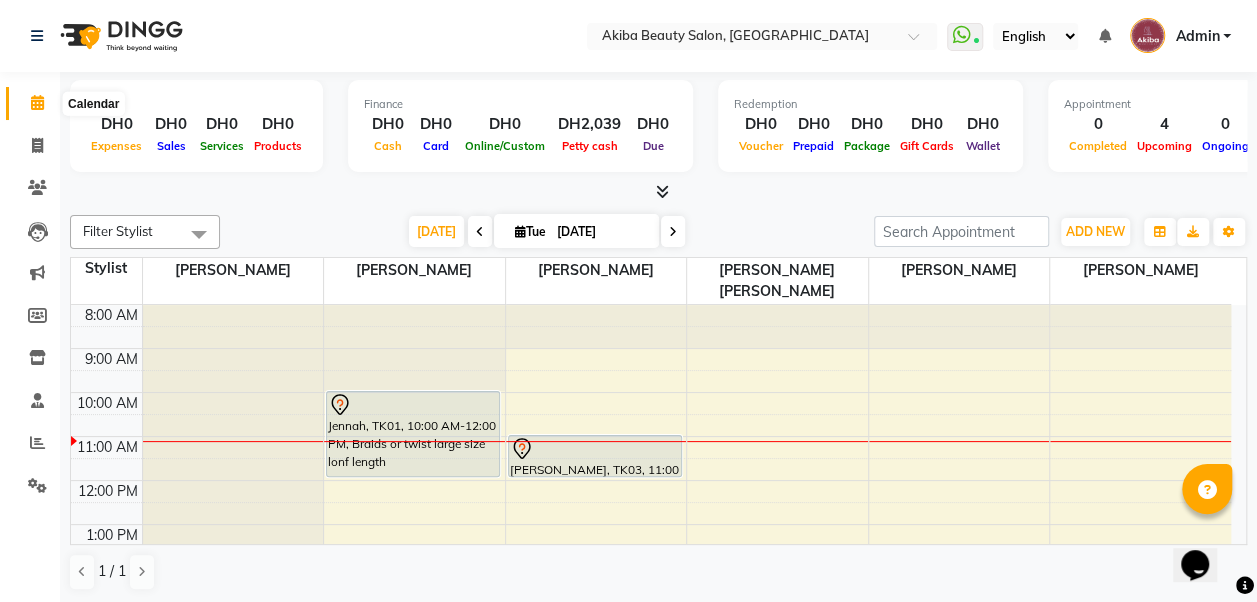 click 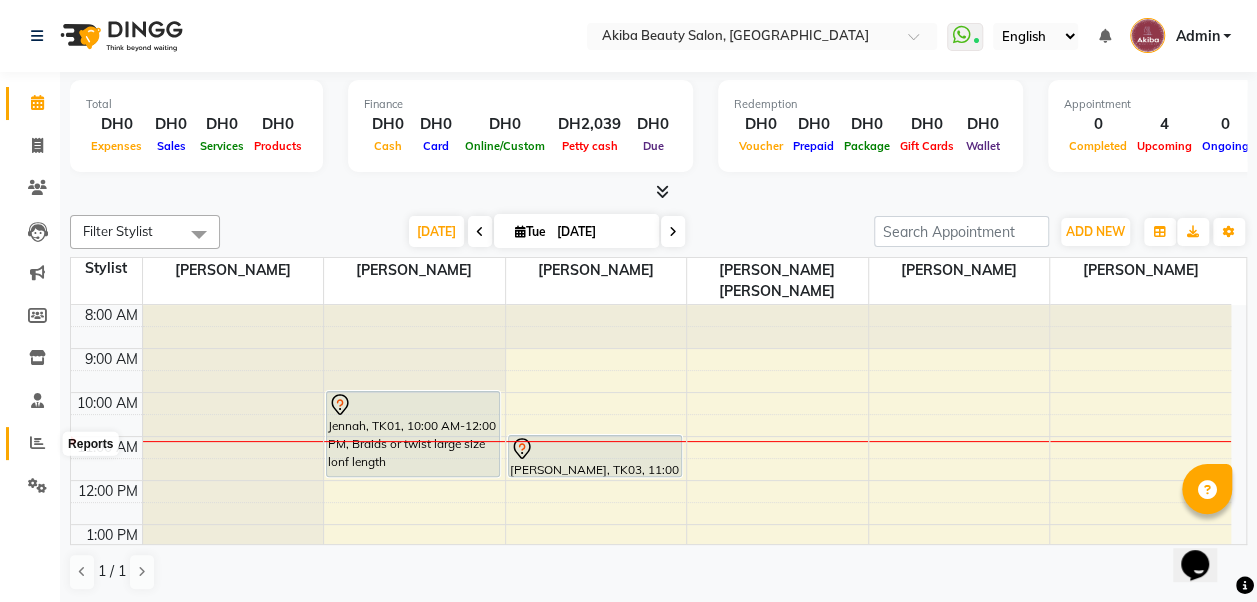 click 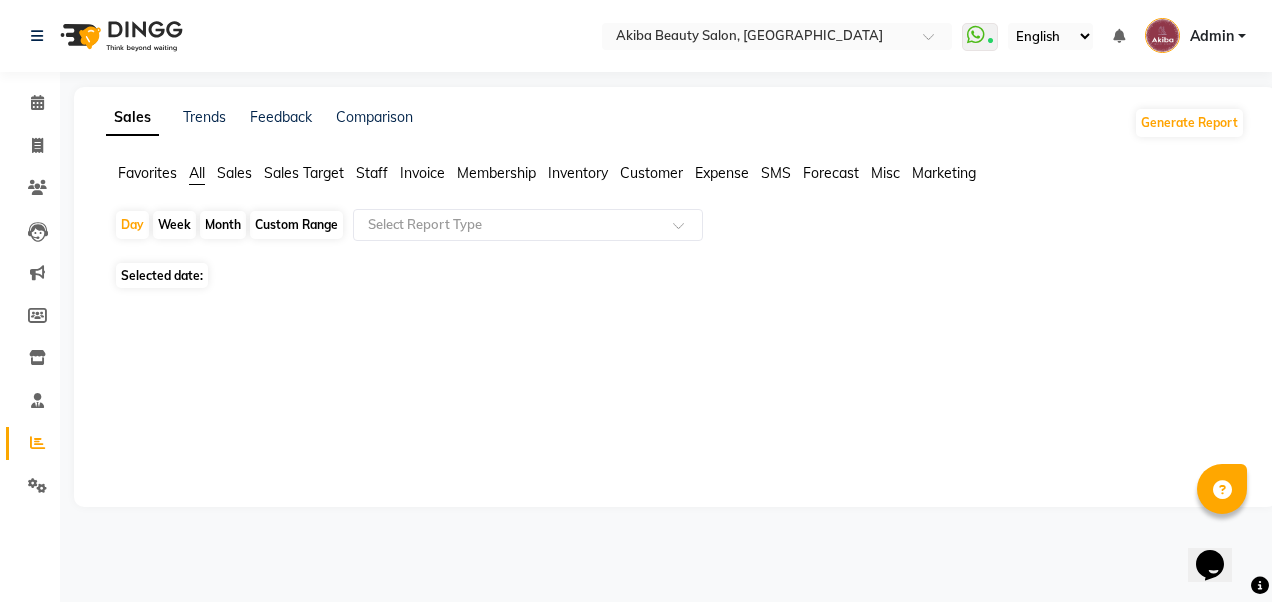click on "Sales" 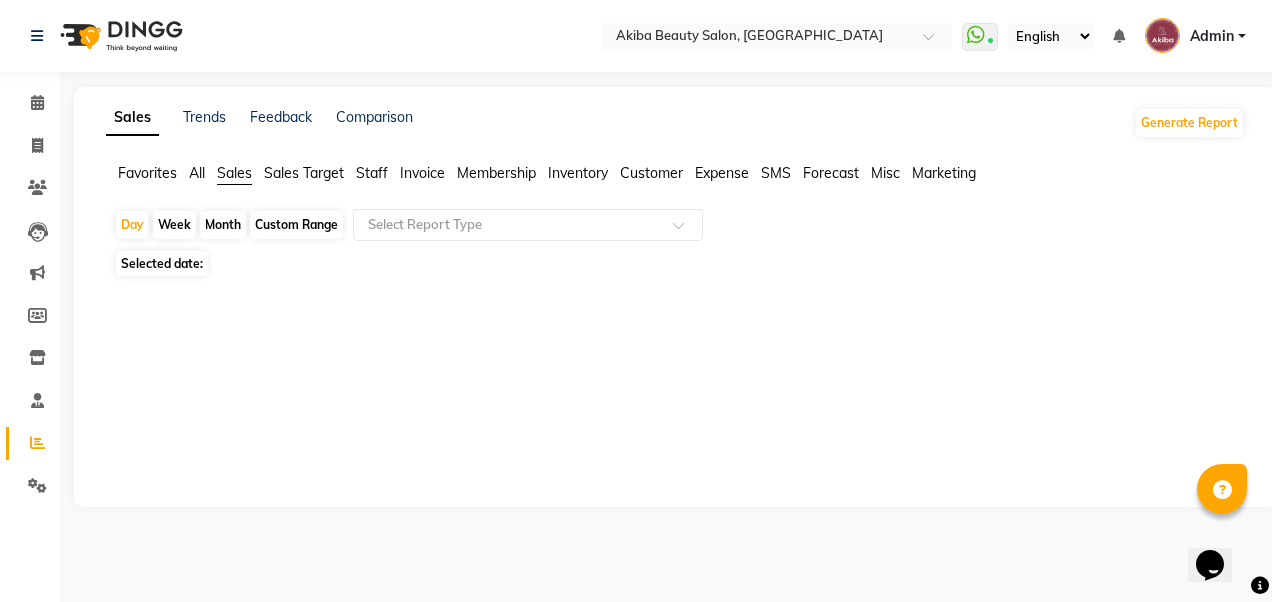 click on "Sales" 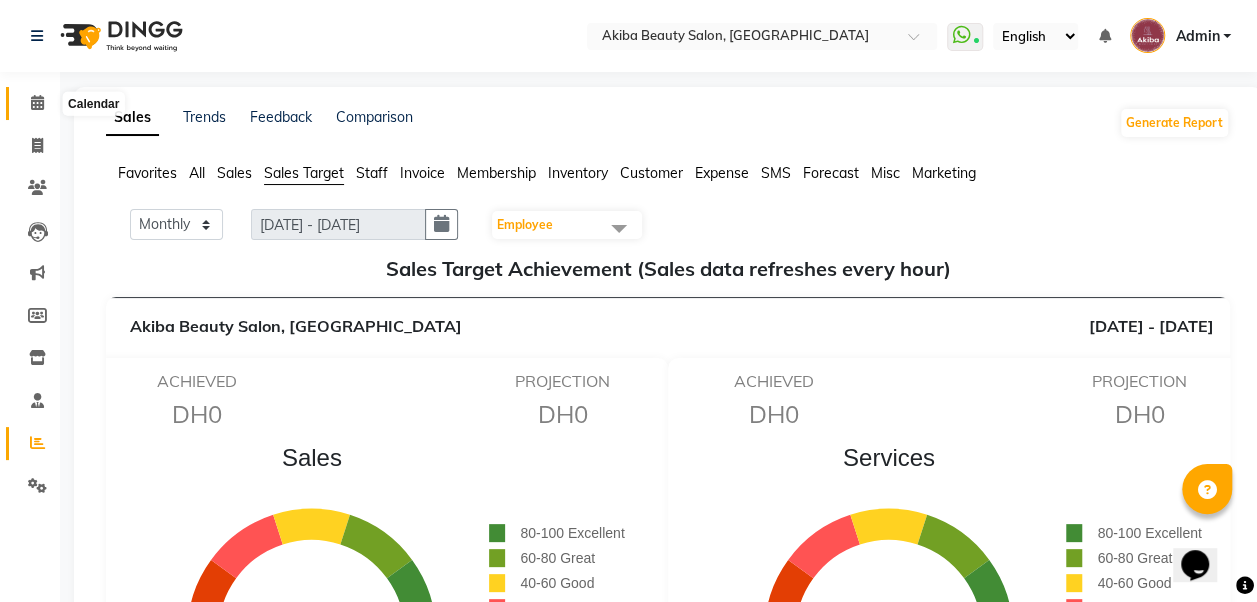 click 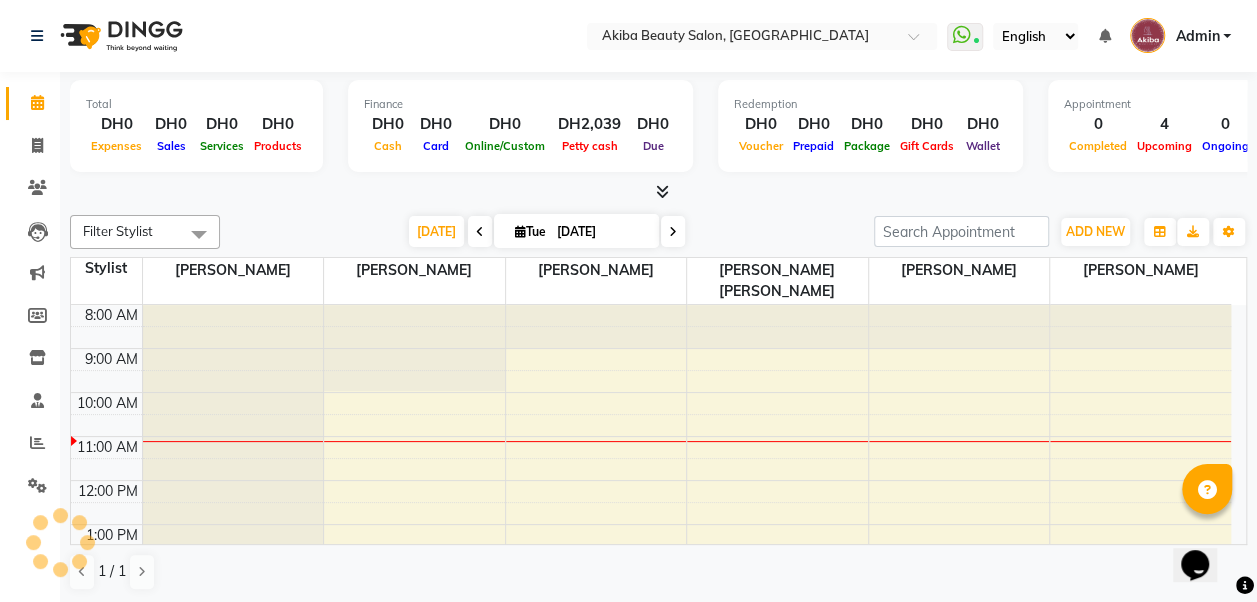 scroll, scrollTop: 0, scrollLeft: 0, axis: both 